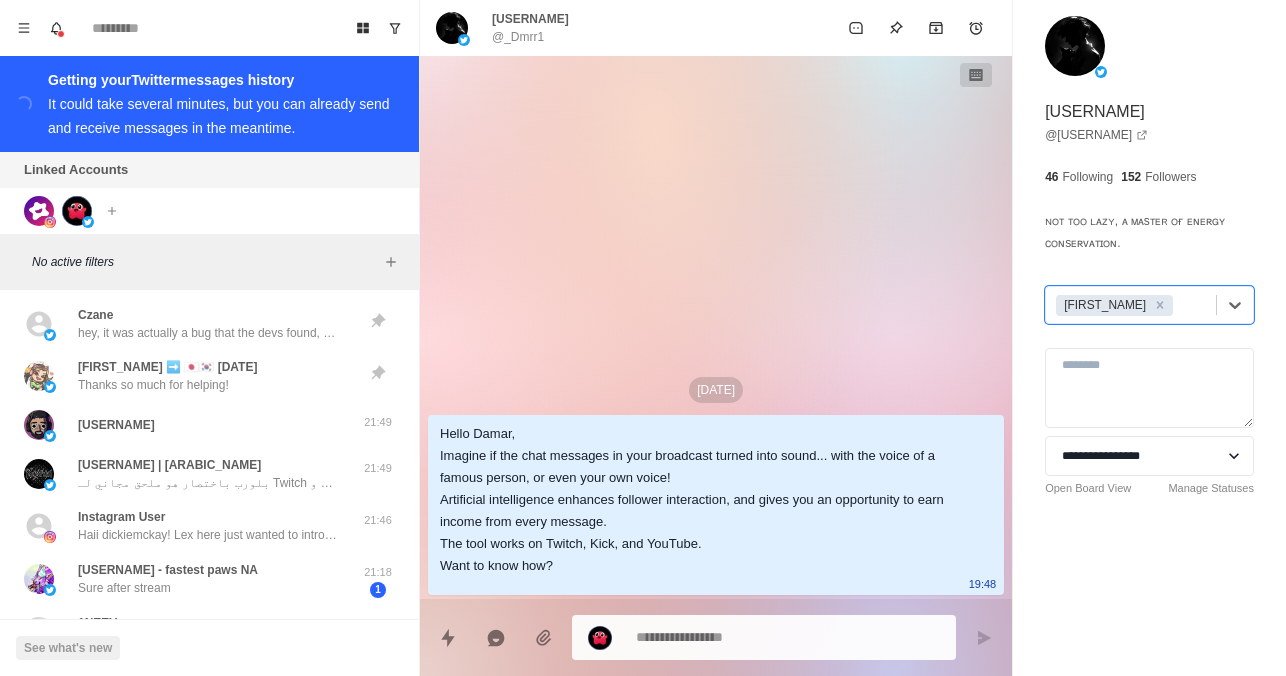 scroll, scrollTop: 0, scrollLeft: 0, axis: both 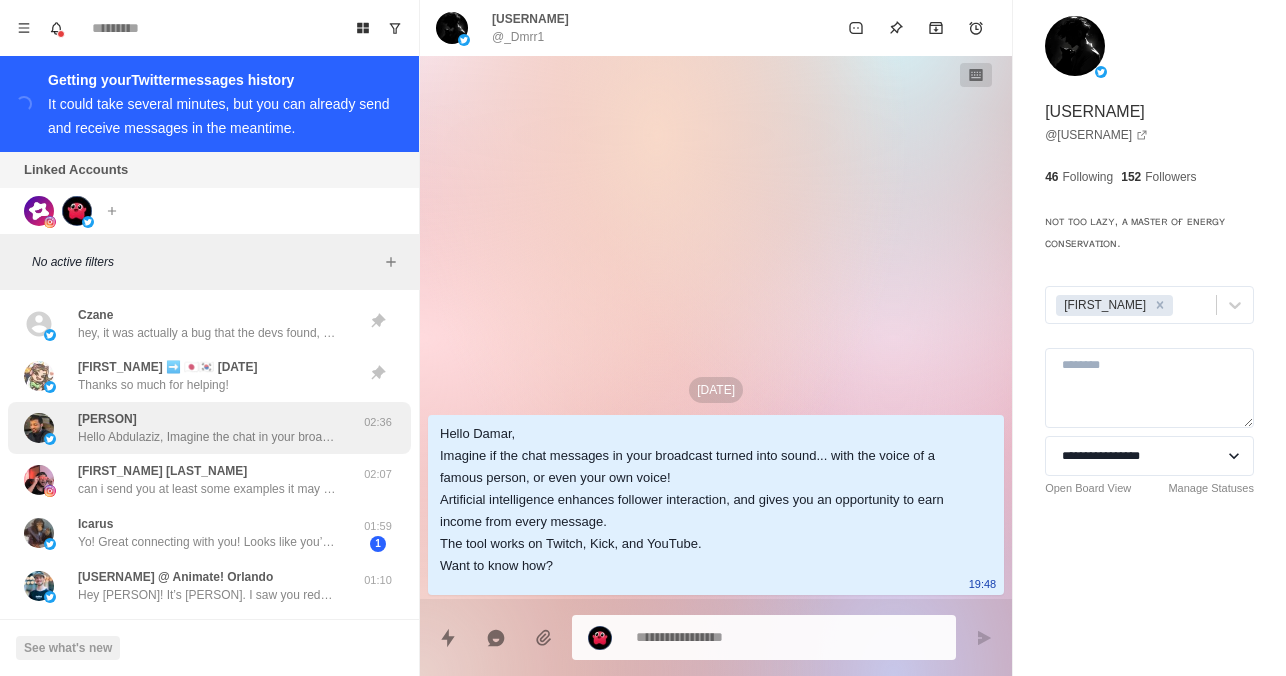 click on "Hello Abdulaziz,
Imagine the chat in your broadcast turning into sound... with the voice of a famous person or even your own voice!
Artificial intelligence provides stronger interaction, and an opportunity to earn income from every message.
The tool works on Twitch, Kick, and YouTube.
Want to know how?" at bounding box center (208, 437) 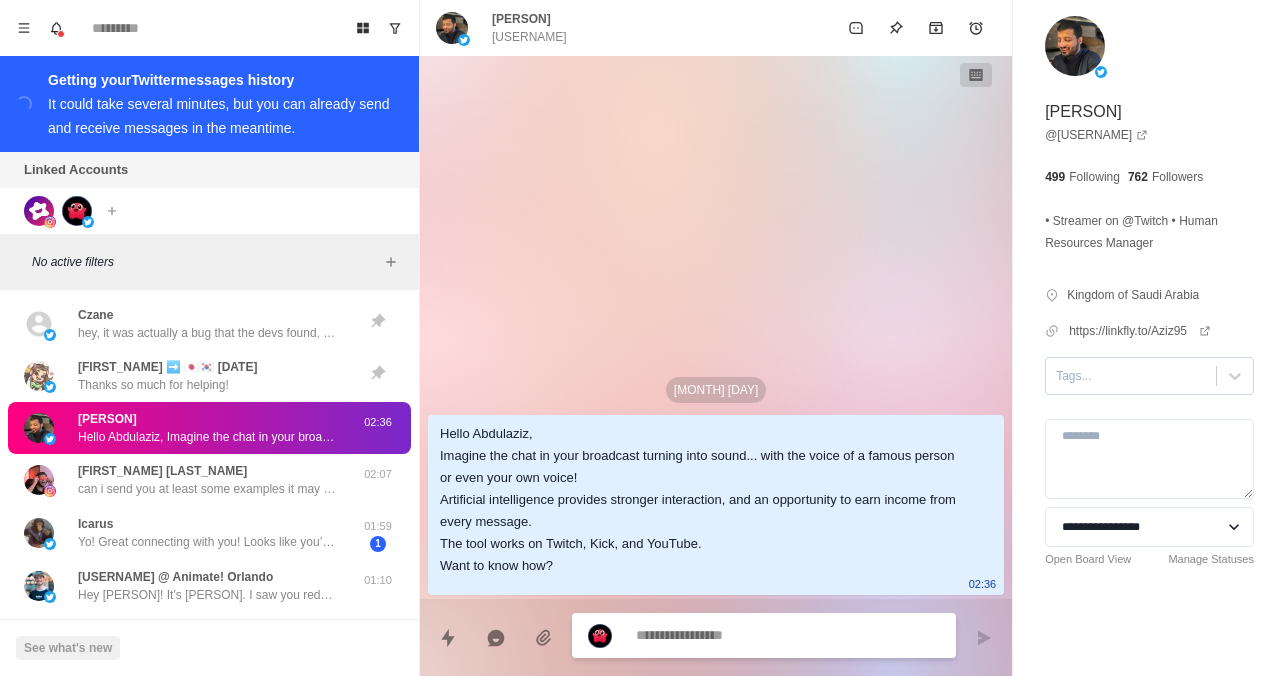 click on "Tags..." at bounding box center [1131, 376] 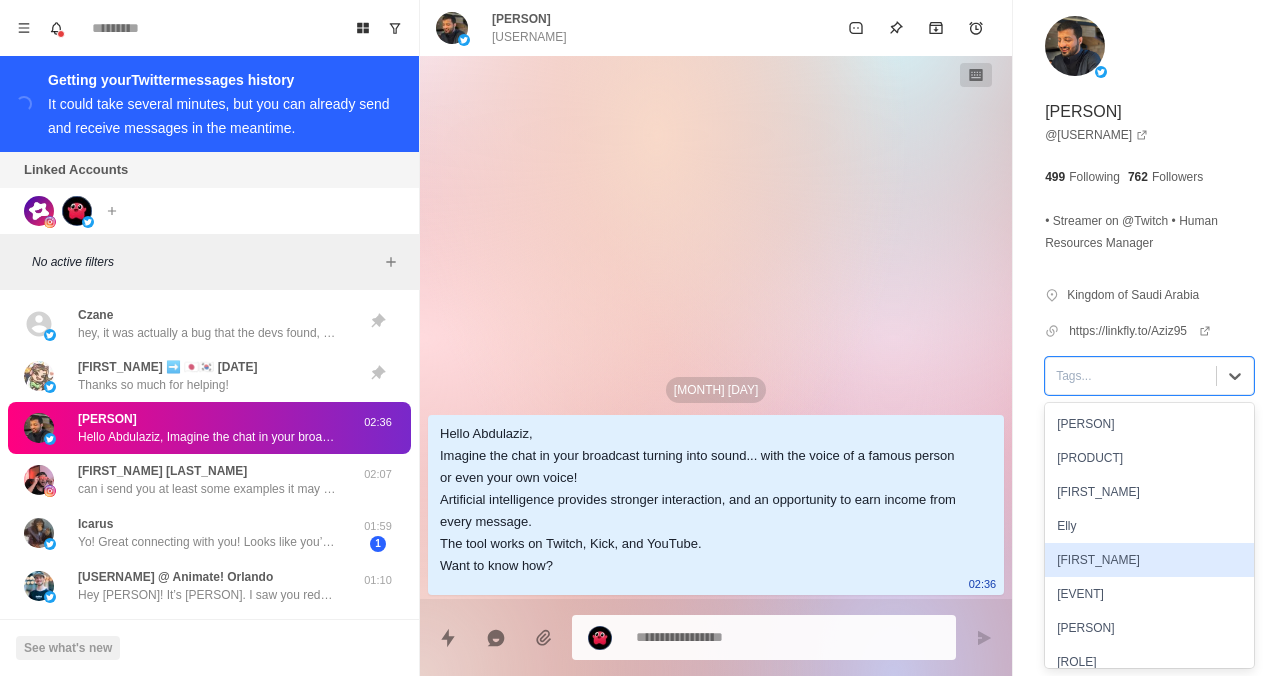 click on "[FIRST_NAME]" at bounding box center (1149, 560) 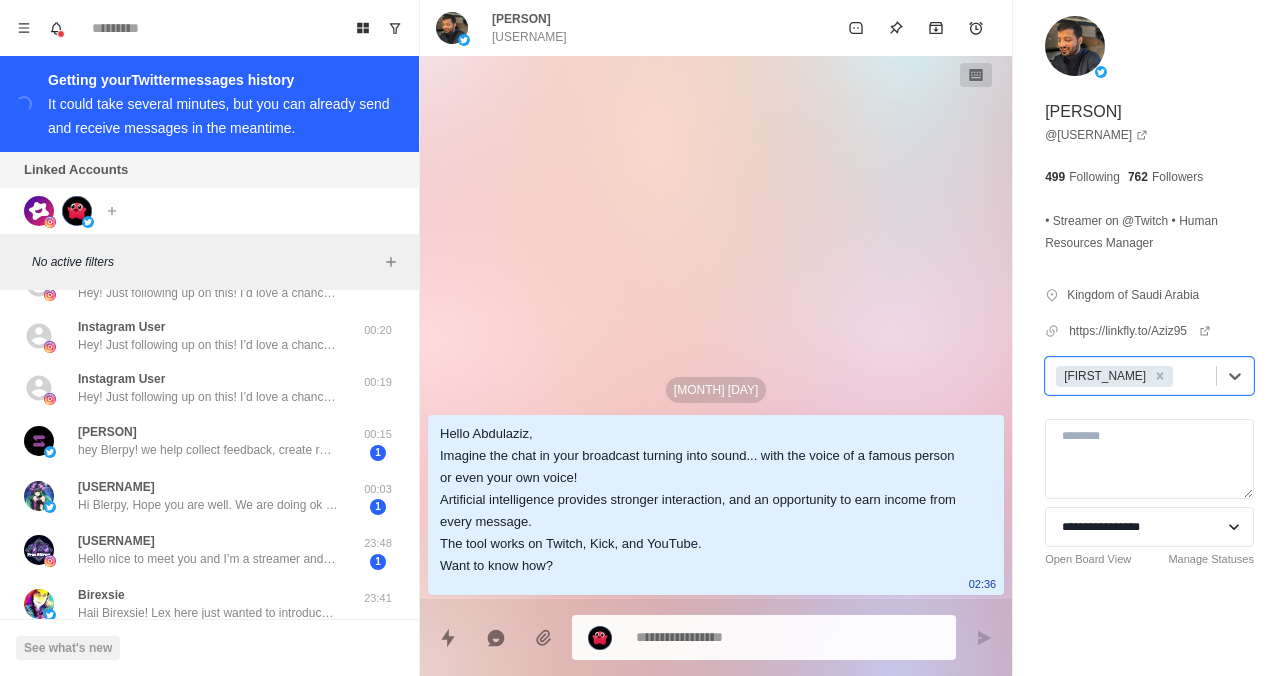 scroll, scrollTop: 832, scrollLeft: 0, axis: vertical 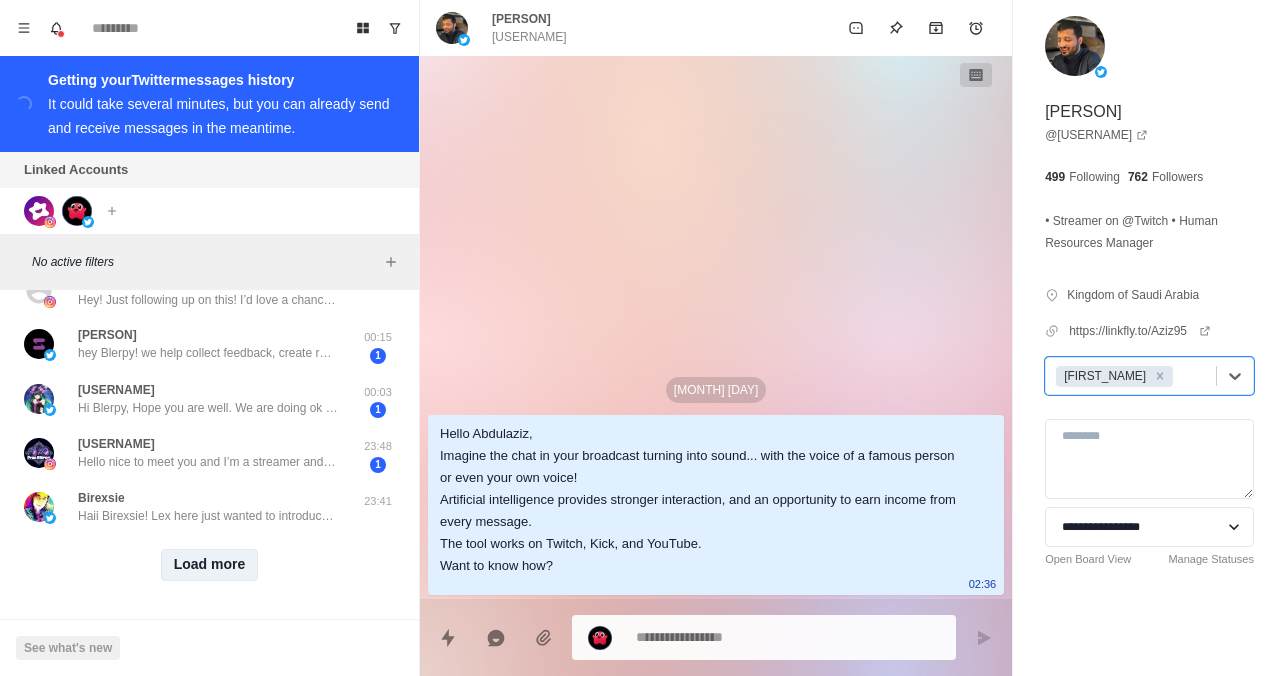 click on "Load more" at bounding box center [210, 565] 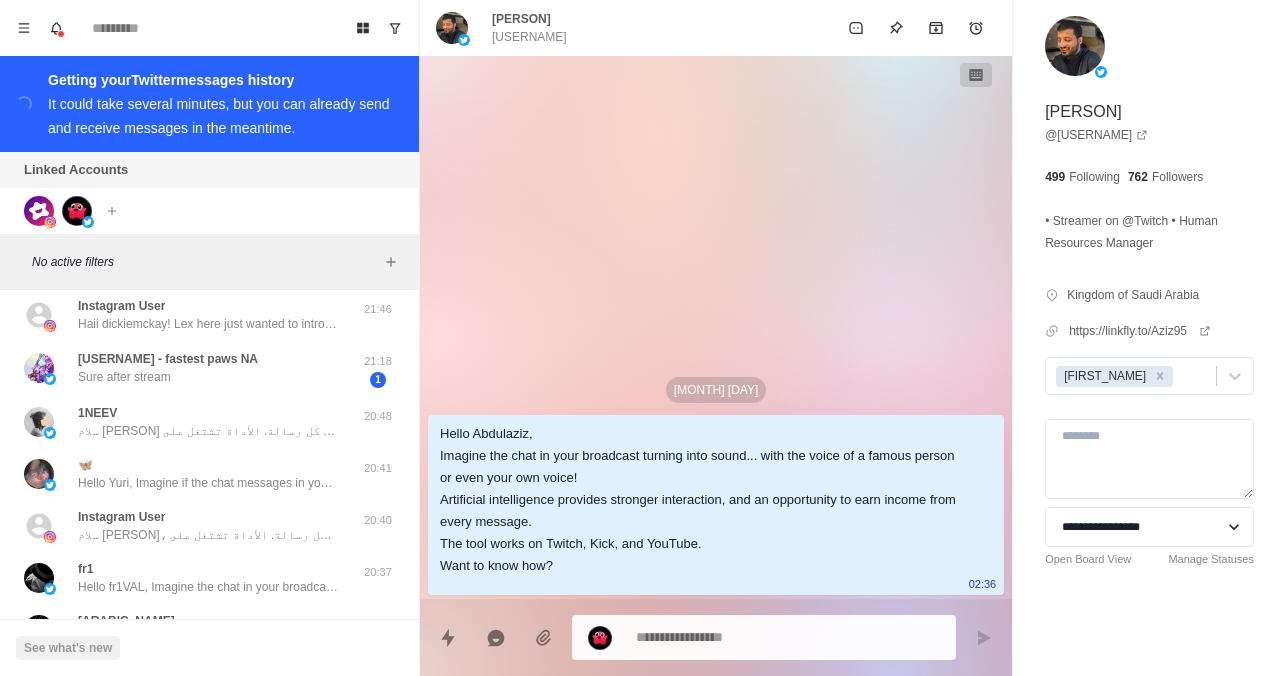 scroll, scrollTop: 1876, scrollLeft: 0, axis: vertical 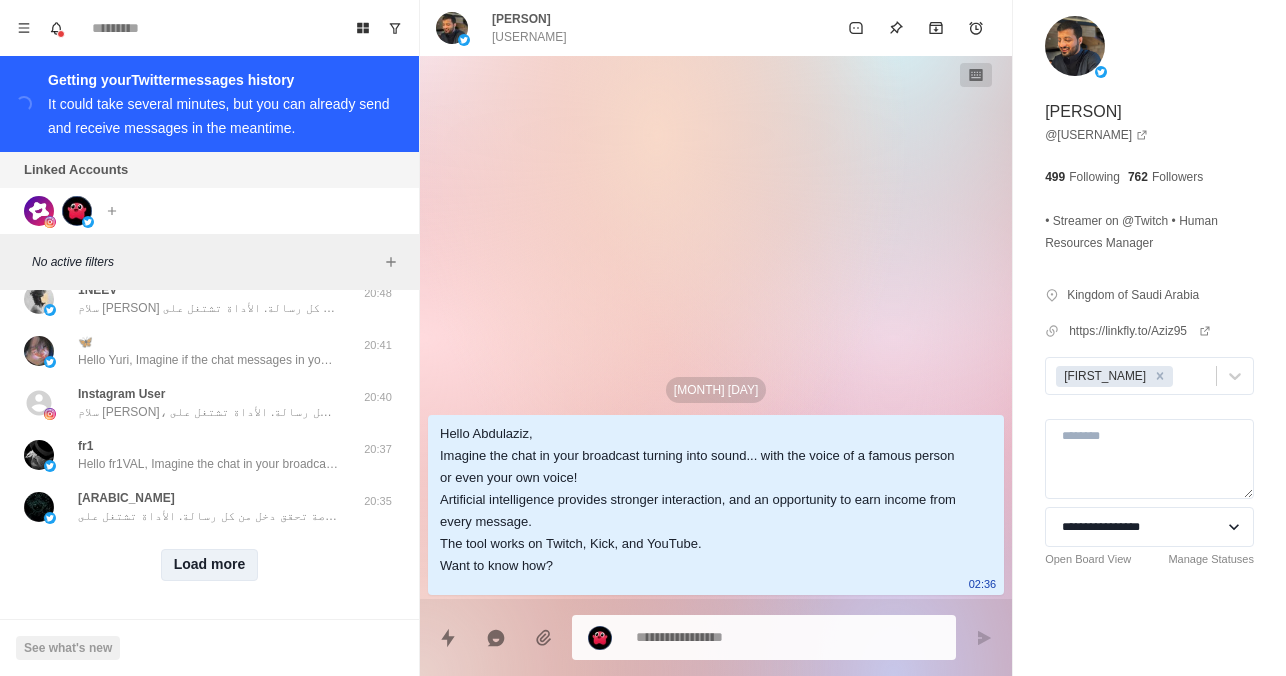 click on "Load more" at bounding box center [210, 565] 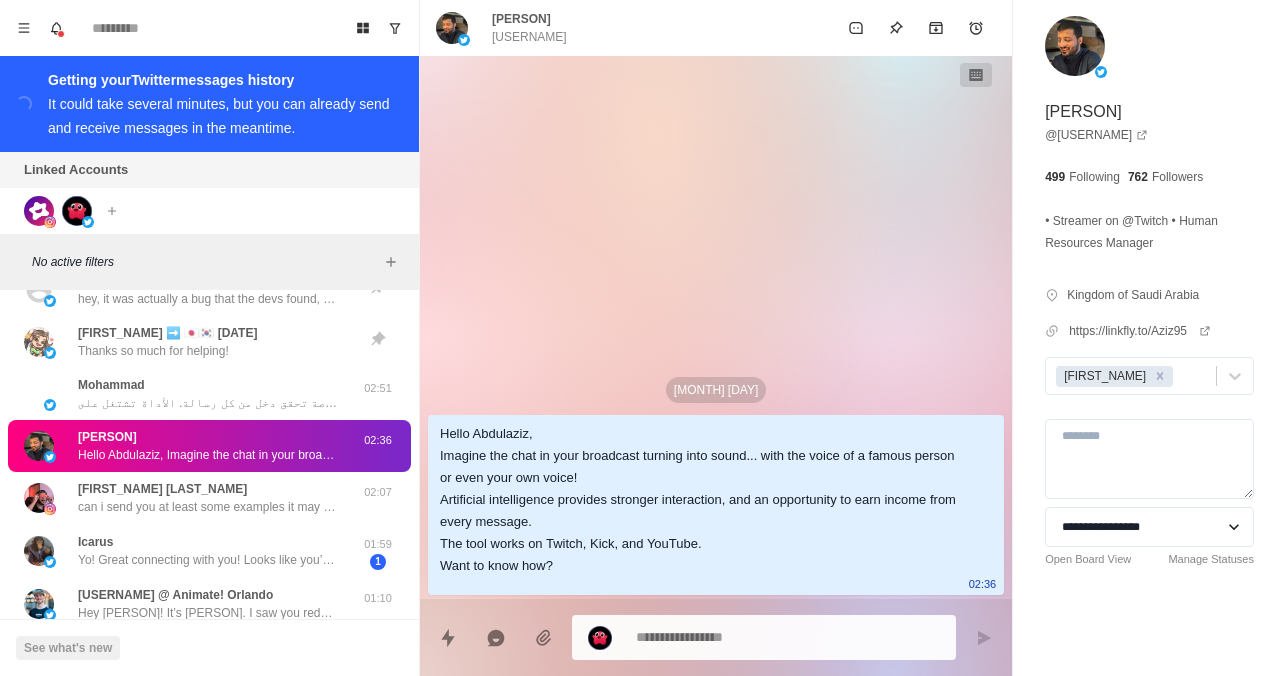 scroll, scrollTop: 0, scrollLeft: 0, axis: both 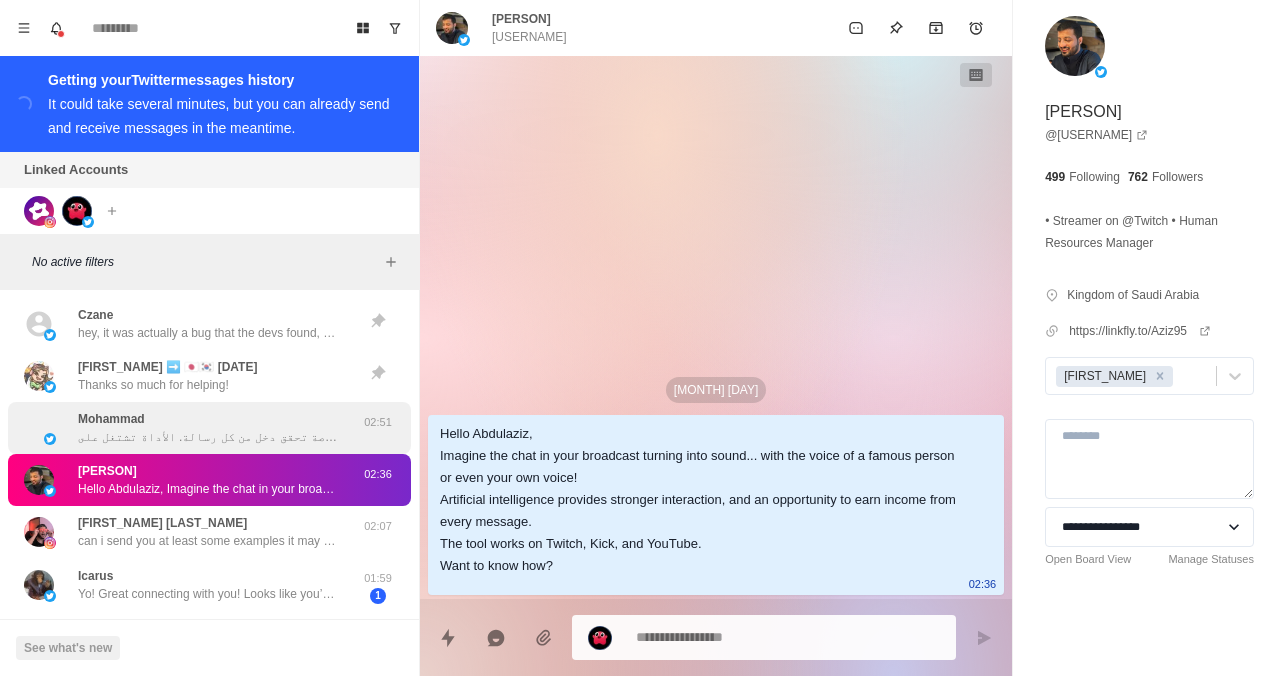 click on "Mohammad Hello Mohammad,
Imagine the chat in your broadcast turning into sound... with the voice of a famous person or even your own voice!
Artificial intelligence provides stronger interaction, and an opportunity to earn income from every message.
The tool works on Twitch, Kick, and YouTube.
Want to know how?" at bounding box center (208, 428) 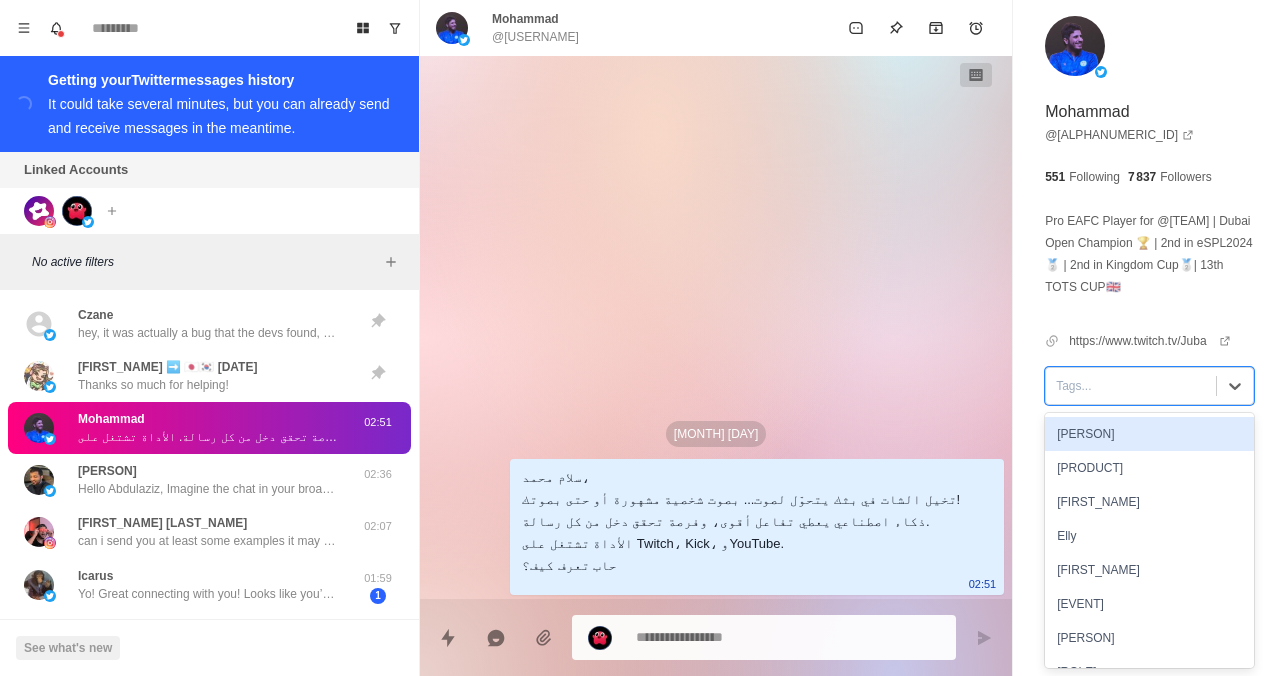 click at bounding box center (1131, 386) 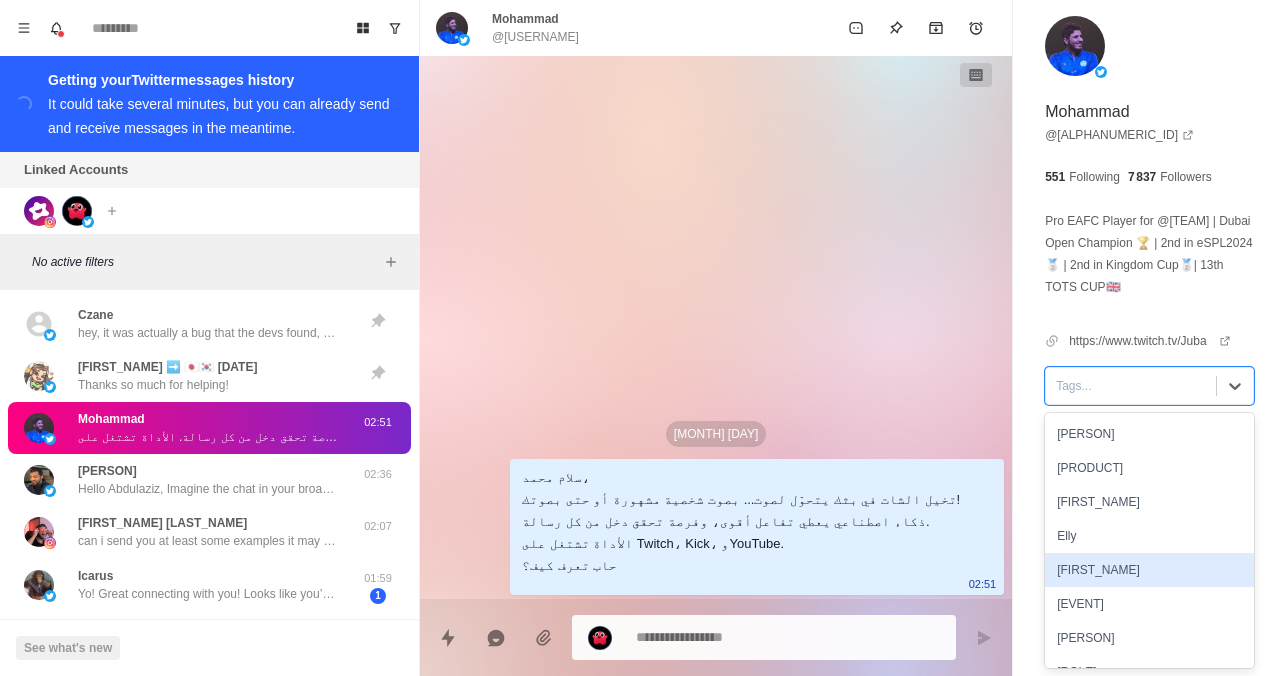 click on "[FIRST_NAME]" at bounding box center [1149, 570] 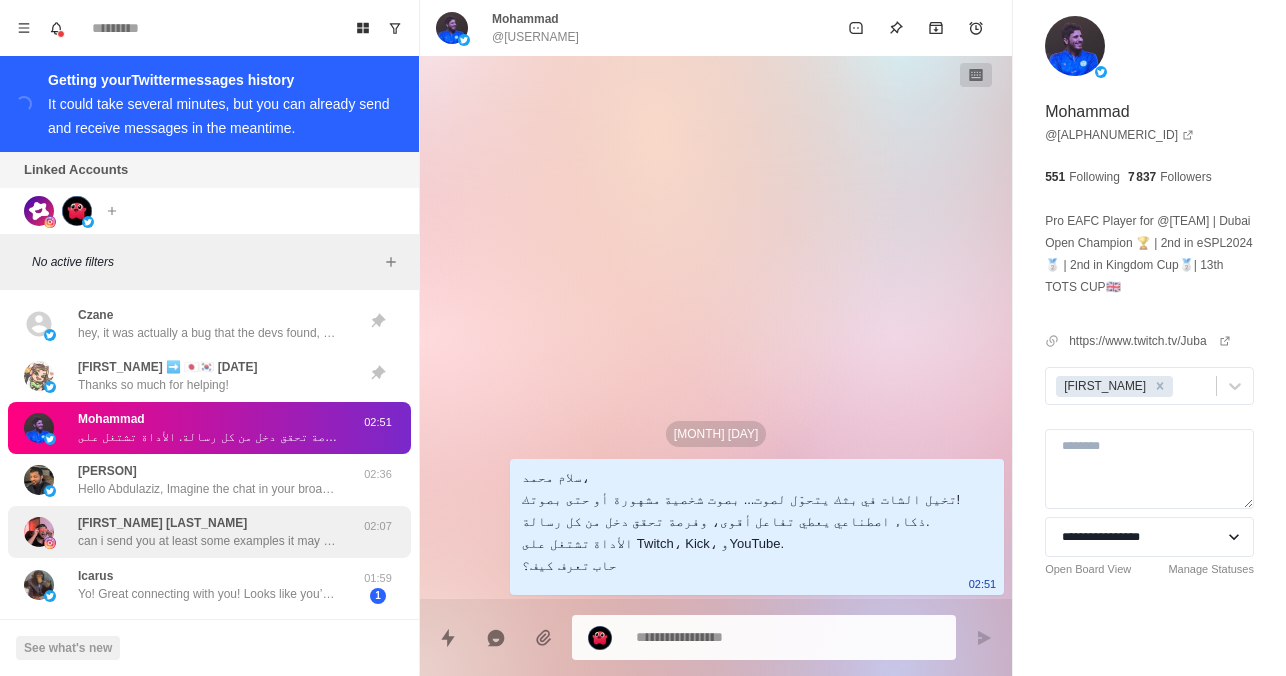 click on "can i send you at least some examples it may change your mind? akhoya l3ziz" at bounding box center (208, 541) 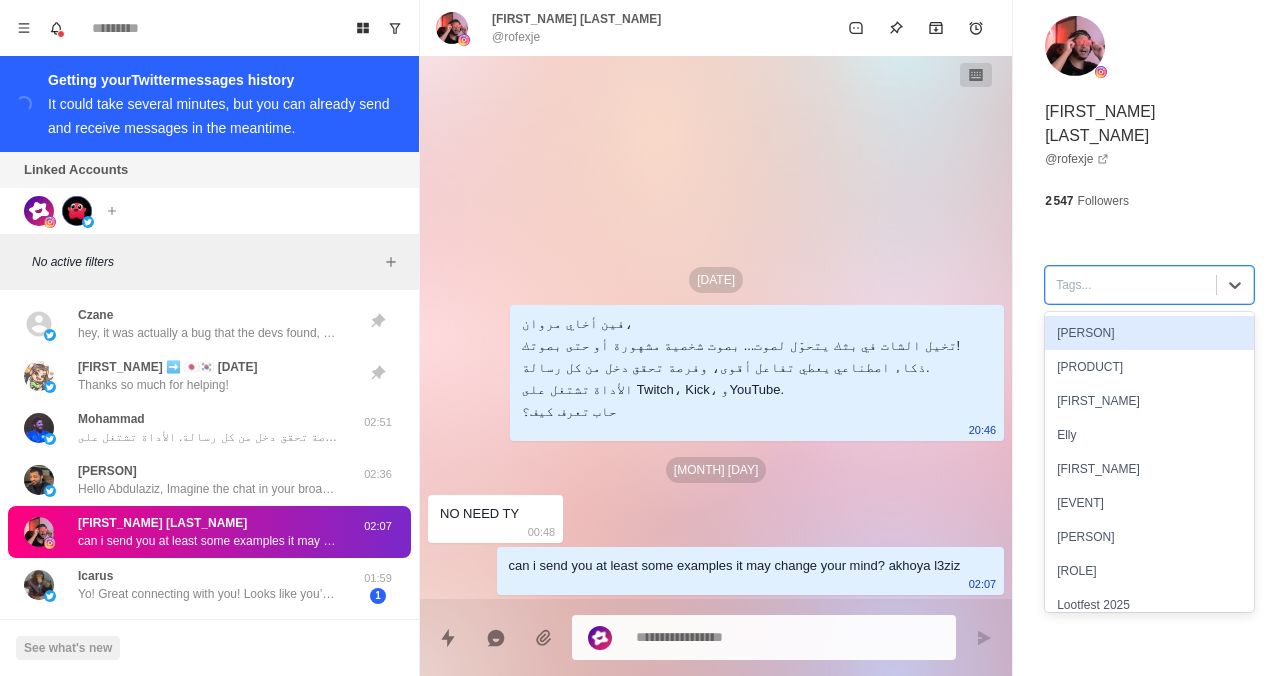 click at bounding box center (1131, 285) 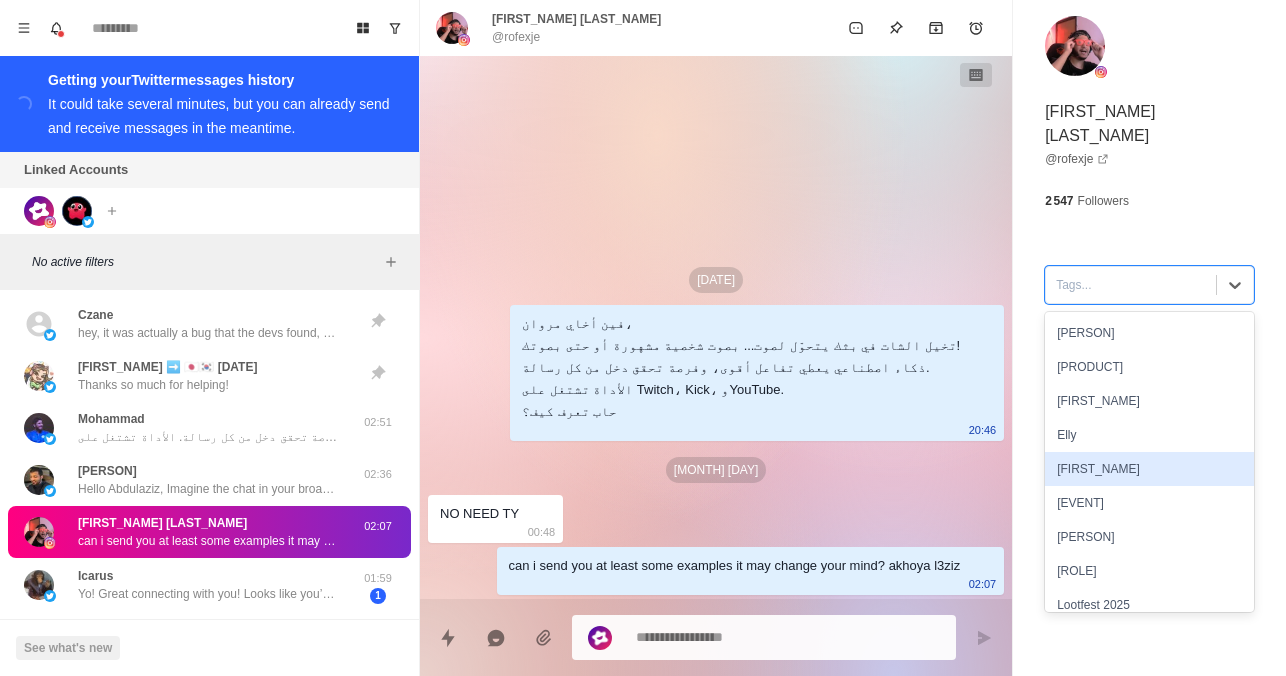 click on "[FIRST_NAME]" at bounding box center (1149, 469) 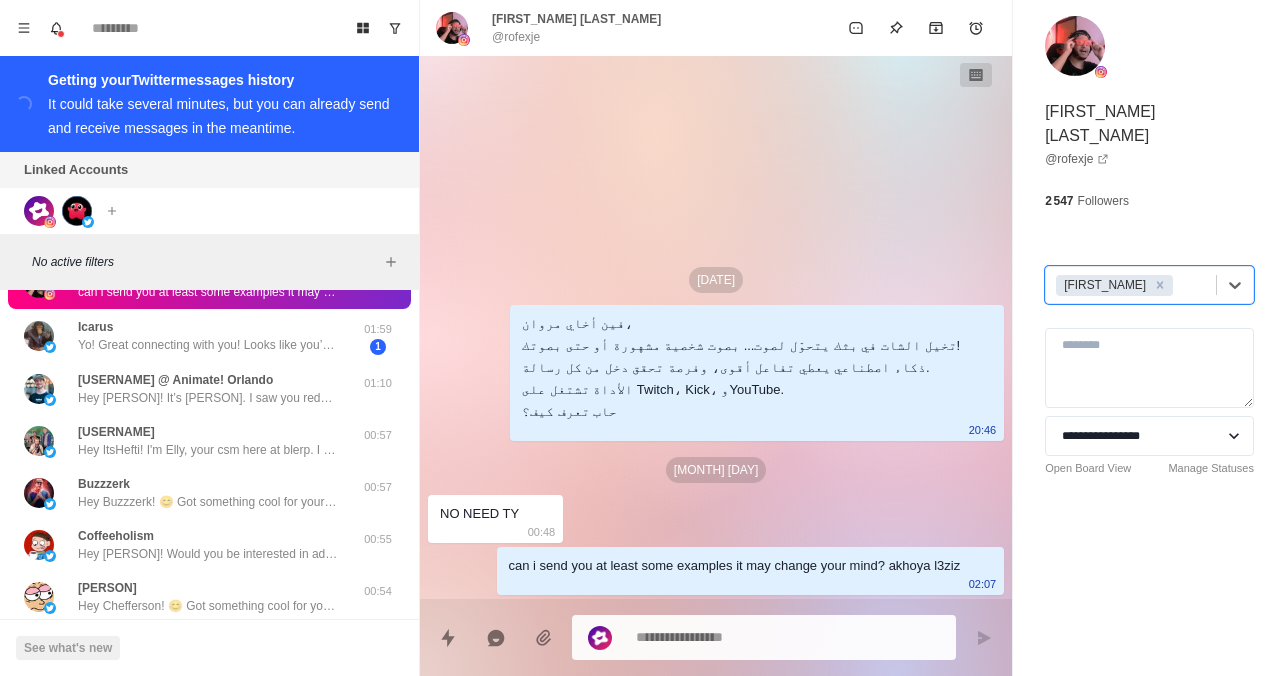 scroll, scrollTop: 248, scrollLeft: 0, axis: vertical 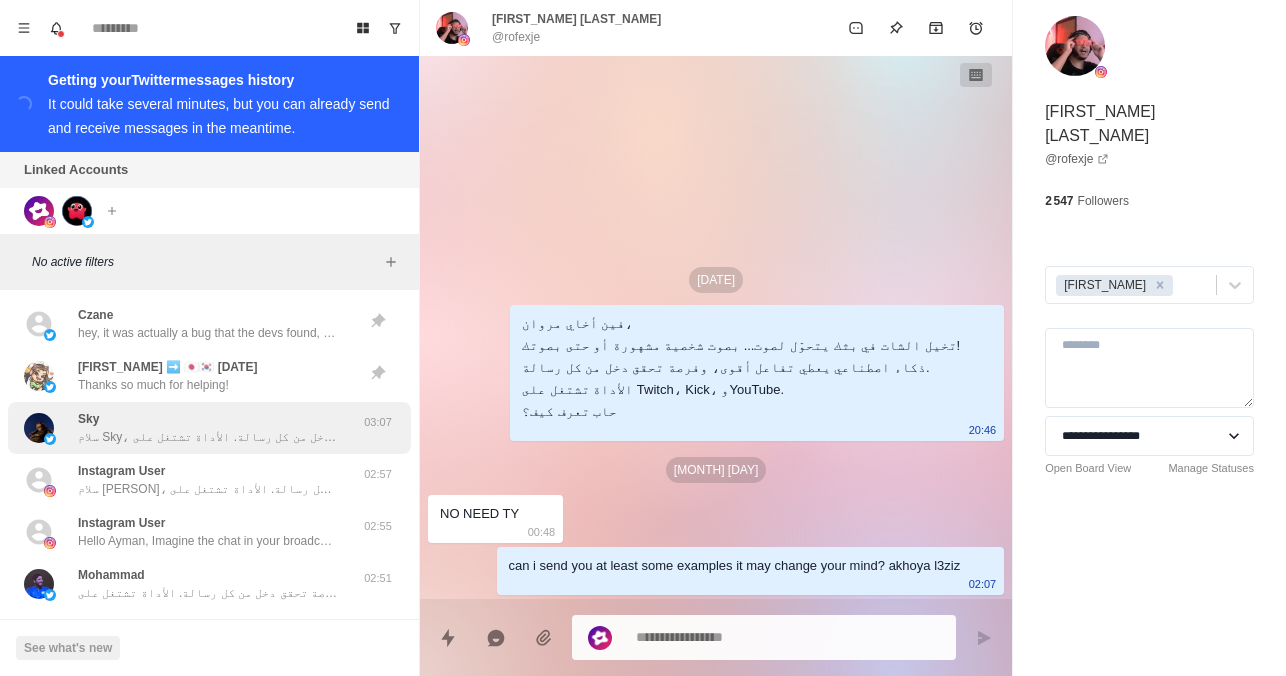 click on "[PERSON] سلام [PERSON]،
تخيلي الشات في بثك يتحوّل لصوت... بصوت شخصية مشهورة أو حتى بصوتك إنتِ!
ذكاء اصطناعي يعزز التفاعل مع المتابعين، ويعطيك فرصة تحققين دخل من كل رسالة.
الأداة تشتغل على Twitch، Kick، وYouTube.
حابّة تعرفين كيف؟" at bounding box center (208, 428) 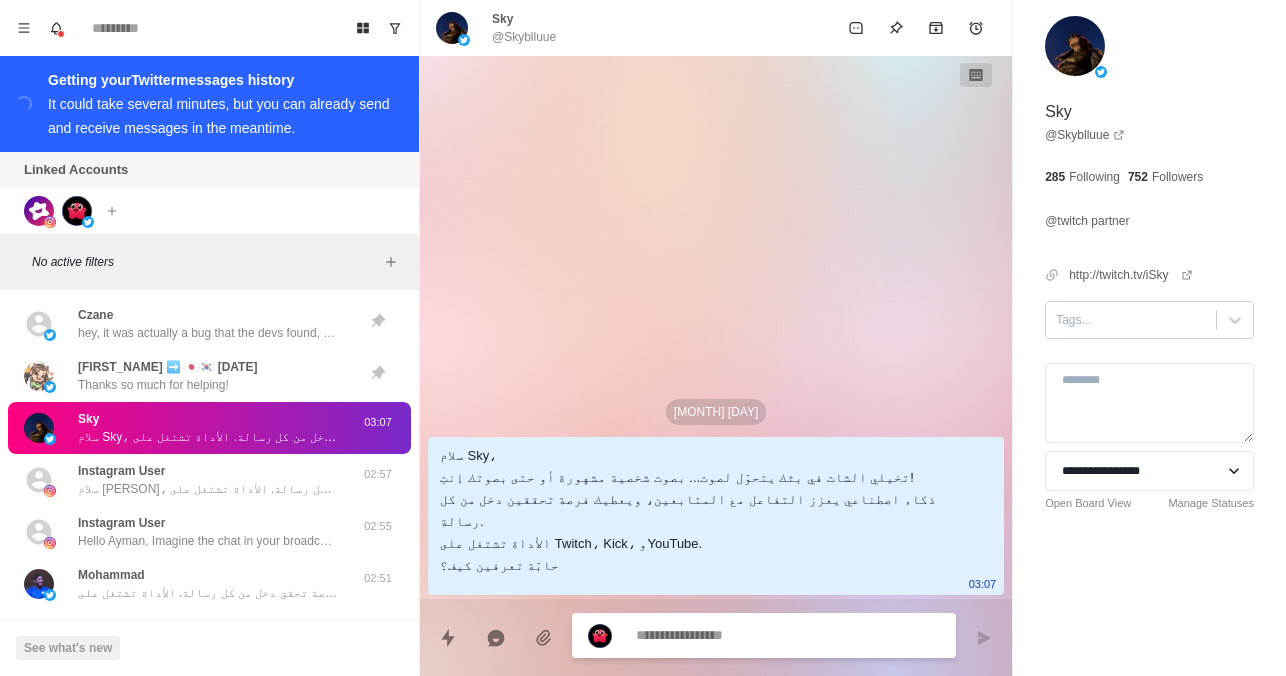 click at bounding box center [1131, 320] 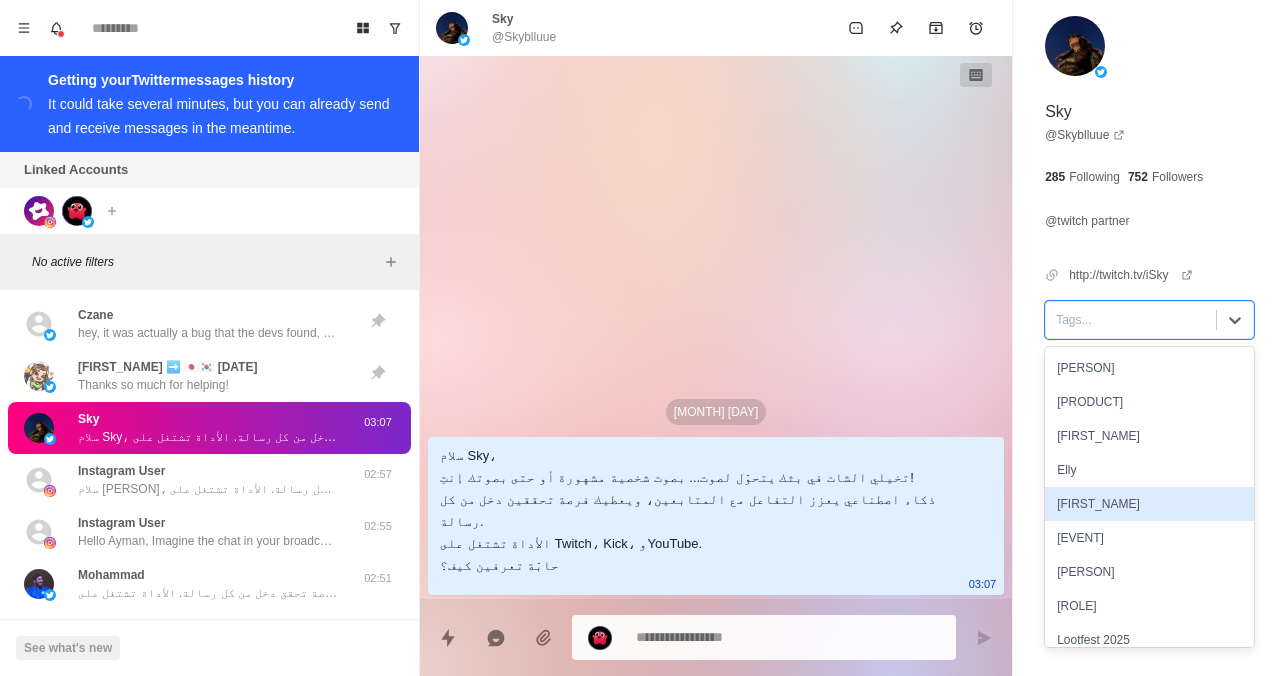 click on "[FIRST_NAME]" at bounding box center (1149, 504) 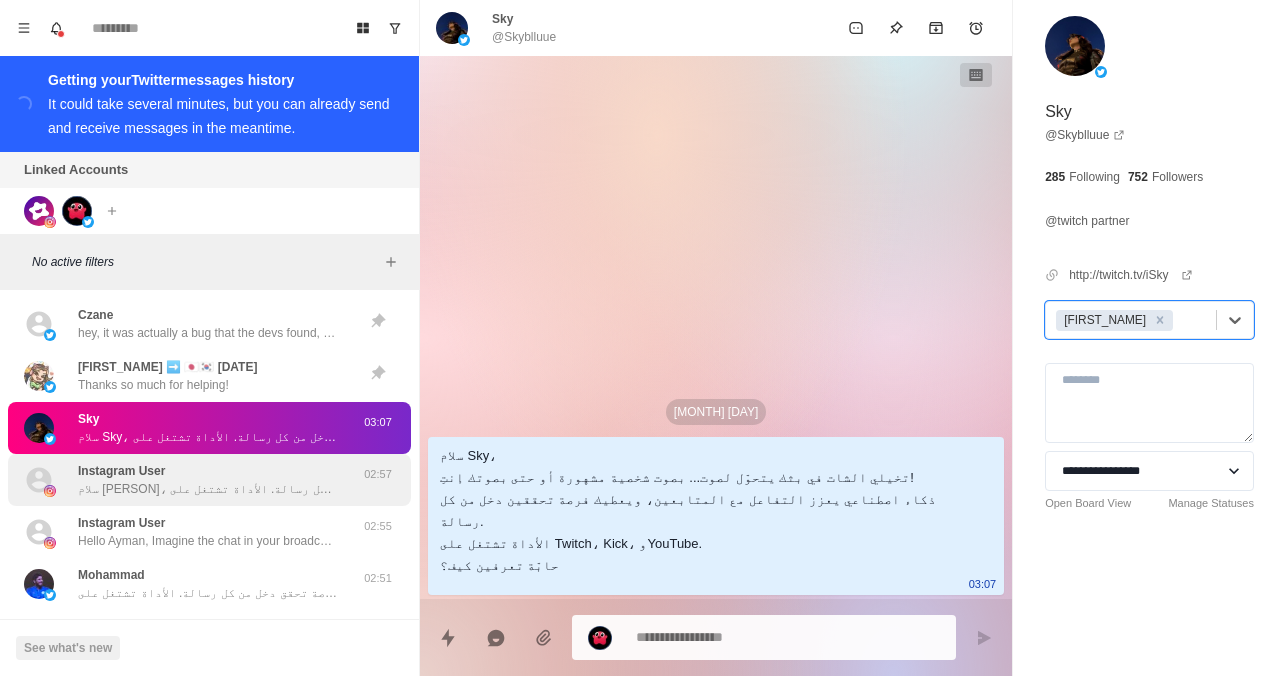 click on "Instagram User سلام عبد الله،
تخيل الشات في بثك يتحوّل لصوت... بصوت شخصية مشهورة أو حتى بصوتك!
ذكاء اصطناعي يعطي تفاعل أقوى، وفرصة تحقق دخل من كل رسالة.
الأداة تشتغل على Twitch، Kick، وYouTube.
حاب تعرف كيف؟" at bounding box center (208, 480) 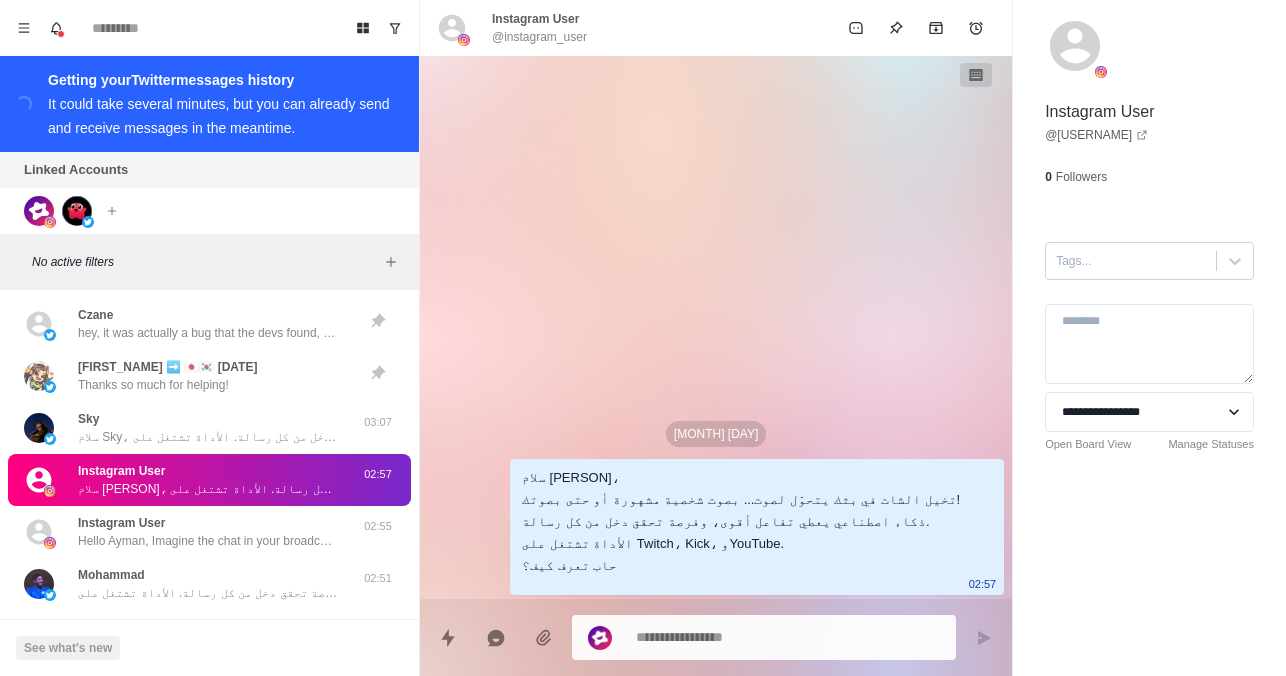 click on "**********" at bounding box center (1149, 270) 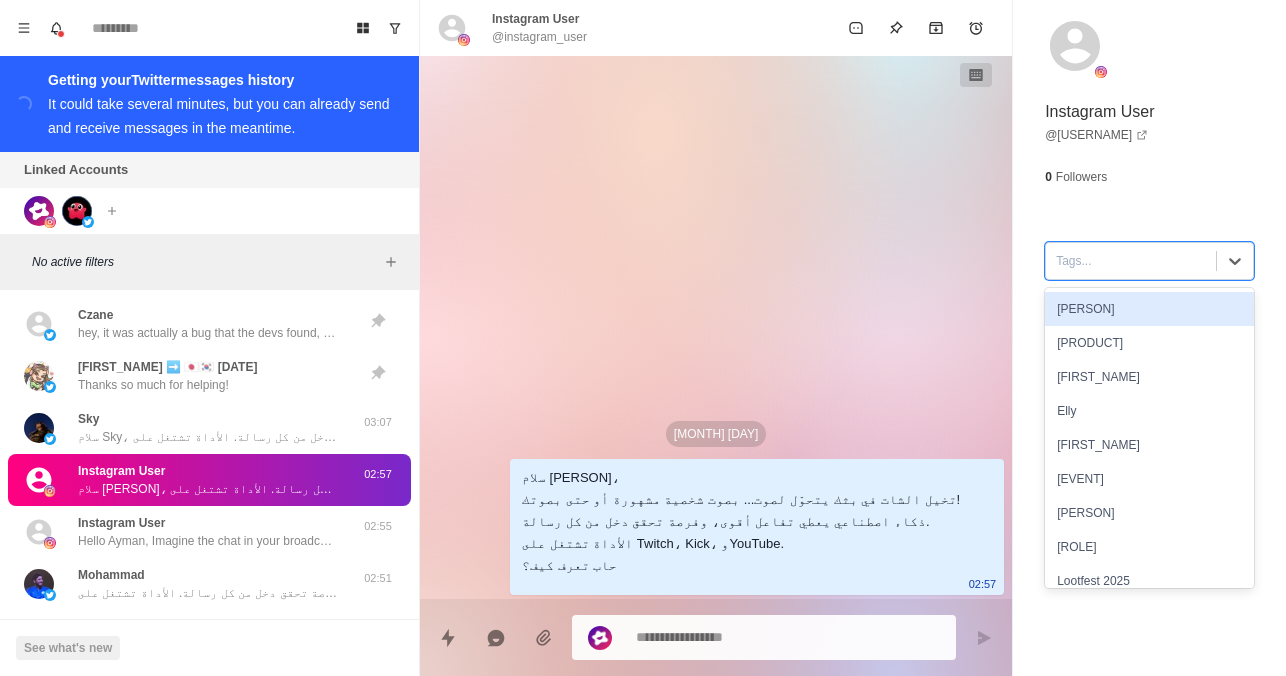 click at bounding box center (1131, 261) 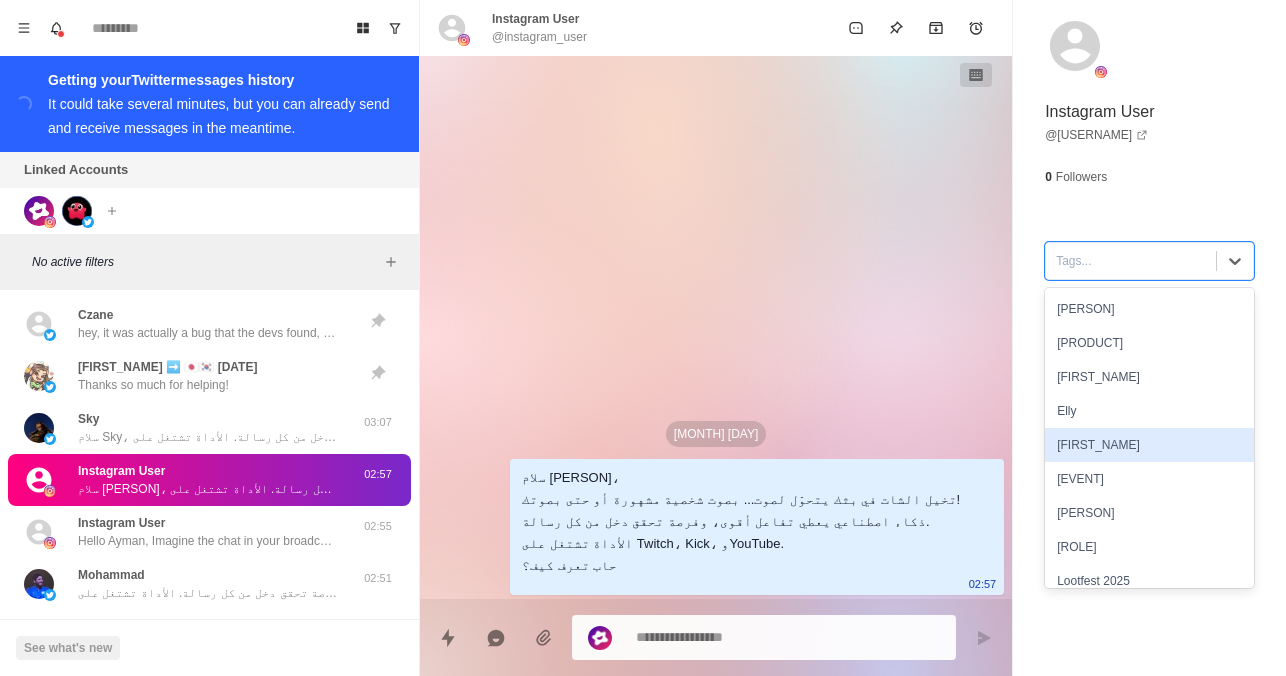 click on "[FIRST_NAME]" at bounding box center [1149, 445] 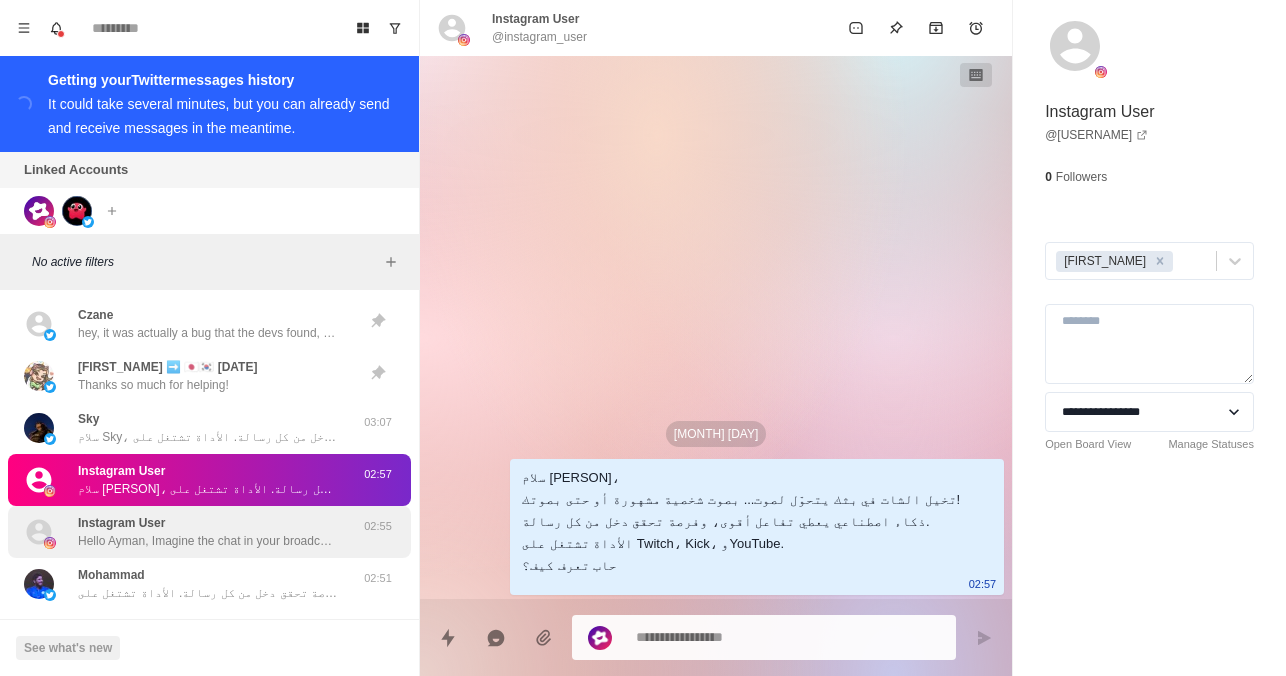 click on "Hello Ayman,
Imagine the chat in your broadcast turning into sound... with the voice of a famous person or even your own voice!
Artificial intelligence provides stronger interaction, and an opportunity to earn income from every message.
The tool works on Twitch, Kick, and YouTube.
Want to know how?" at bounding box center (208, 541) 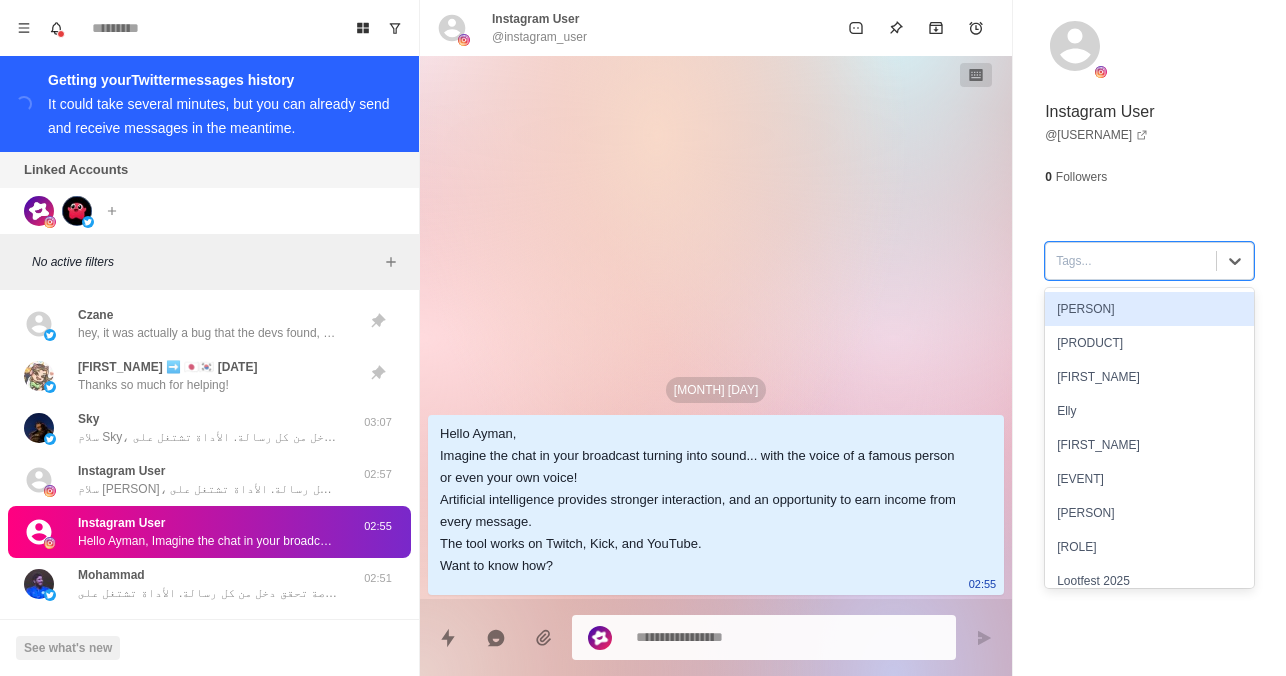 click at bounding box center (1131, 261) 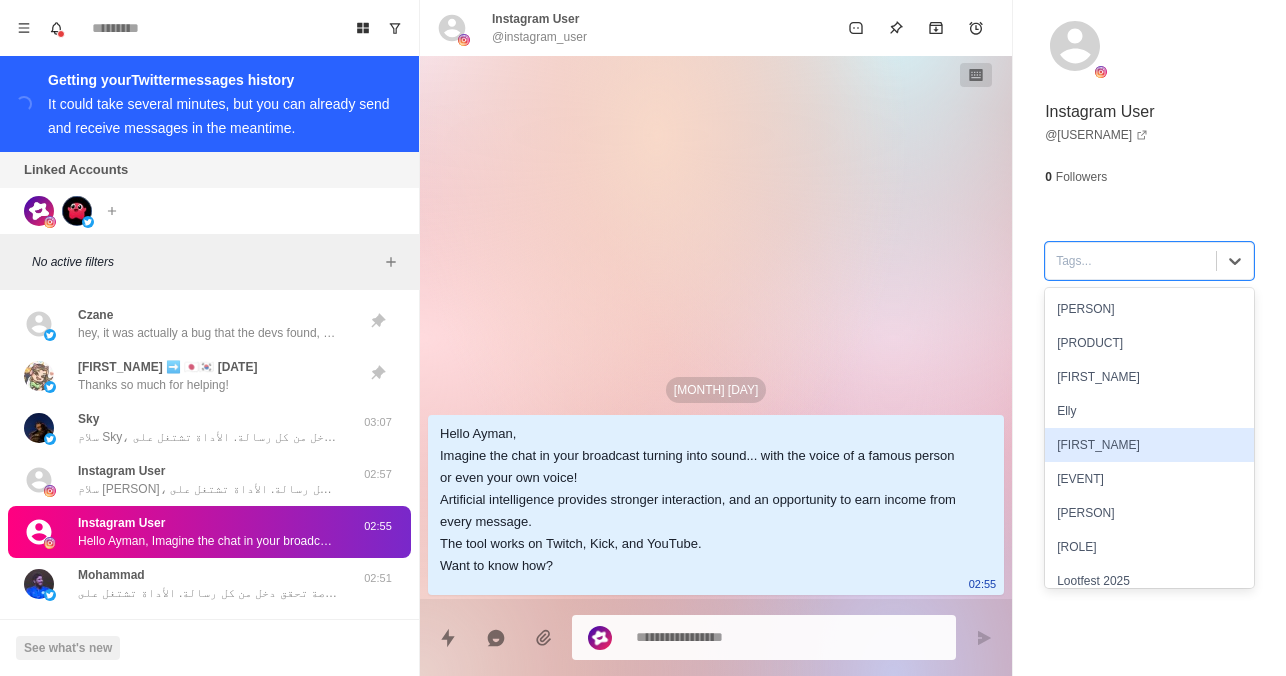 click on "[FIRST_NAME]" at bounding box center (1149, 445) 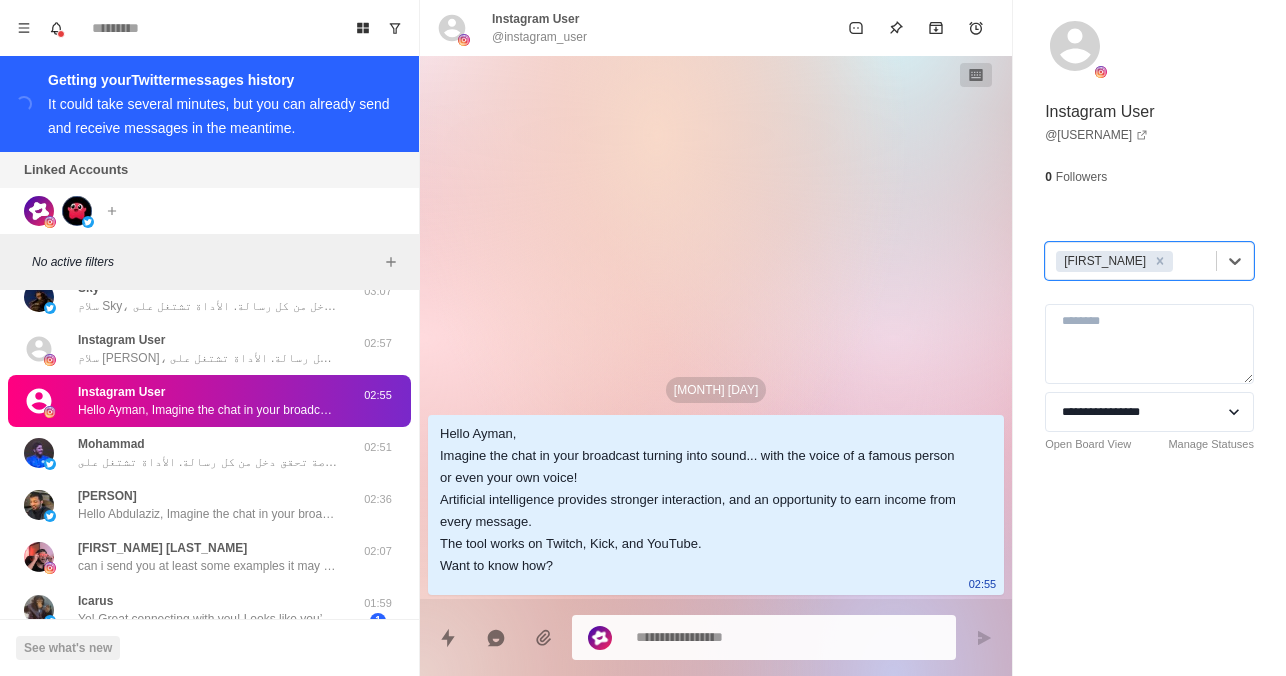 scroll, scrollTop: 132, scrollLeft: 0, axis: vertical 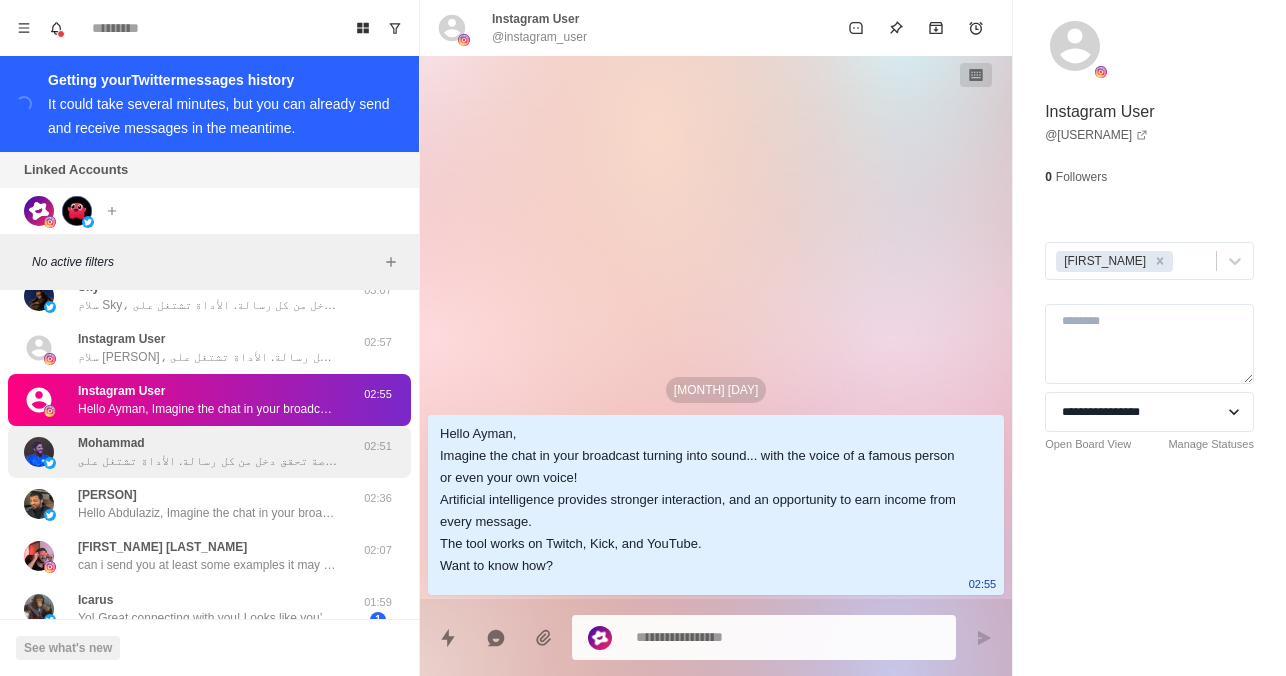 click on "سلام محمد،
تخيل الشات في بثك يتحوّل لصوت... بصوت شخصية مشهورة أو حتى بصوتك!
ذكاء اصطناعي يعطي تفاعل أقوى، وفرصة تحقق دخل من كل رسالة.
الأداة تشتغل على Twitch، Kick، وYouTube.
حاب تعرف كيف؟" at bounding box center [208, 461] 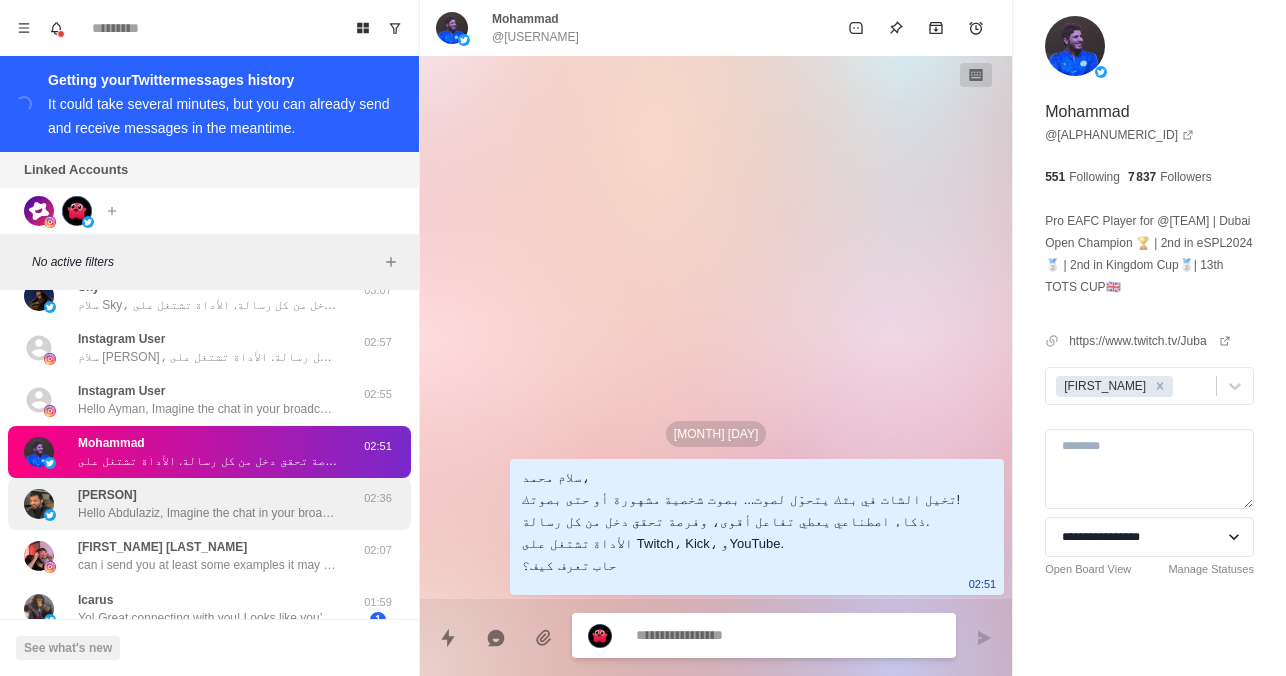 click on "Hello Abdulaziz,
Imagine the chat in your broadcast turning into sound... with the voice of a famous person or even your own voice!
Artificial intelligence provides stronger interaction, and an opportunity to earn income from every message.
The tool works on Twitch, Kick, and YouTube.
Want to know how?" at bounding box center (208, 513) 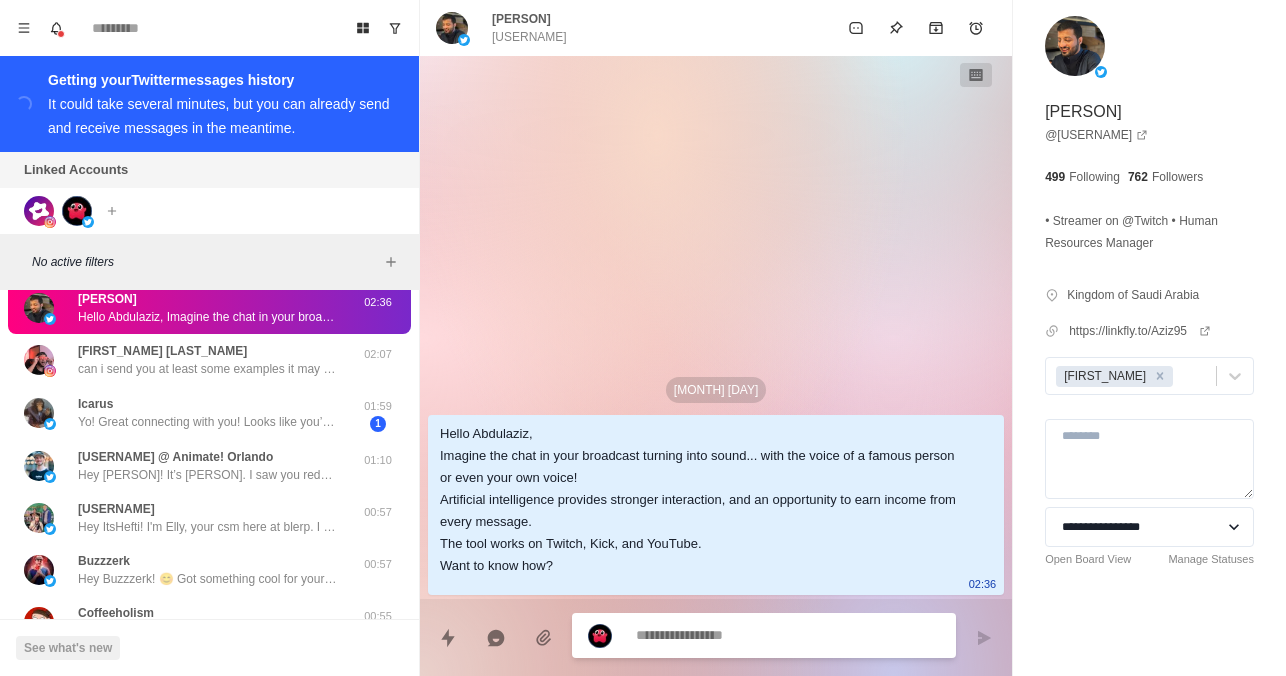 scroll, scrollTop: 329, scrollLeft: 0, axis: vertical 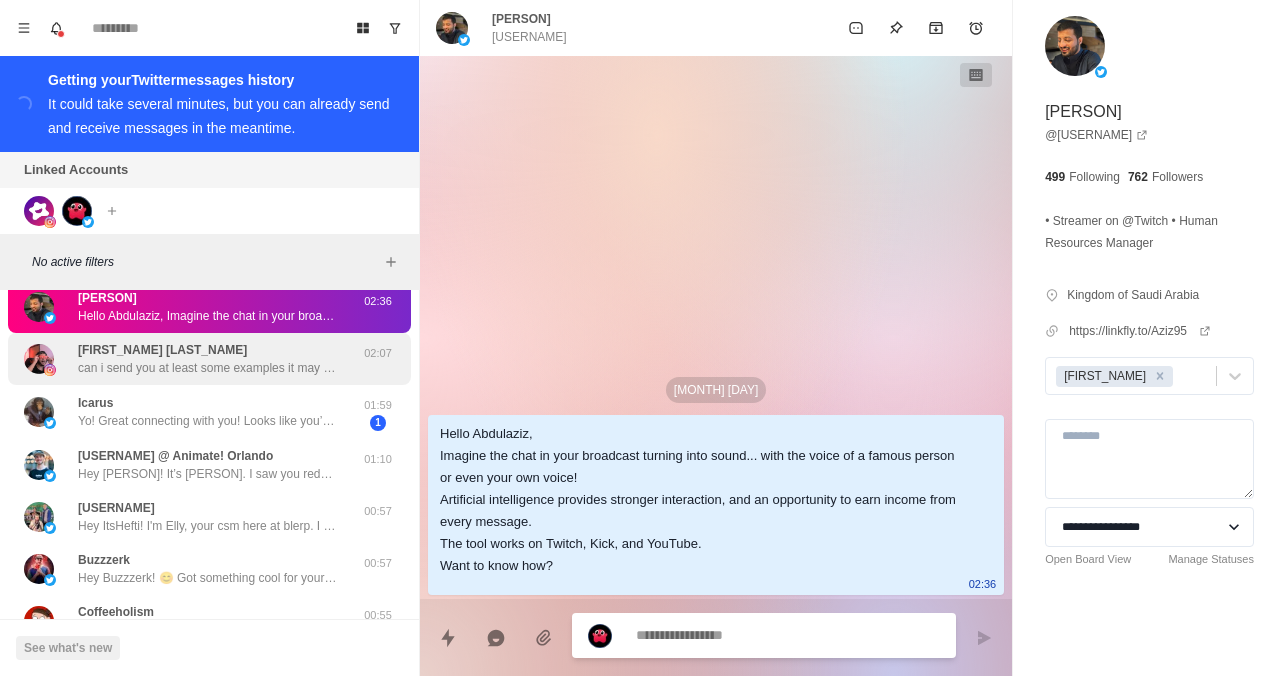 click on "[FIRST_NAME] [LAST_NAME] can i send you at least some examples it may change your mind? akhoya l3ziz" at bounding box center (208, 359) 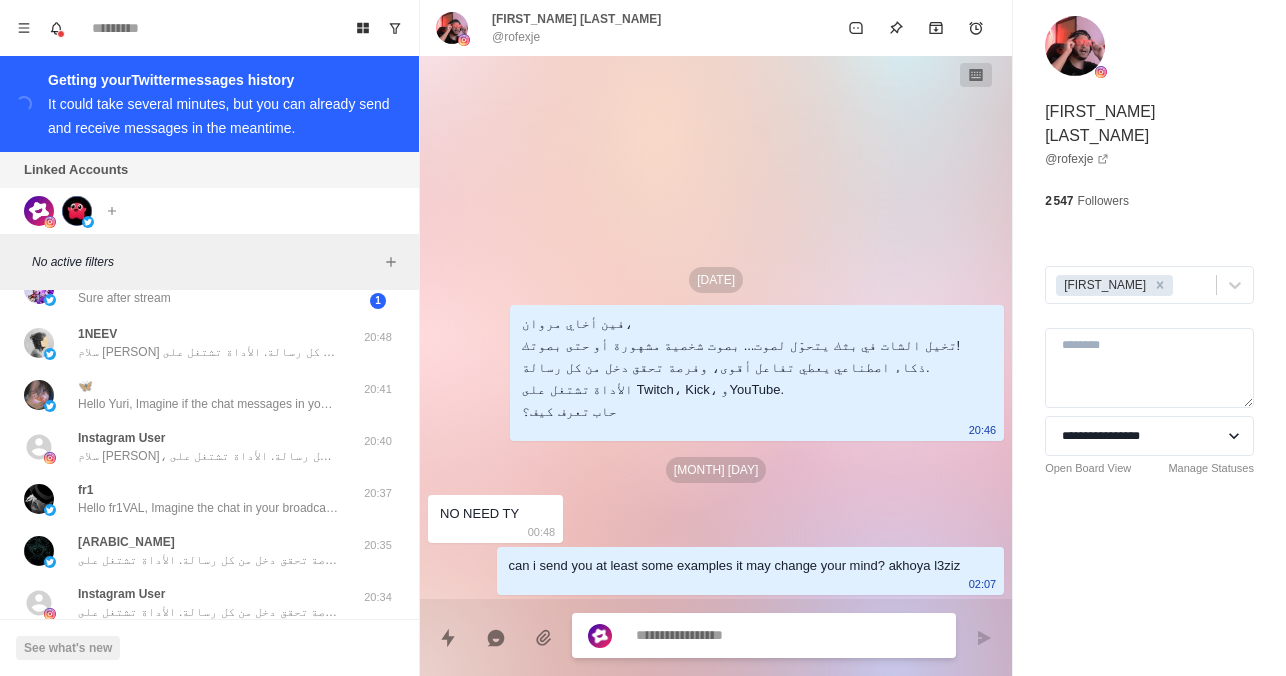 scroll, scrollTop: 2021, scrollLeft: 0, axis: vertical 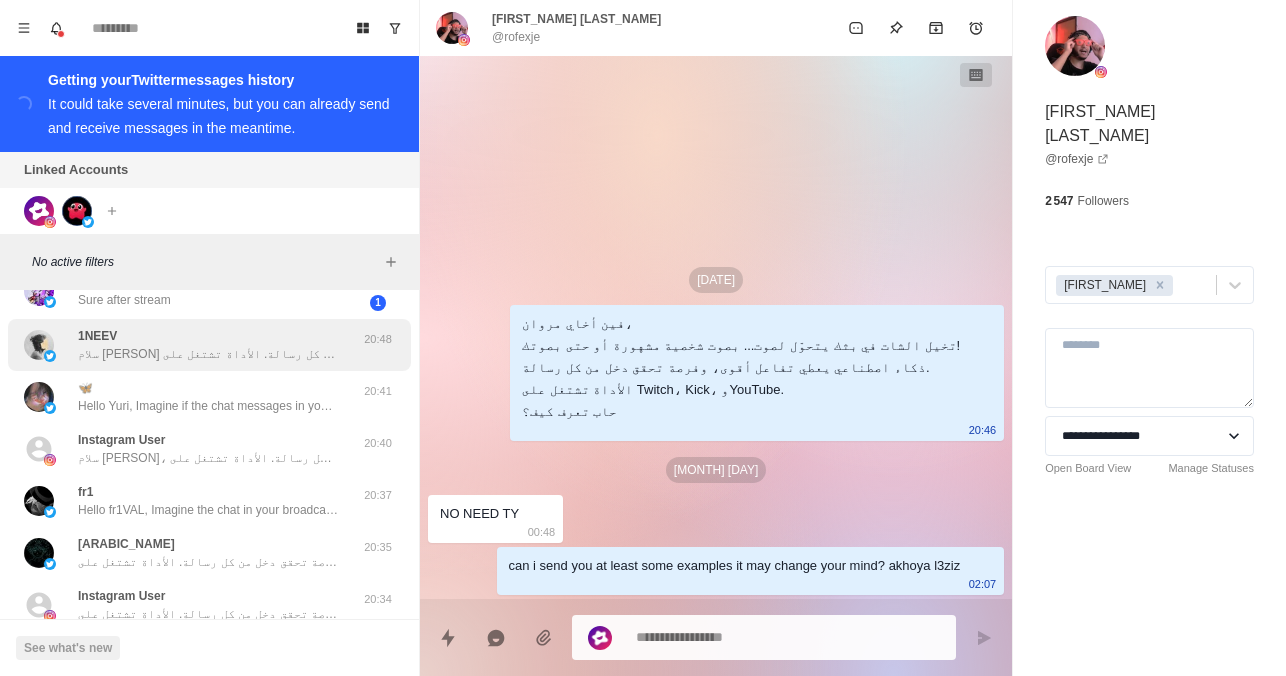 click on "1NEEV سلام نيڤ
تخيل الشات في بثك يتحوّل لصوت... بصوت شخصية مشهورة أو حتى بصوتك!
ذكاء اصطناعي يعطي تفاعل أقوى، وفرصة تحقق دخل من كل رسالة.
الأداة تشتغل على Twitch، Kick، وYouTube.
حاب تعرف كيف؟ 20:48" at bounding box center (209, 345) 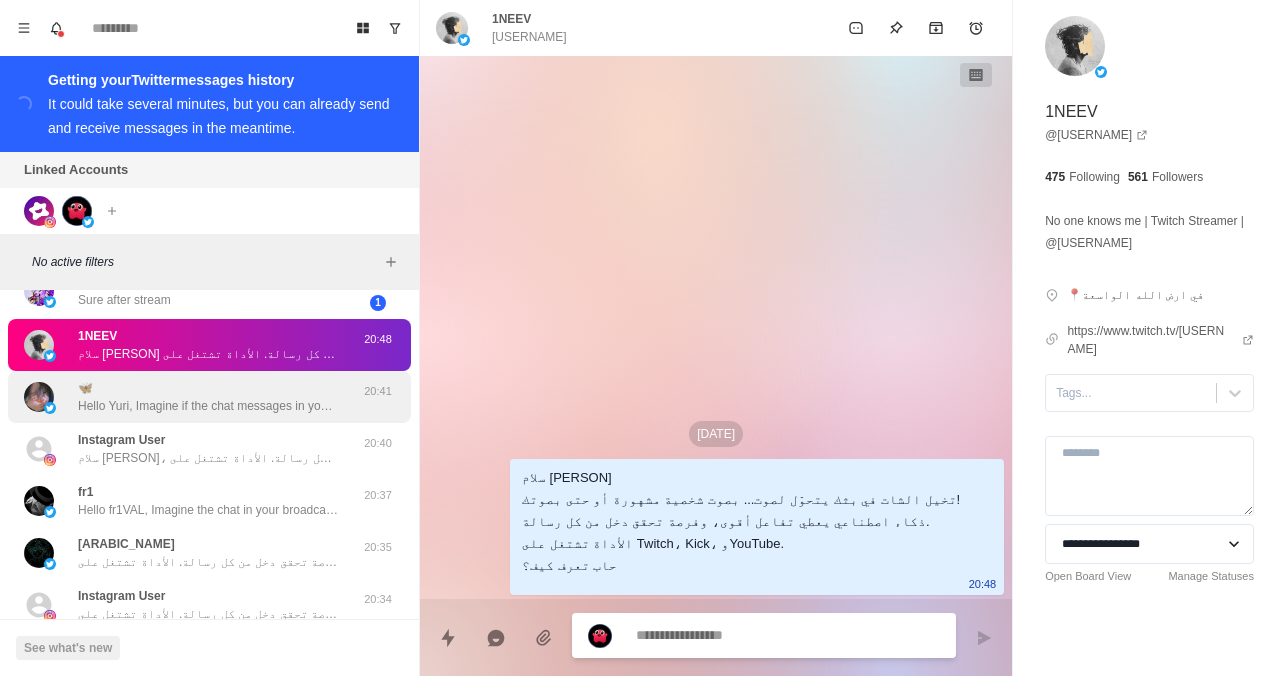 click on "Hello Yuri,
Imagine if the chat messages in your broadcast turned into sound... with the voice of a famous person, or even your own voice!
Artificial intelligence enhances follower interaction, and gives you an opportunity to earn income from every message.
The tool works on Twitch, Kick, and YouTube.
Want to know how?" at bounding box center [208, 406] 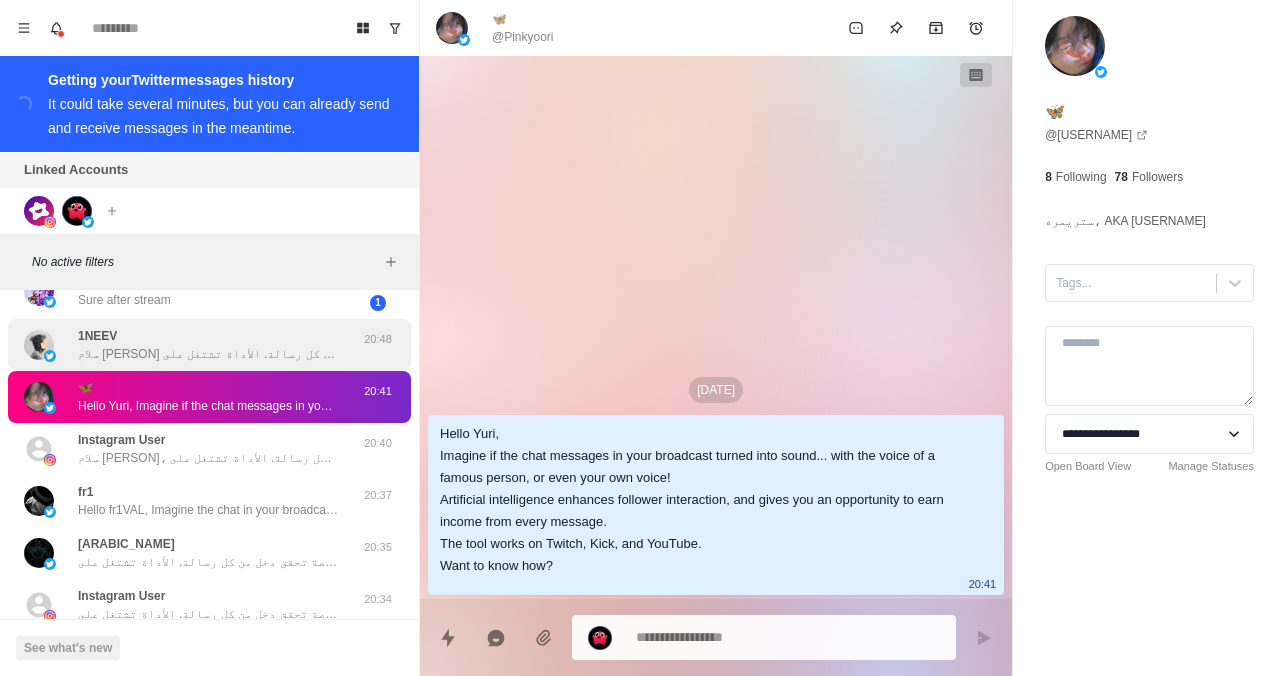 click on "سلام [PERSON]
تخيل الشات في بثك يتحوّل لصوت... بصوت شخصية مشهورة أو حتى بصوتك!
ذكاء اصطناعي يعطي تفاعل أقوى، وفرصة تحقق دخل من كل رسالة.
الأداة تشتغل على Twitch، Kick، وYouTube.
حاب تعرف كيف؟" at bounding box center (208, 354) 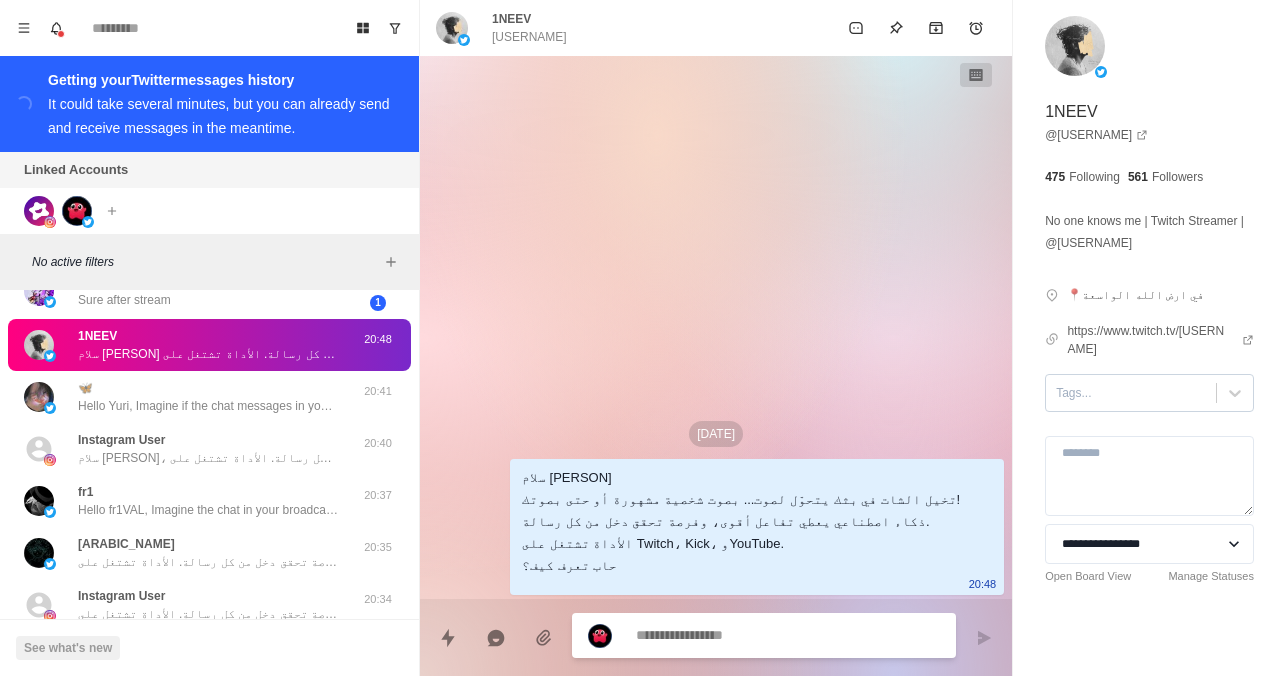 click on "Tags..." at bounding box center [1149, 393] 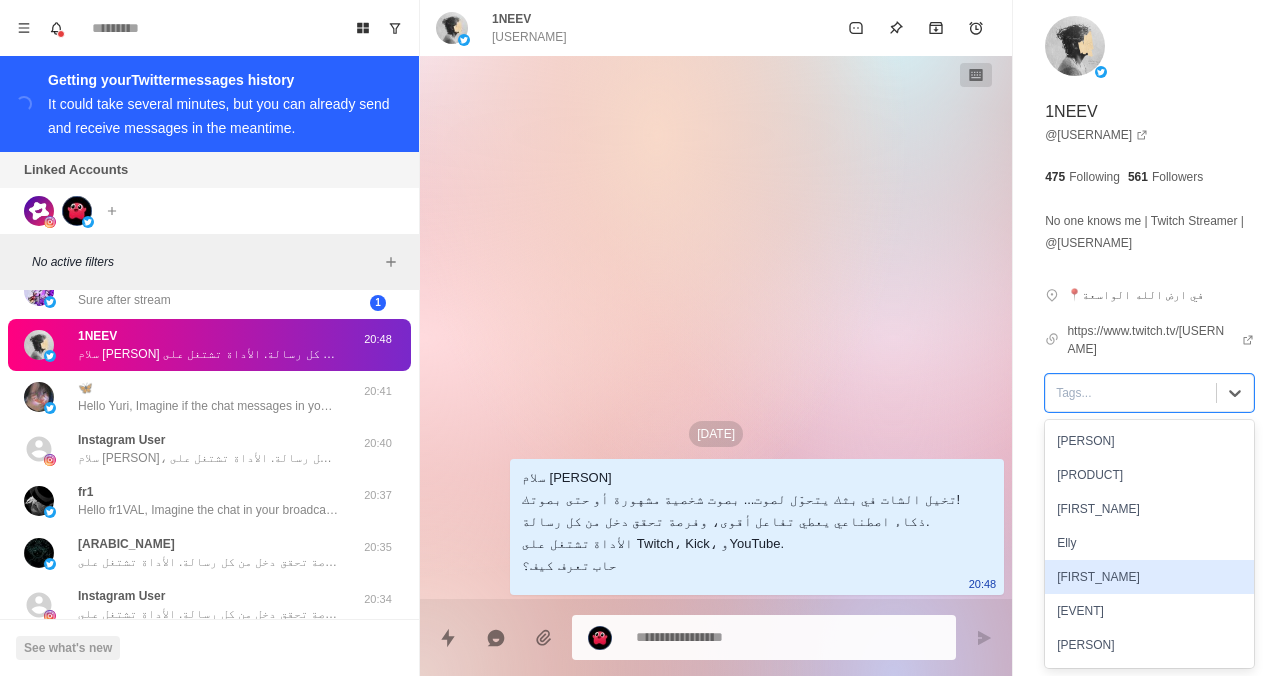 click on "[FIRST_NAME]" at bounding box center [1149, 577] 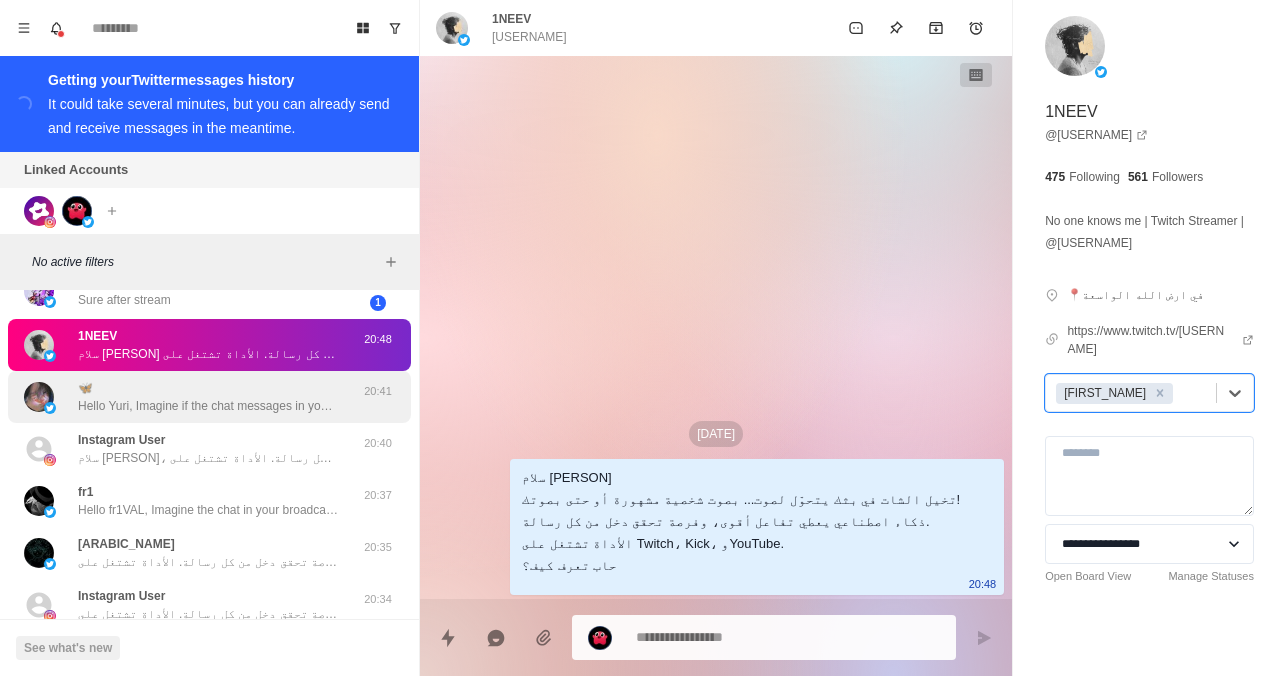 click on "Hello Yuri,
Imagine if the chat messages in your broadcast turned into sound... with the voice of a famous person, or even your own voice!
Artificial intelligence enhances follower interaction, and gives you an opportunity to earn income from every message.
The tool works on Twitch, Kick, and YouTube.
Want to know how?" at bounding box center [208, 406] 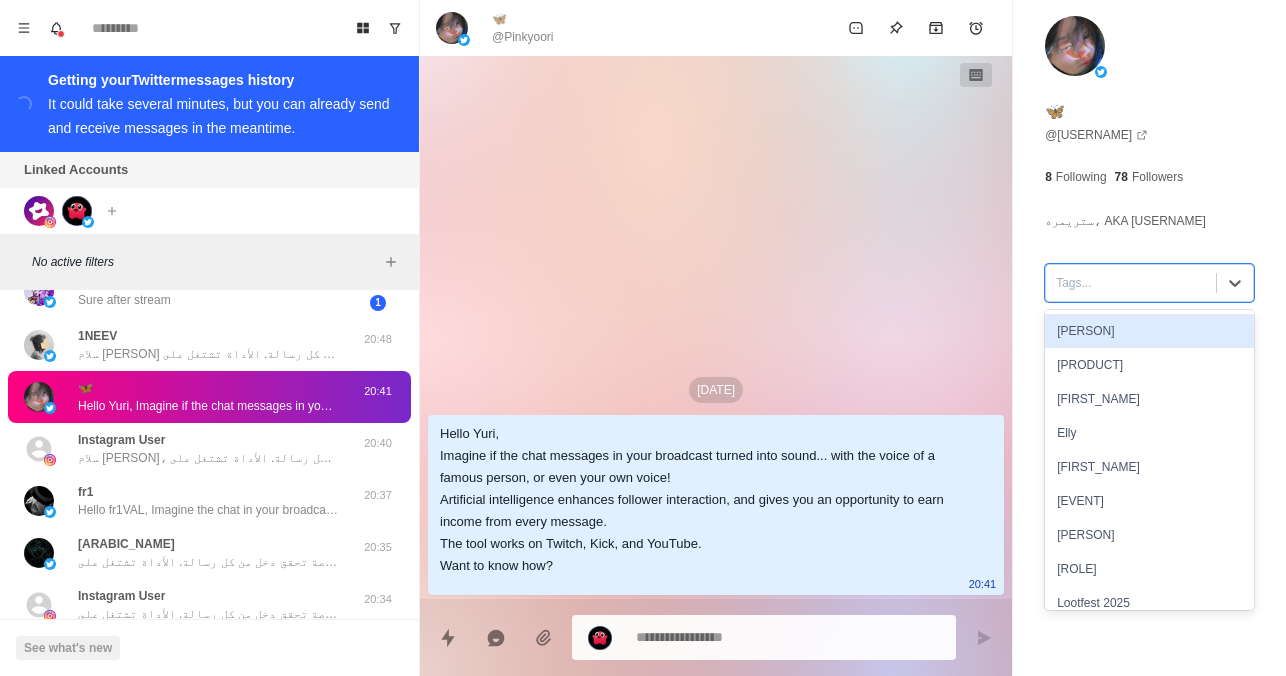 click on "Tags..." at bounding box center [1131, 283] 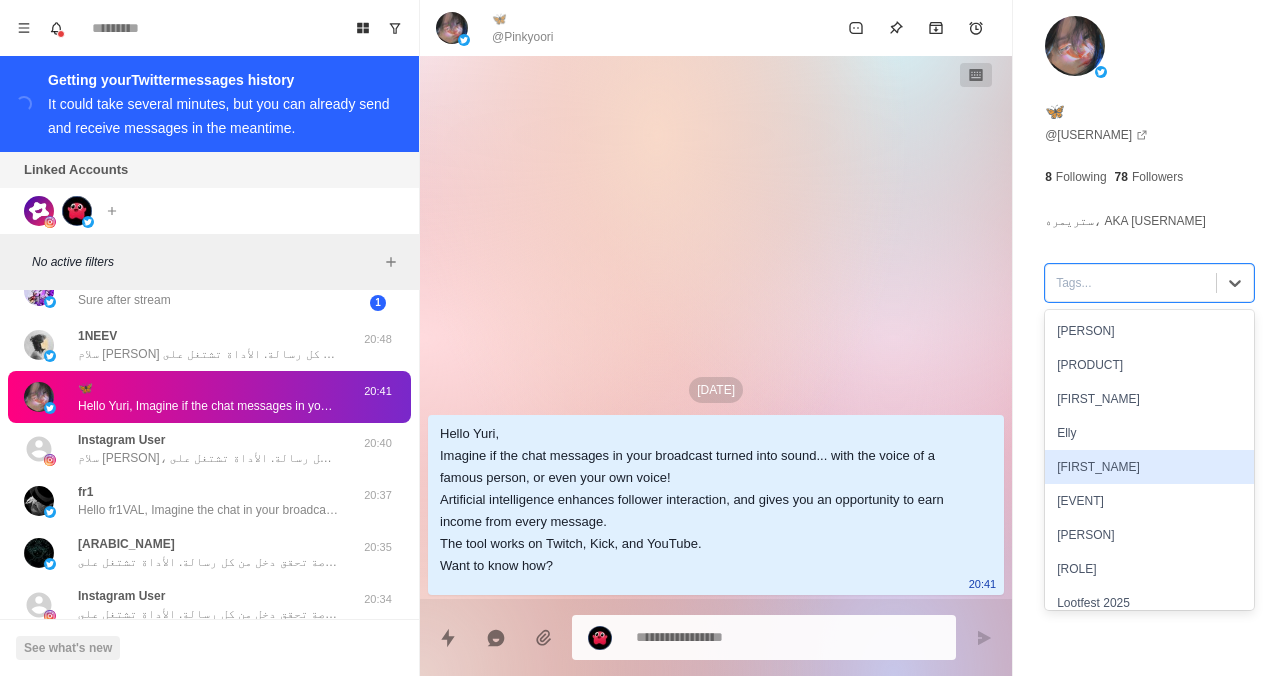 click on "[FIRST_NAME]" at bounding box center [1149, 467] 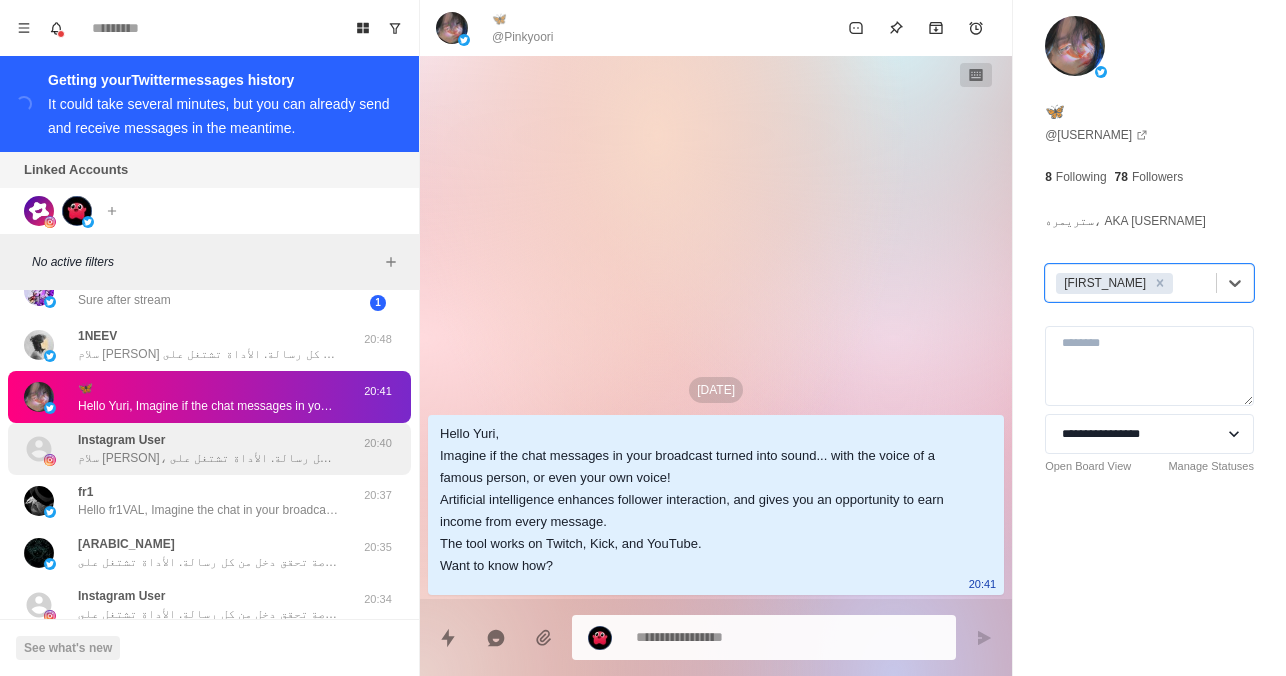 click on "Instagram User سلام خالد،
تخيل الشات في بثك يتحوّل لصوت... بصوت شخصية مشهورة أو حتى بصوتك!
ذكاء اصطناعي يعطي تفاعل أقوى، وفرصة تحقق دخل من كل رسالة.
الأداة تشتغل على Twitch، Kick، وYouTube.
حاب تعرف كيف؟ 20:40" at bounding box center (209, 449) 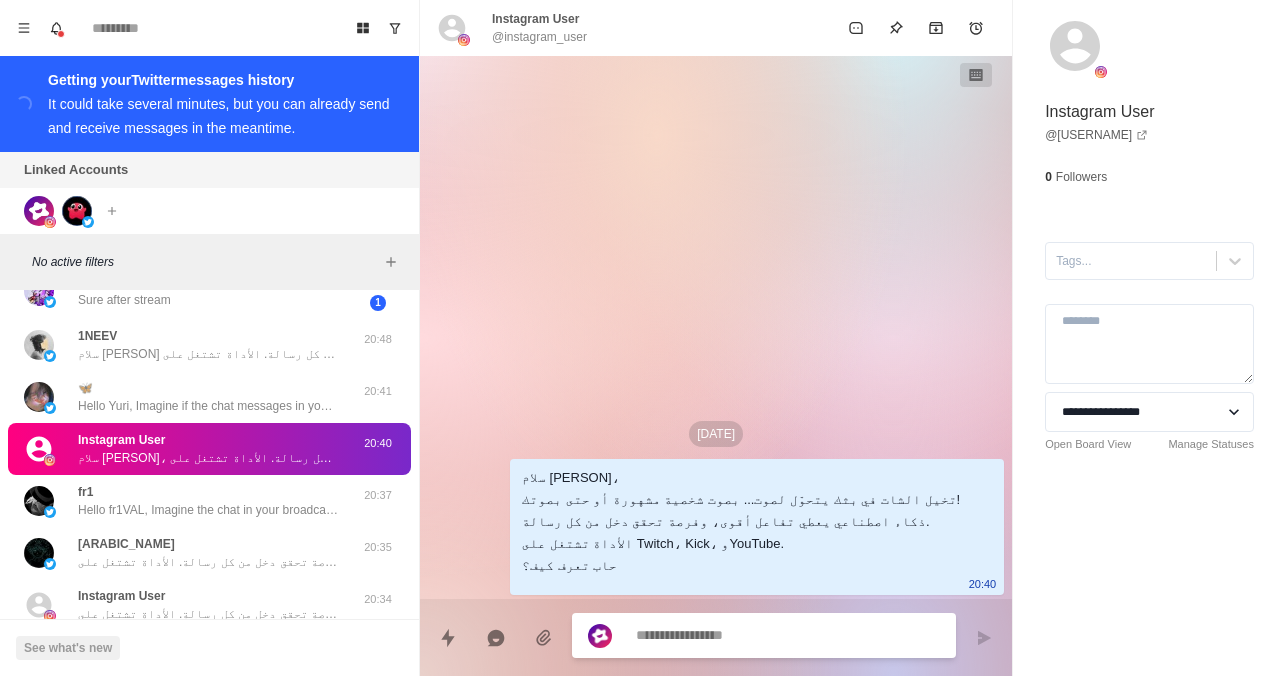 click on "**********" at bounding box center [1149, 270] 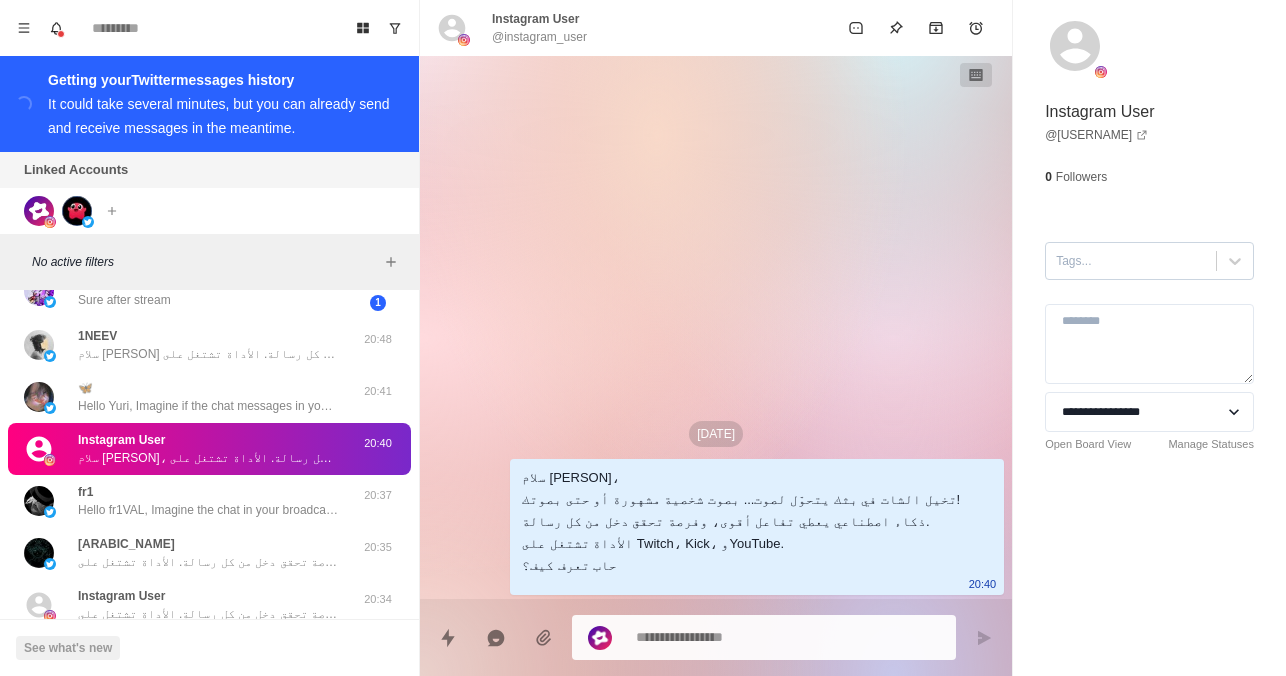 click on "Tags..." at bounding box center [1131, 261] 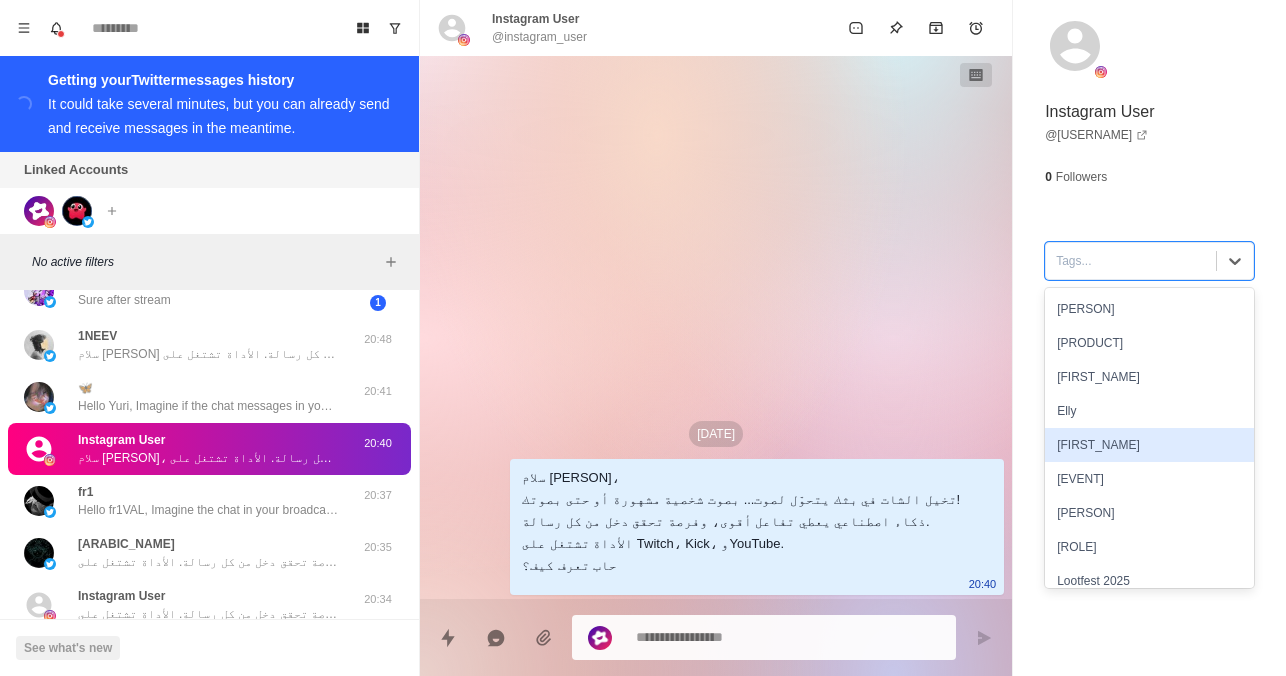 click on "[FIRST_NAME]" at bounding box center [1149, 445] 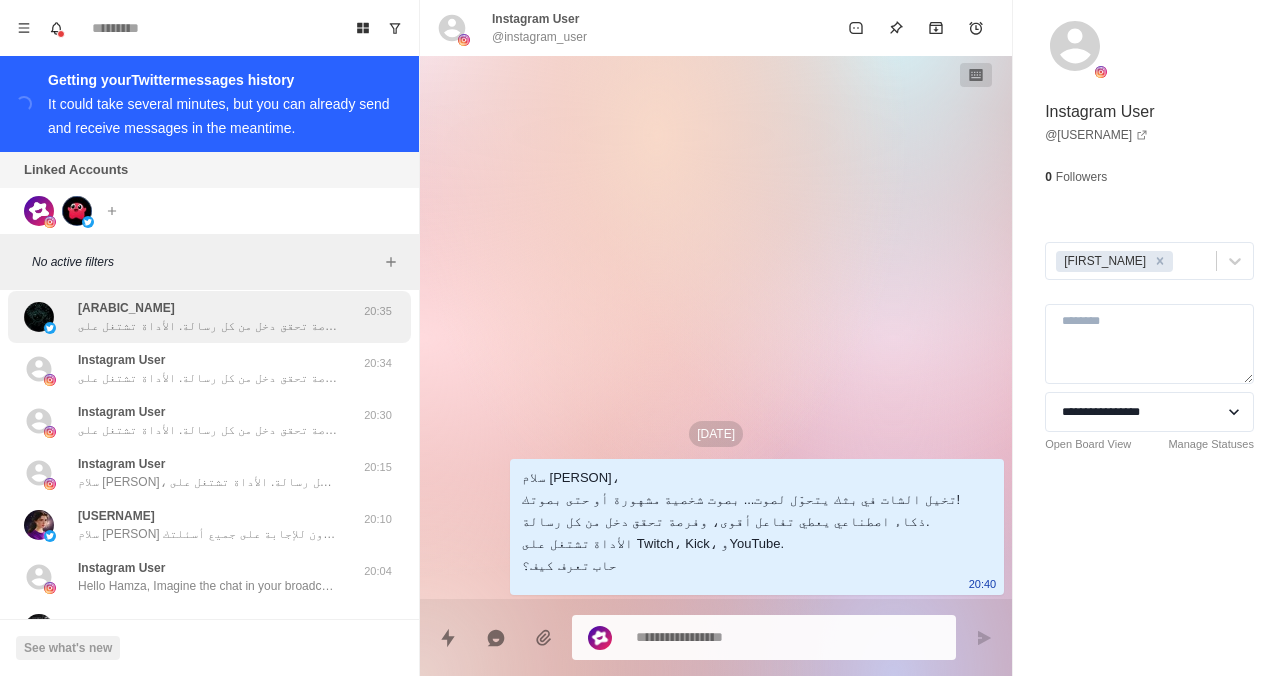 click on "سلام [PERSON] حبيت أذكرك لو الرسالة سابقة فاتتك و نحن مستعدون للإجابة على جميع أسئلتك" at bounding box center (208, 534) 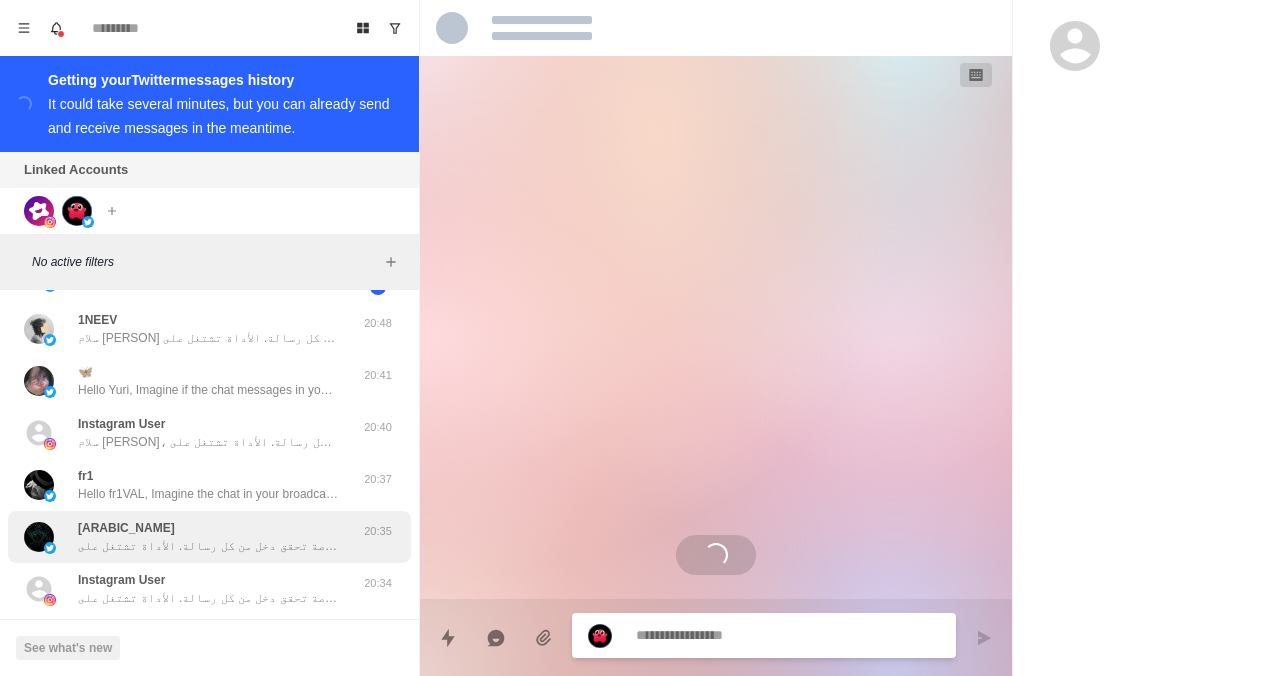 scroll, scrollTop: 2036, scrollLeft: 0, axis: vertical 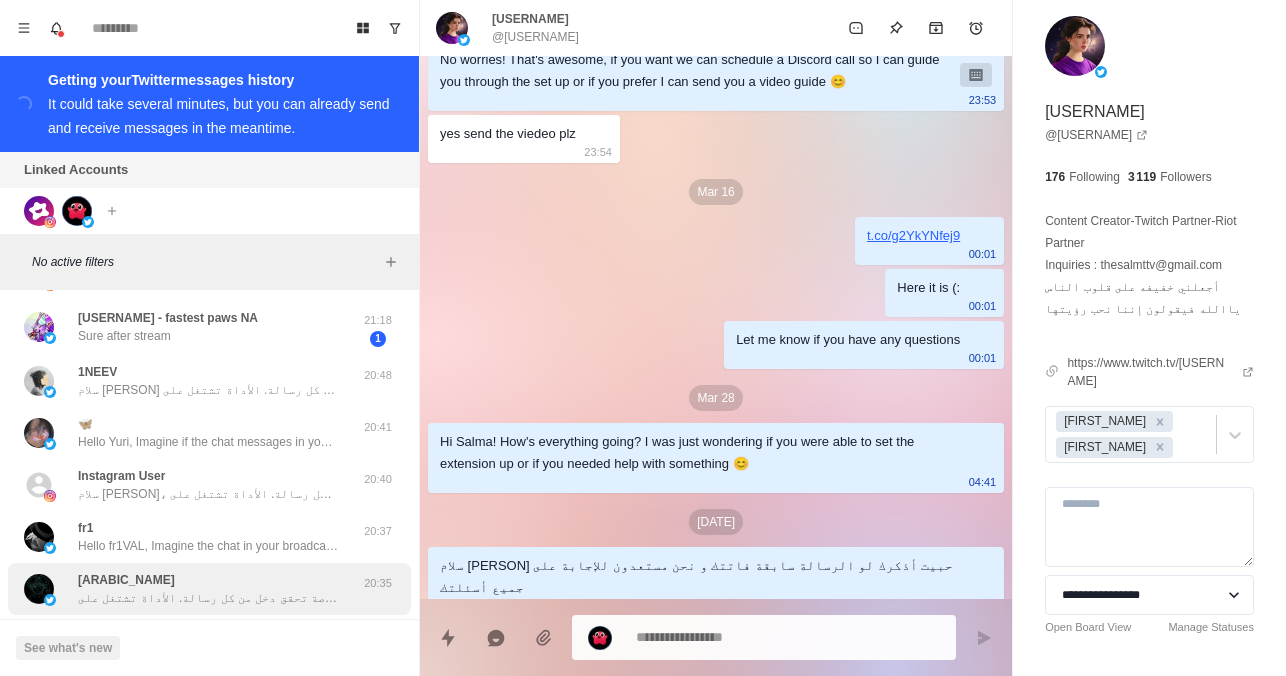click on "Hello fr1VAL,
Imagine the chat in your broadcast turning into sound... with the voice of a famous person or even your own voice!
Artificial intelligence provides stronger interaction, and an opportunity to earn income from every message.
The tool works on Twitch, Kick, and YouTube.
Want to know how?" at bounding box center (208, 537) 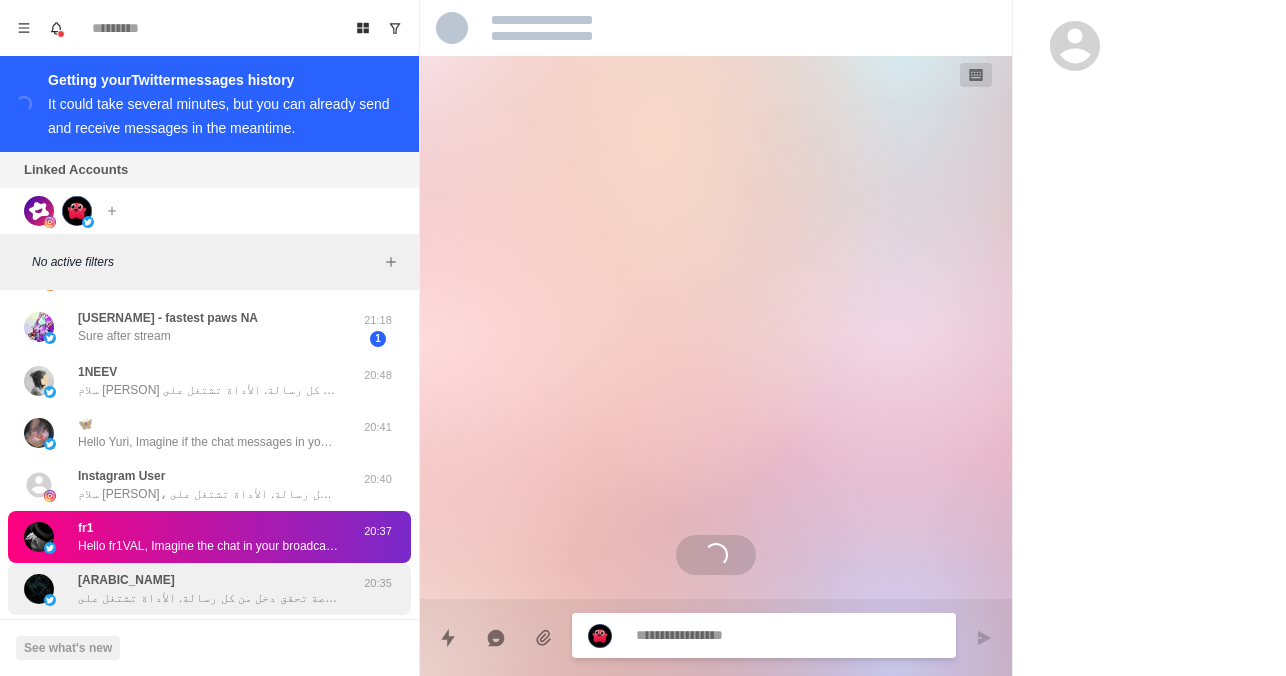 scroll, scrollTop: 0, scrollLeft: 0, axis: both 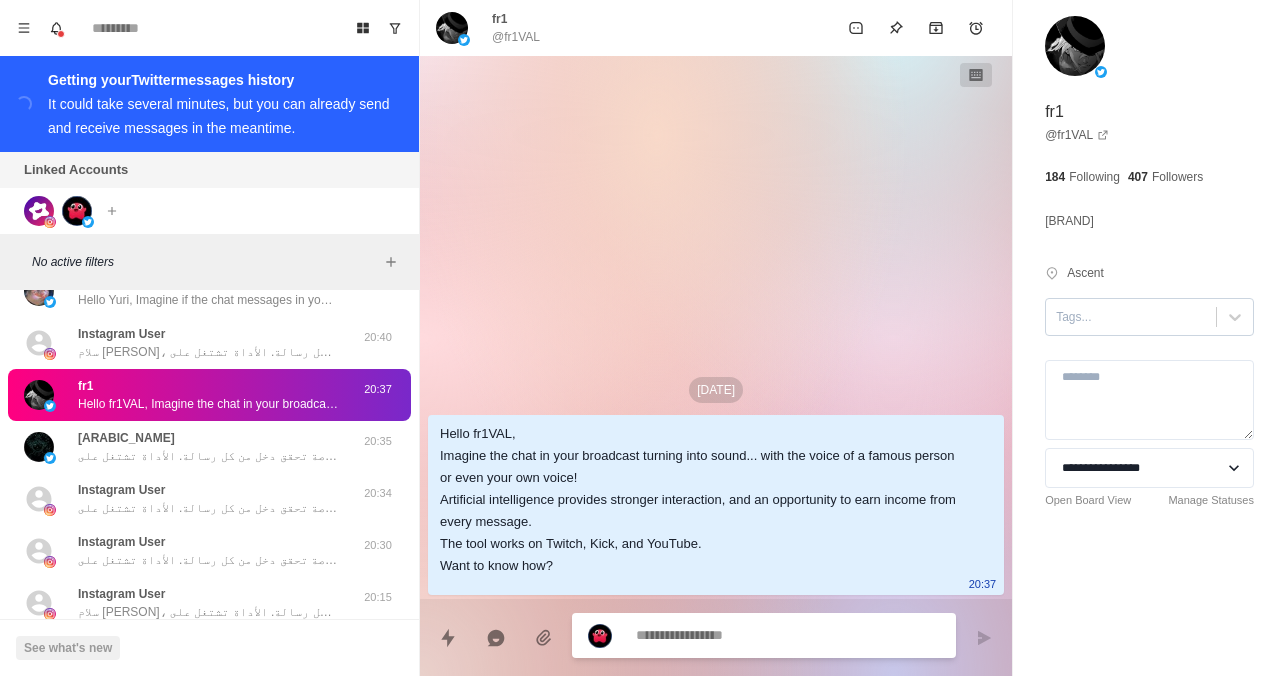 click on "Tags..." at bounding box center (1131, 317) 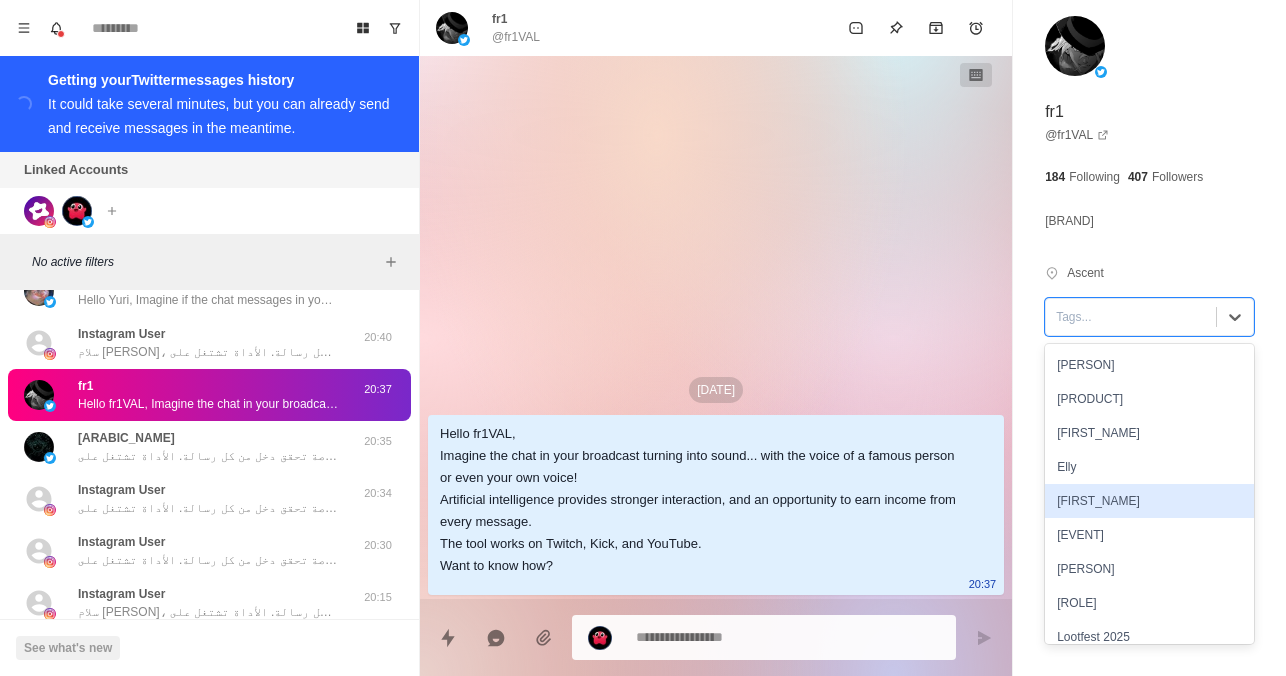click on "[FIRST_NAME]" at bounding box center (1149, 501) 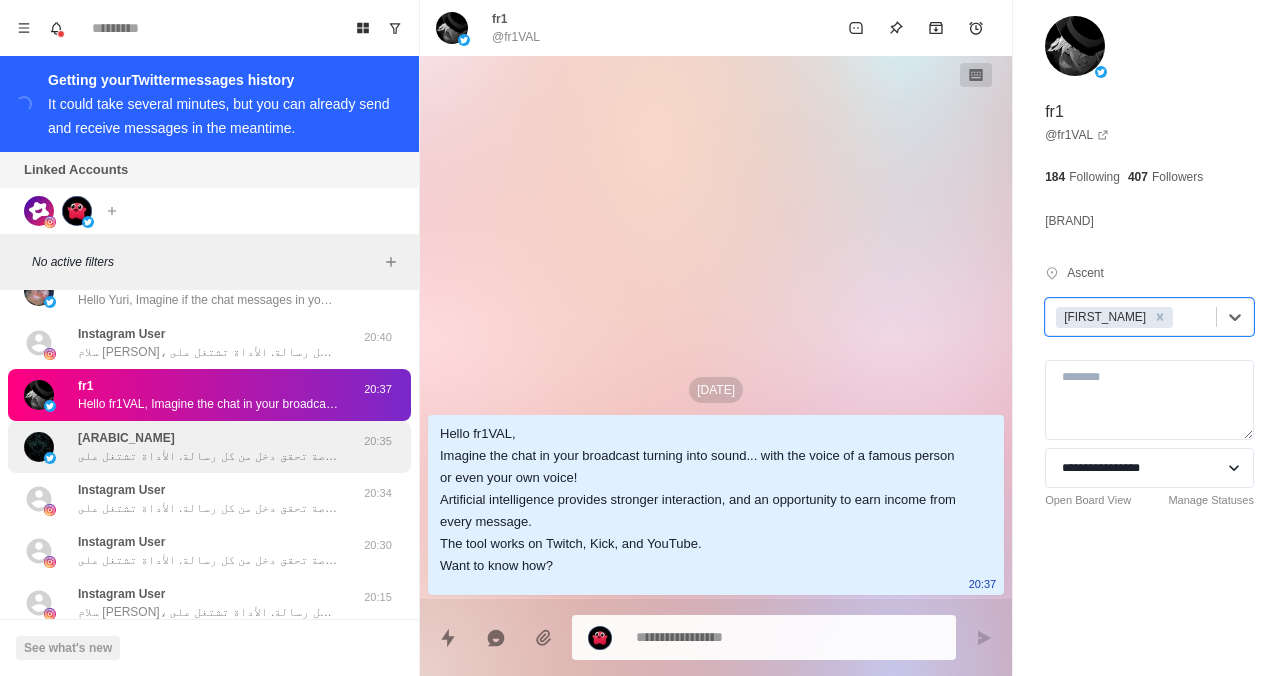 click on "سلام عبد الرحمن،
تخيل الشات في بثك يتحوّل لصوت... بصوت شخصية مشهورة أو حتى بصوتك!
ذكاء اصطناعي يعطي تفاعل أقوى، وفرصة تحقق دخل من كل رسالة.
الأداة تشتغل على Twitch، Kick، وYouTube.
حاب تعرف كيف؟" at bounding box center (208, 456) 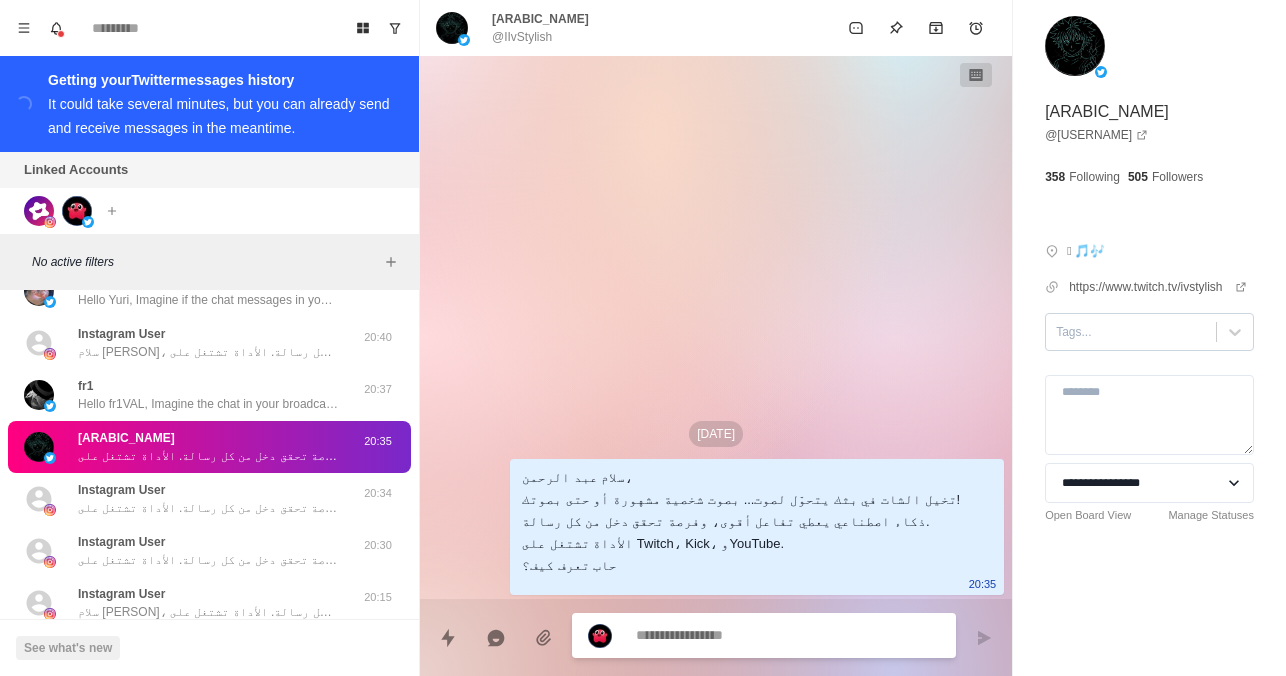 click at bounding box center (1131, 332) 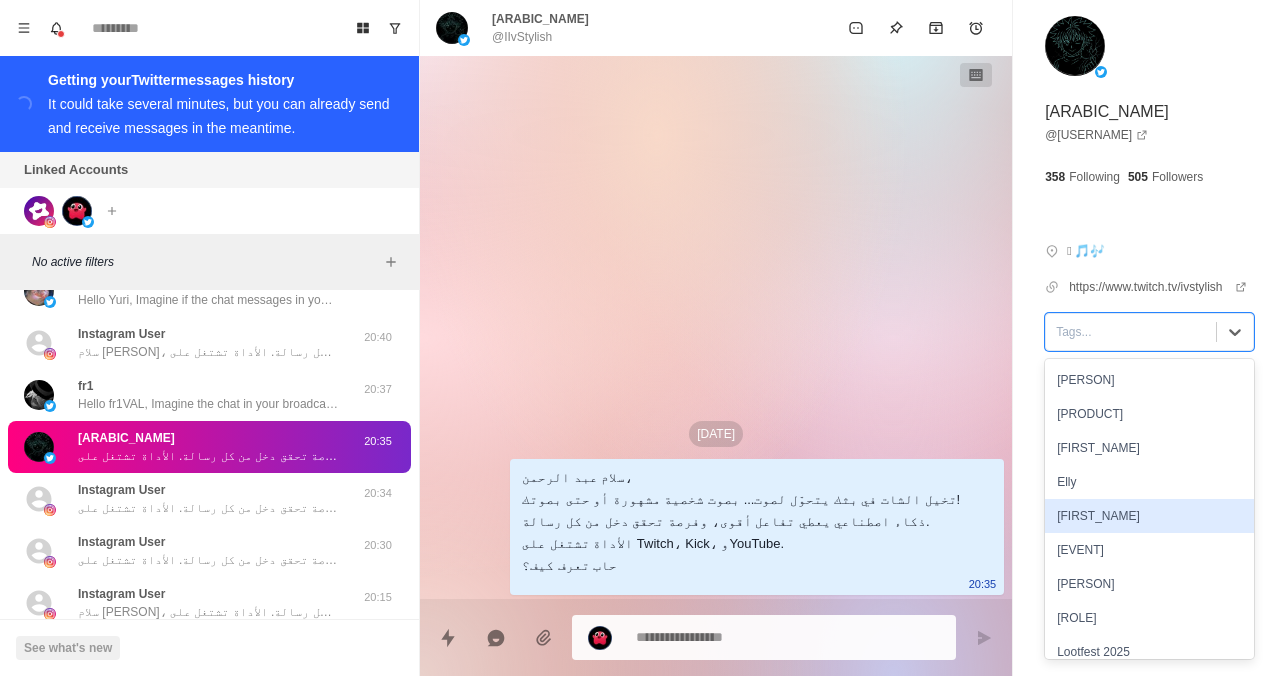 click on "[FIRST_NAME]" at bounding box center [1149, 516] 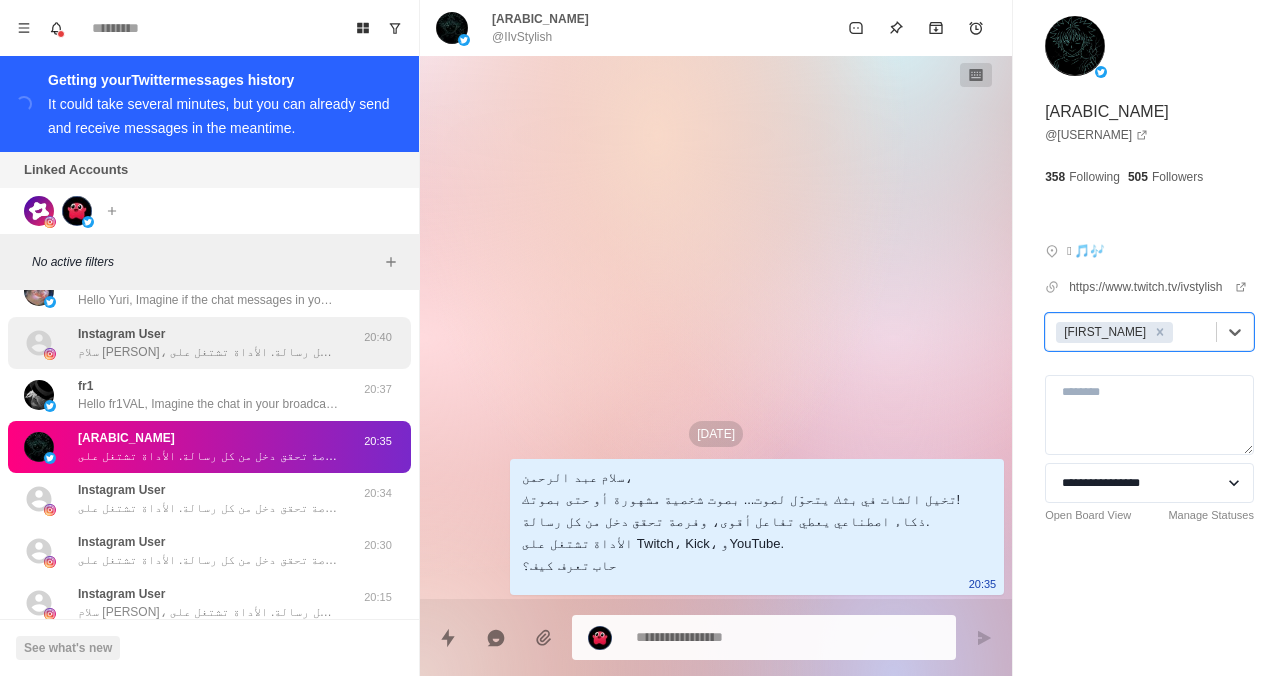 click on "سلام [PERSON]،
تخيل الشات في بثك يتحوّل لصوت... بصوت شخصية مشهورة أو حتى بصوتك!
ذكاء اصطناعي يعطي تفاعل أقوى، وفرصة تحقق دخل من كل رسالة.
الأداة تشتغل على Twitch، Kick، وYouTube.
حاب تعرف كيف؟" at bounding box center (208, 352) 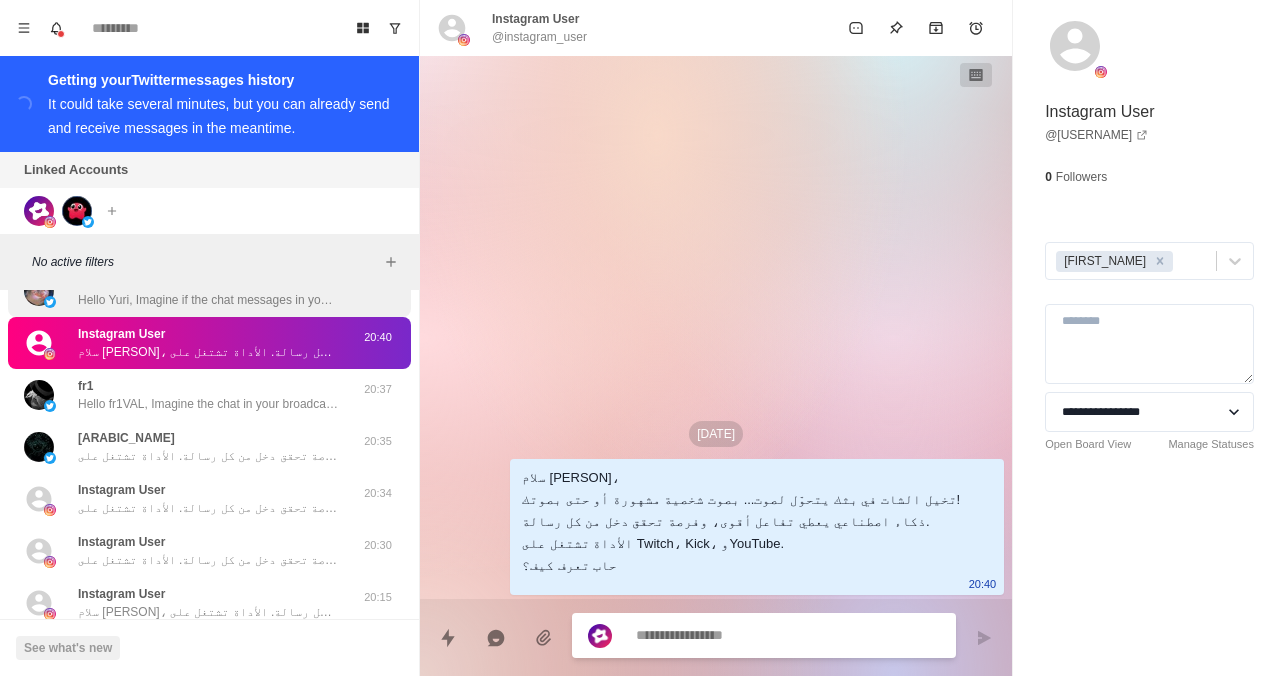 click on "Hello Yuri,
Imagine if the chat messages in your broadcast turned into sound... with the voice of a famous person, or even your own voice!
Artificial intelligence enhances follower interaction, and gives you an opportunity to earn income from every message.
The tool works on Twitch, Kick, and YouTube.
Want to know how?" at bounding box center [208, 300] 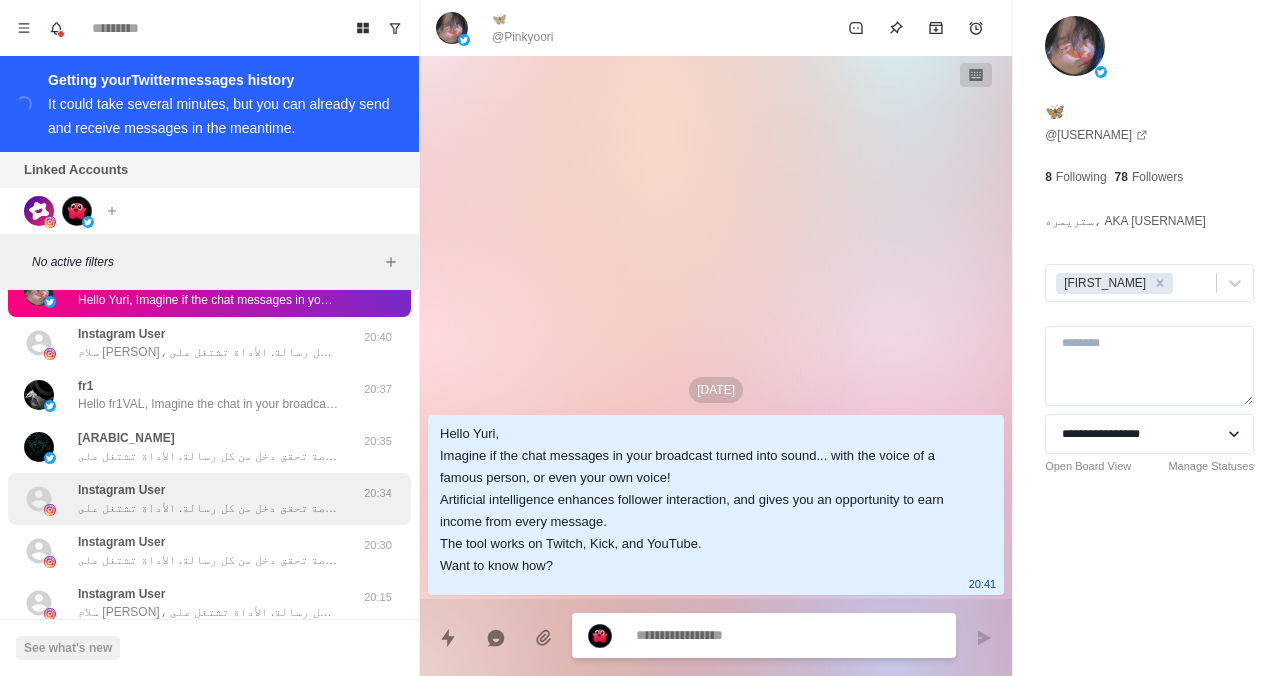 click on "سلام اسماعيل،
تخيل الشات في بثك يتحوّل لصوت... بصوت شخصية مشهورة أو حتى بصوتك!
ذكاء اصطناعي يعطي تفاعل أقوى، وفرصة تحقق دخل من كل رسالة.
الأداة تشتغل على Twitch، Kick، وYouTube.
حاب تعرف كيف؟" at bounding box center [208, 508] 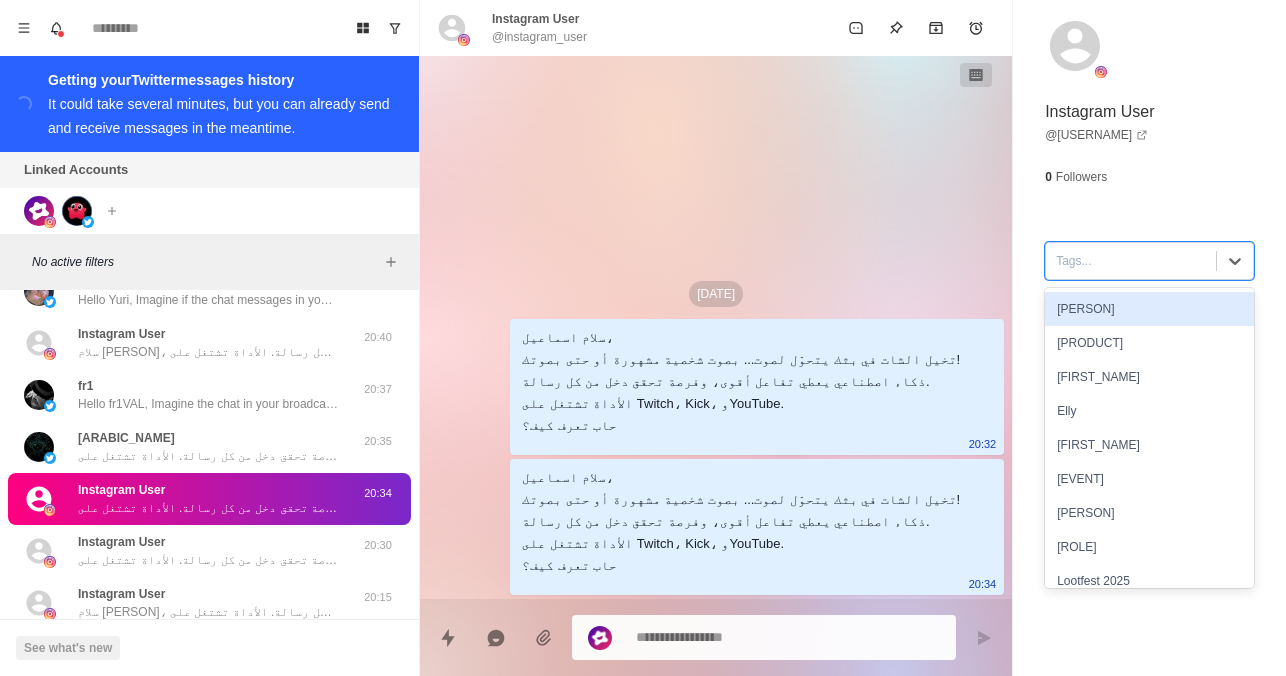 click on "Tags..." at bounding box center (1149, 261) 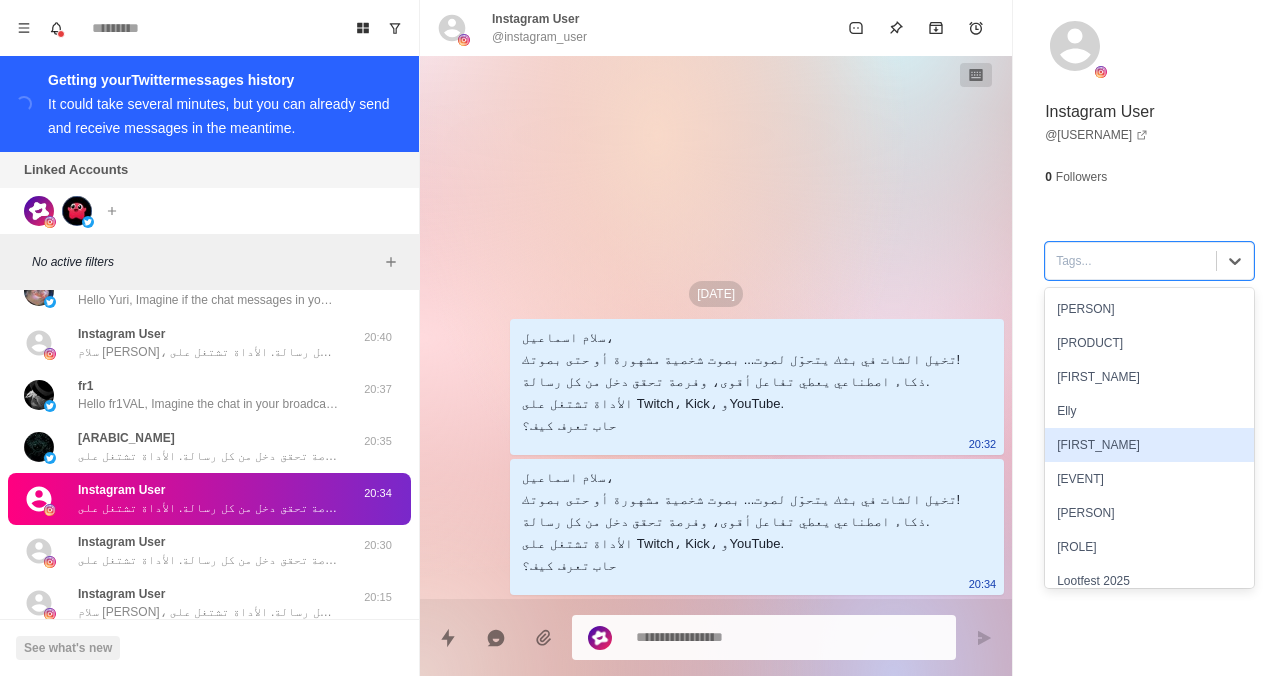 click on "[FIRST_NAME]" at bounding box center (1149, 445) 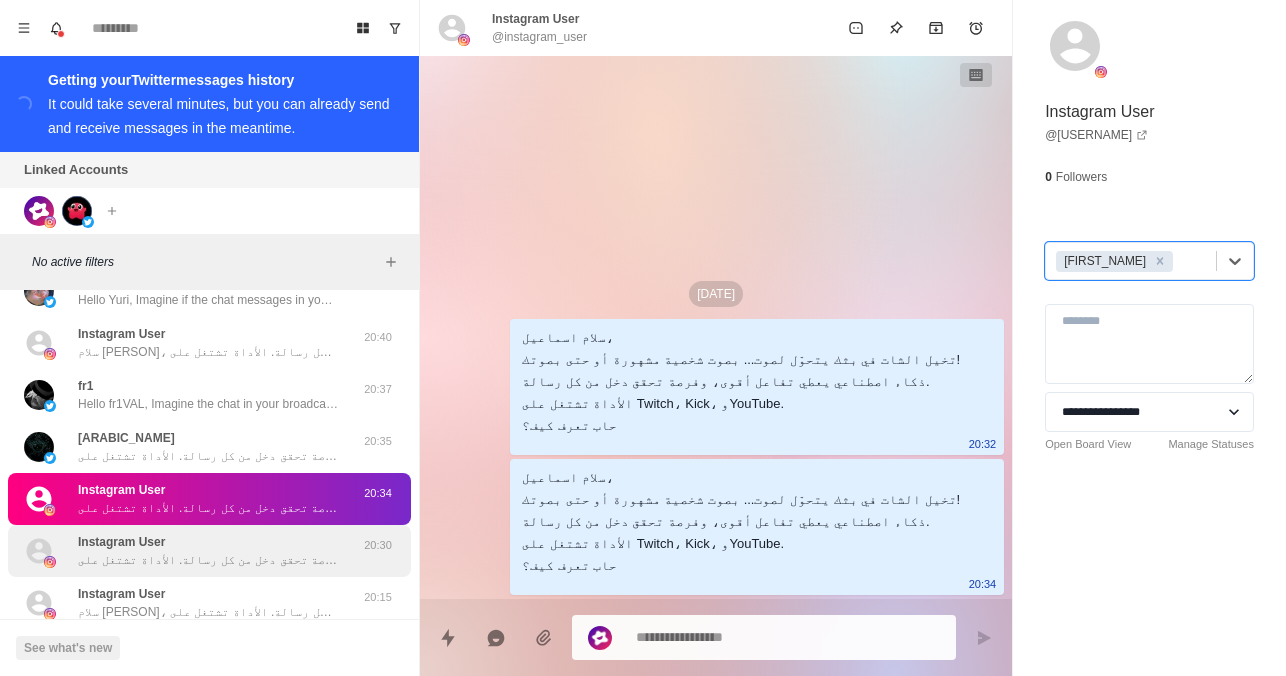 click on "سلام إلياس،
تخيل الشات في بثك يتحوّل لصوت... بصوت شخصية مشهورة أو حتى بصوتك!
ذكاء اصطناعي يعطي تفاعل أقوى، وفرصة تحقق دخل من كل رسالة.
الأداة تشتغل على Twitch، Kick، وYouTube.
حاب تعرف كيف؟" at bounding box center (208, 560) 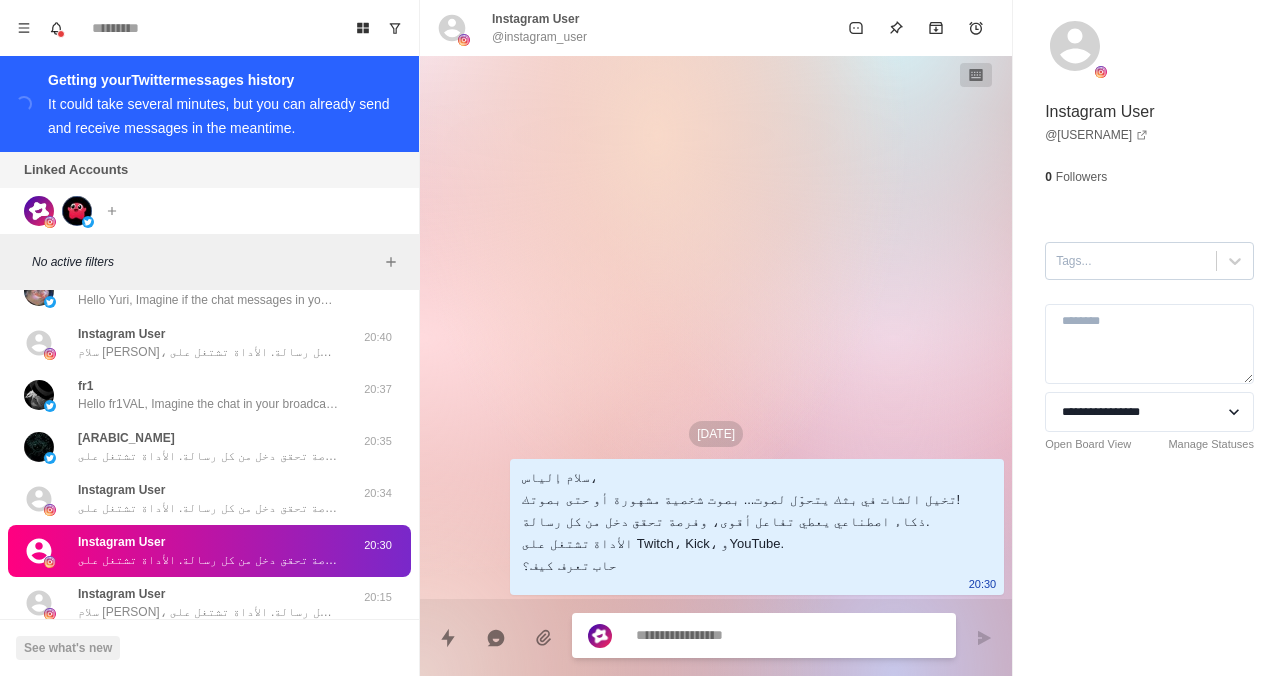 click at bounding box center (1131, 261) 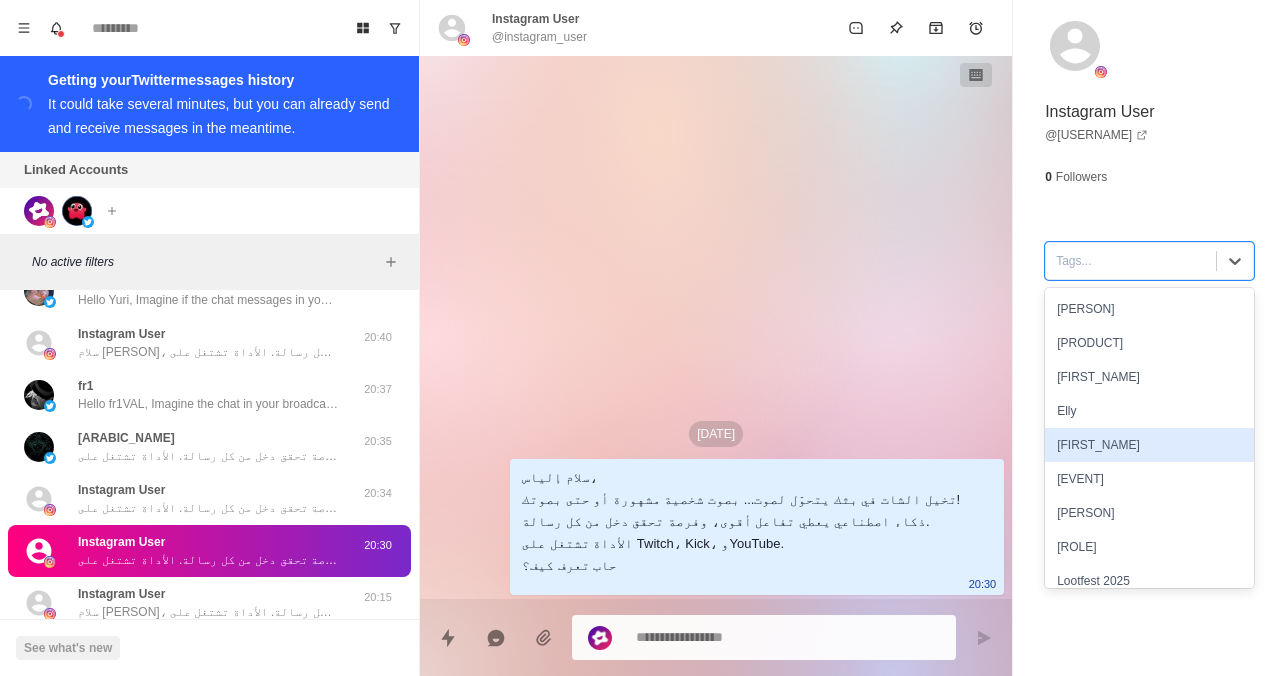 click on "[FIRST_NAME]" at bounding box center [1149, 445] 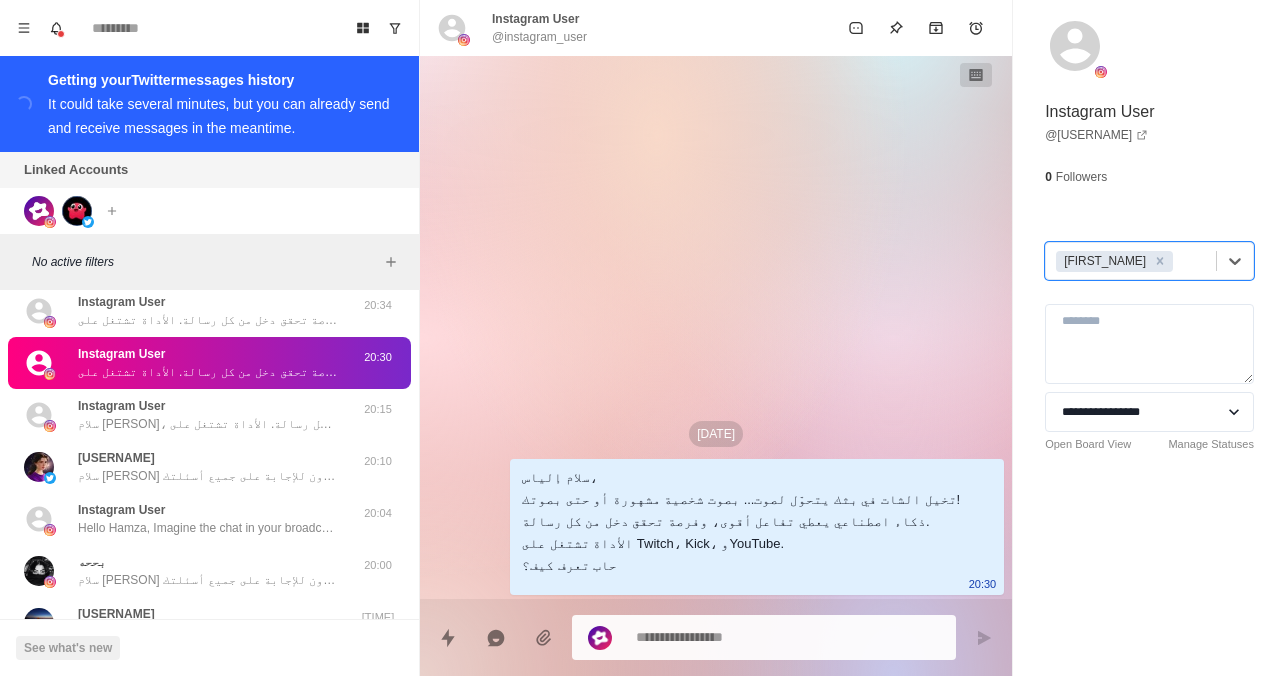 scroll, scrollTop: 2316, scrollLeft: 0, axis: vertical 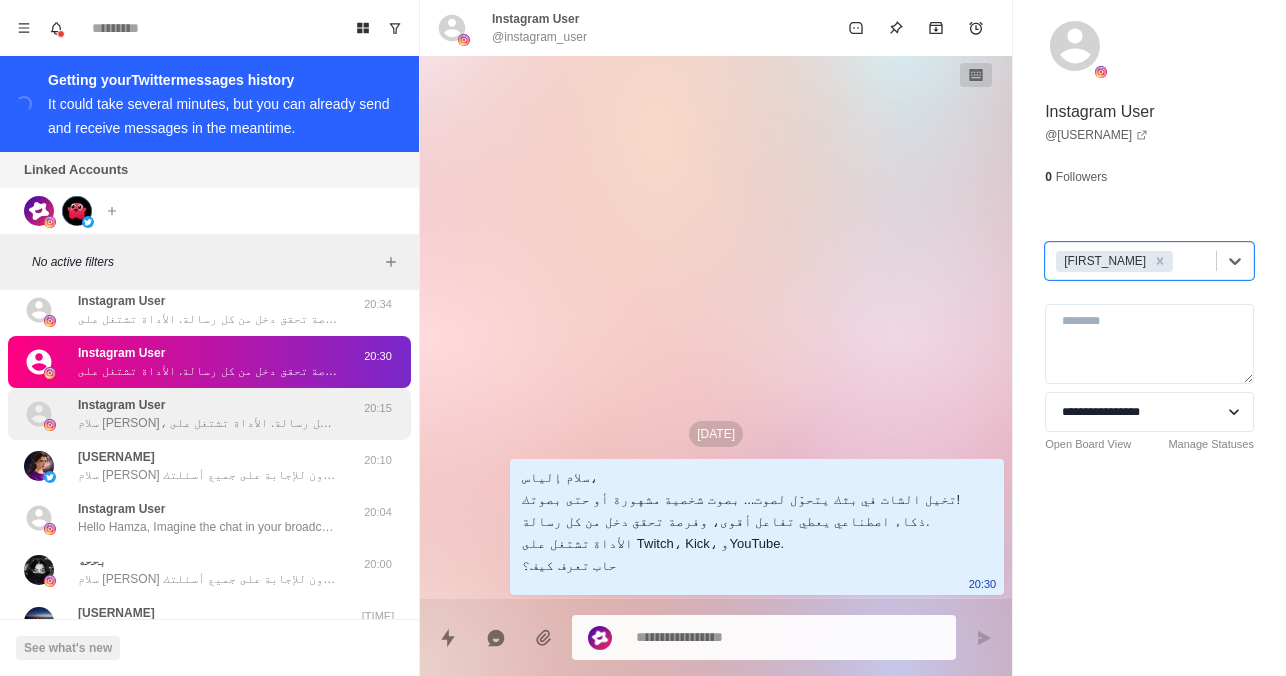click on "سلام [PERSON]،
تخيل الشات في بثك يتحوّل لصوت... بصوت شخصية مشهورة أو حتى بصوتك!
ذكاء اصطناعي يعطي تفاعل أقوى، وفرصة تحقق دخل من كل رسالة.
الأداة تشتغل على Twitch، Kick، وYouTube.
حاب تعرف كيف؟" at bounding box center (208, 423) 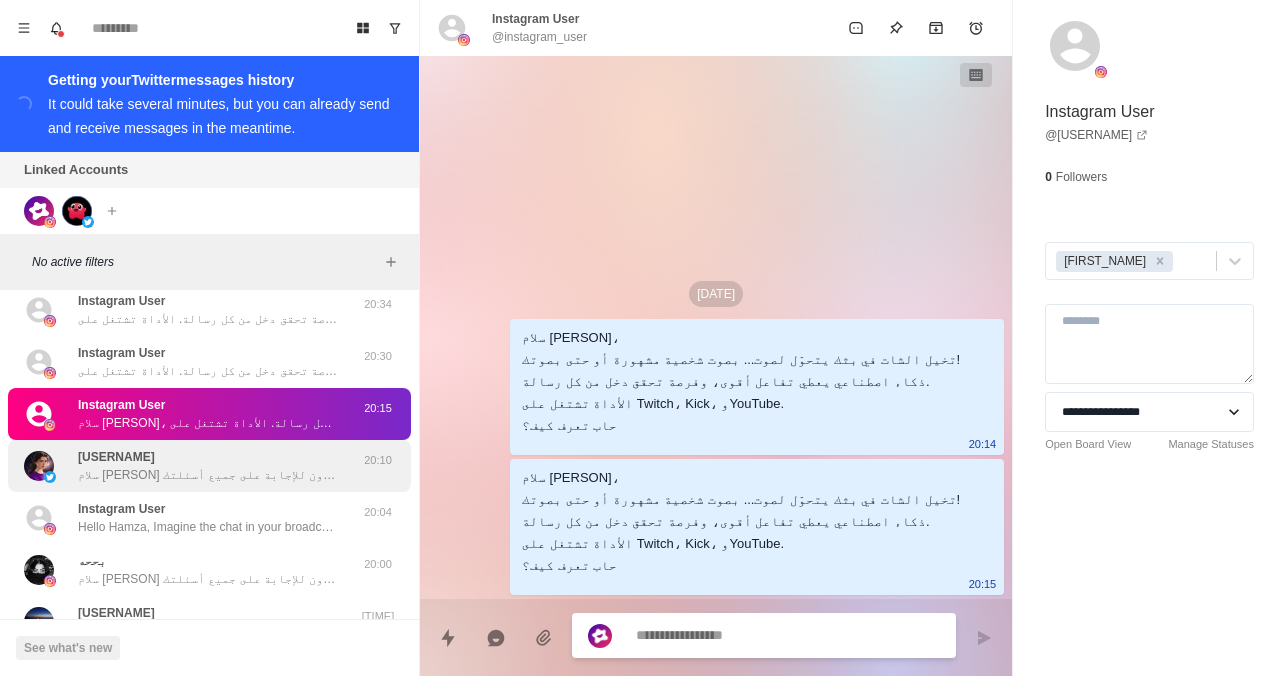 click on "سلام [PERSON] حبيت أذكرك لو الرسالة سابقة فاتتك و نحن مستعدون للإجابة على جميع أسئلتك" at bounding box center [208, 475] 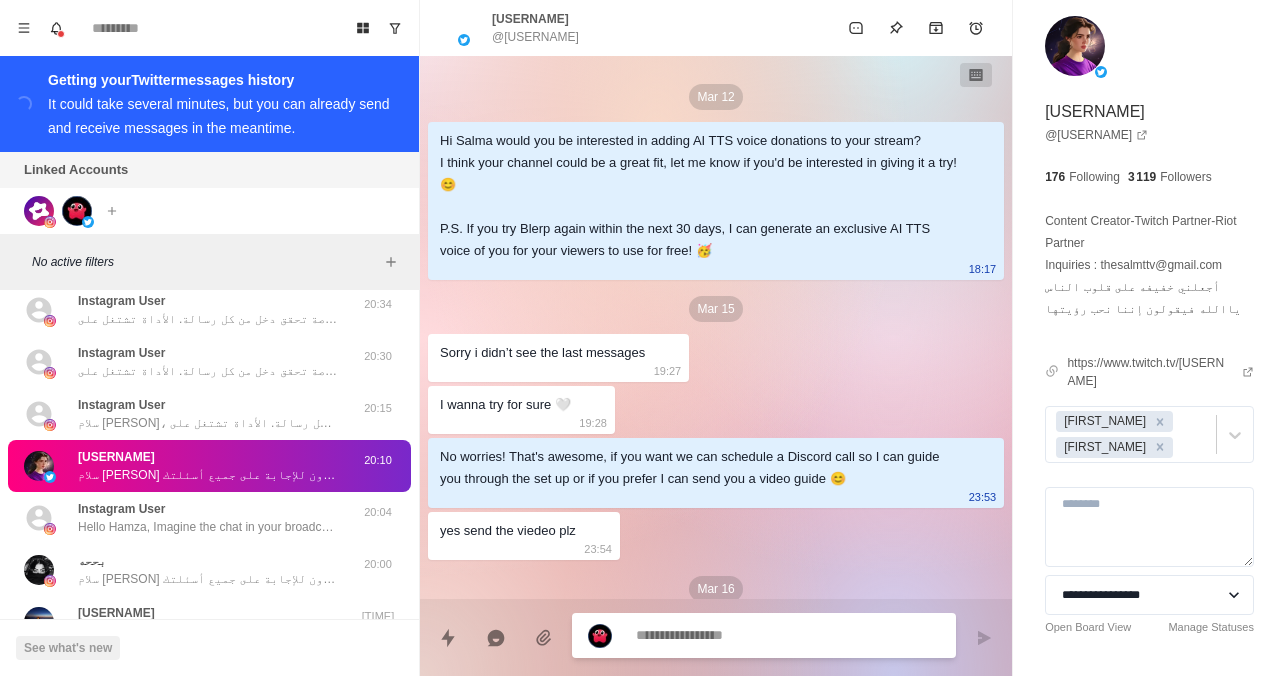 scroll, scrollTop: 397, scrollLeft: 0, axis: vertical 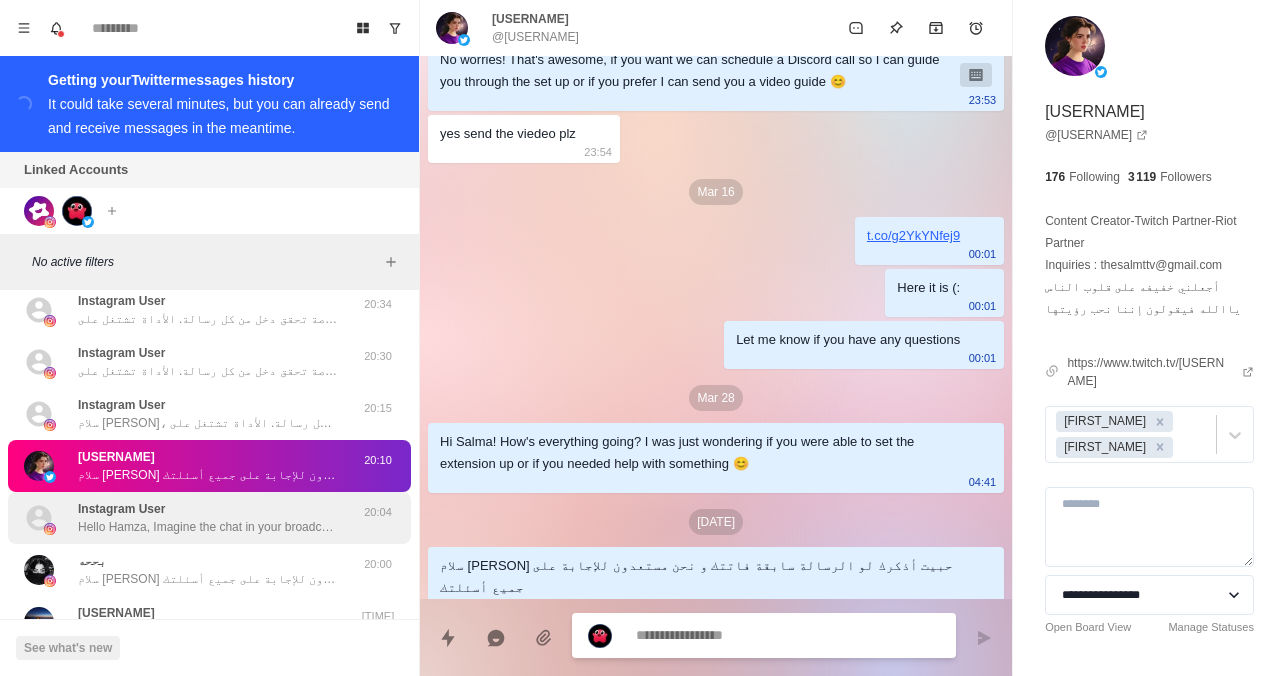 click on "Hello Hamza,
Imagine the chat in your broadcast turning into sound... with the voice of a famous person or even your own voice!
Artificial intelligence provides stronger interaction, and an opportunity to earn income from every message.
The tool works on Twitch, Kick, and YouTube.
Want to know how?" at bounding box center (208, 527) 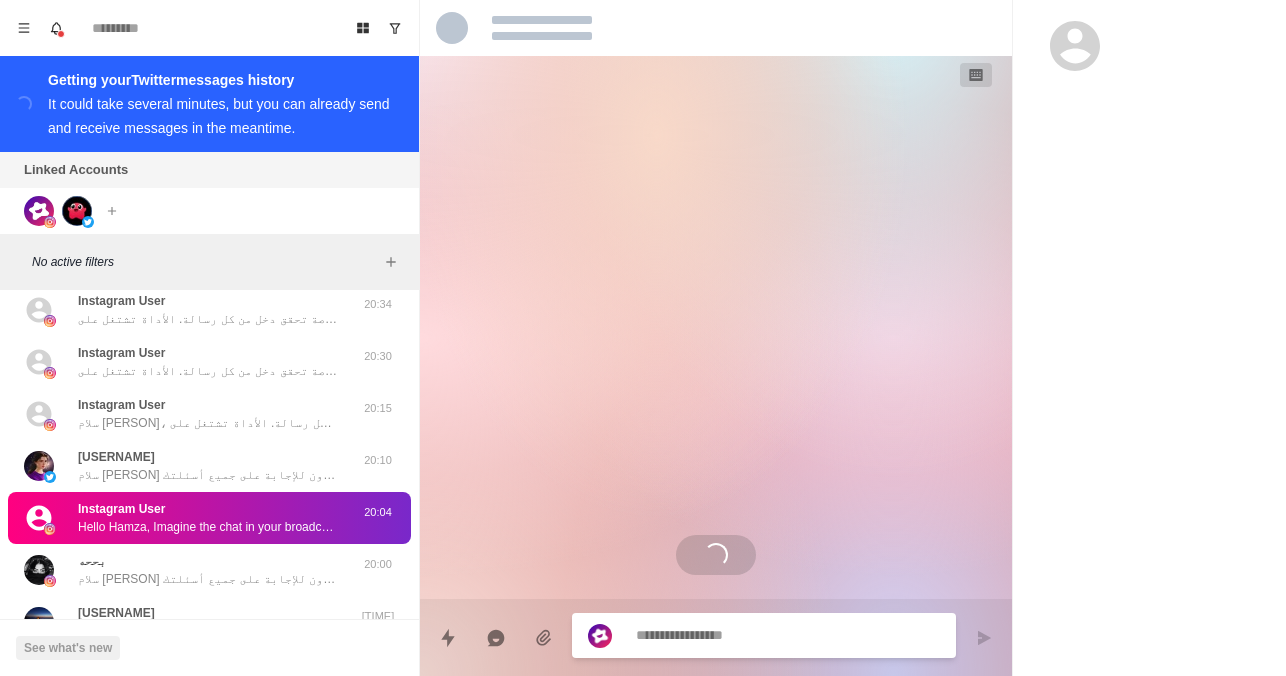 scroll, scrollTop: 0, scrollLeft: 0, axis: both 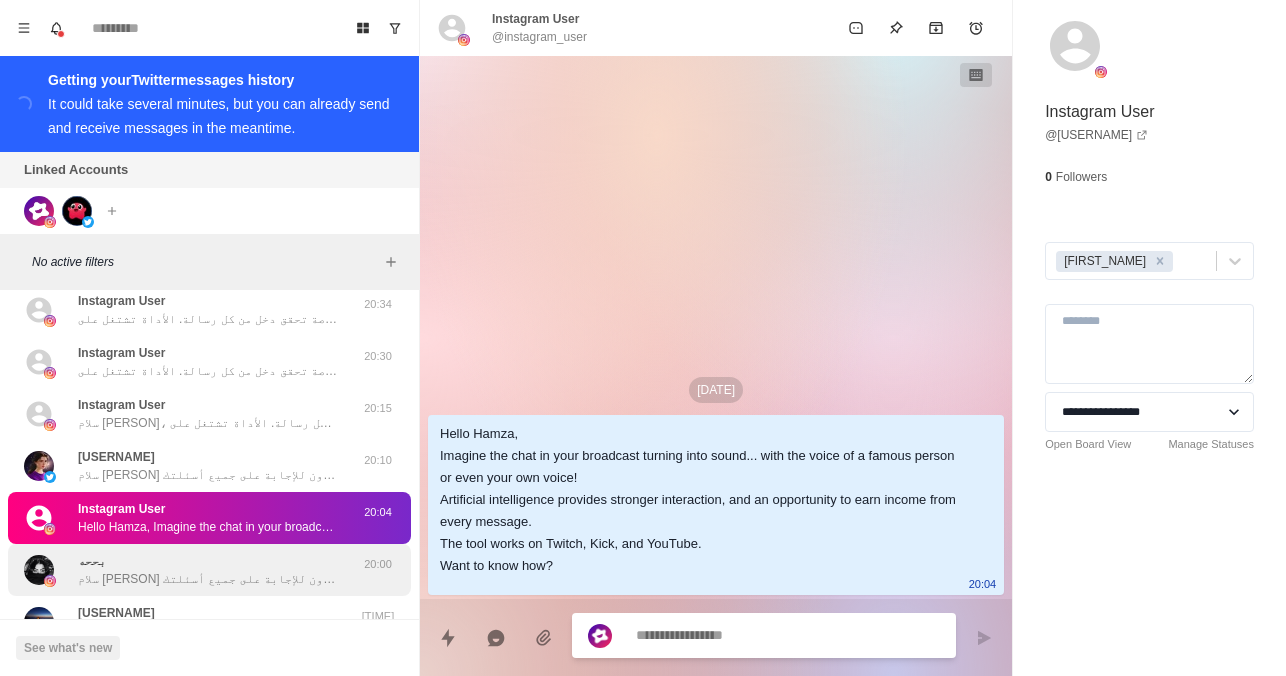 click on "بححه سلام بححه  حبيت أذكرك لو الرسالة سابقة فاتتك و نحن مستعدون للإجابة على جميع أسئلتك" at bounding box center [208, 570] 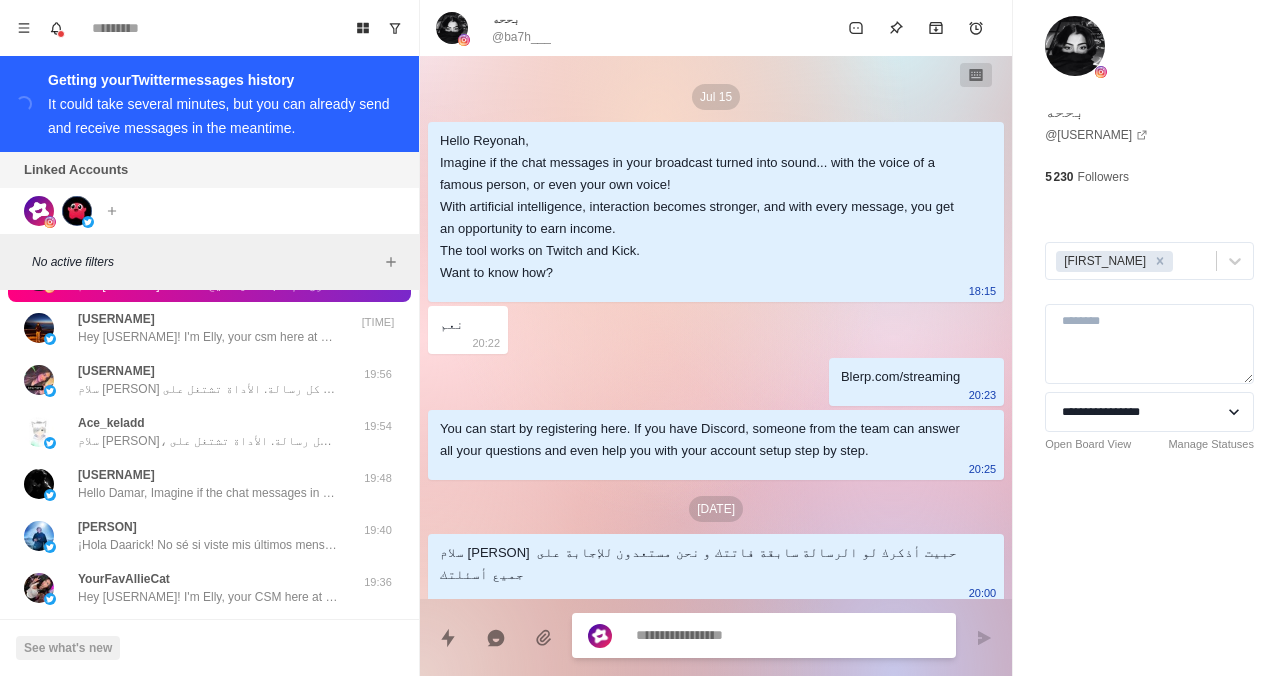 scroll, scrollTop: 2612, scrollLeft: 0, axis: vertical 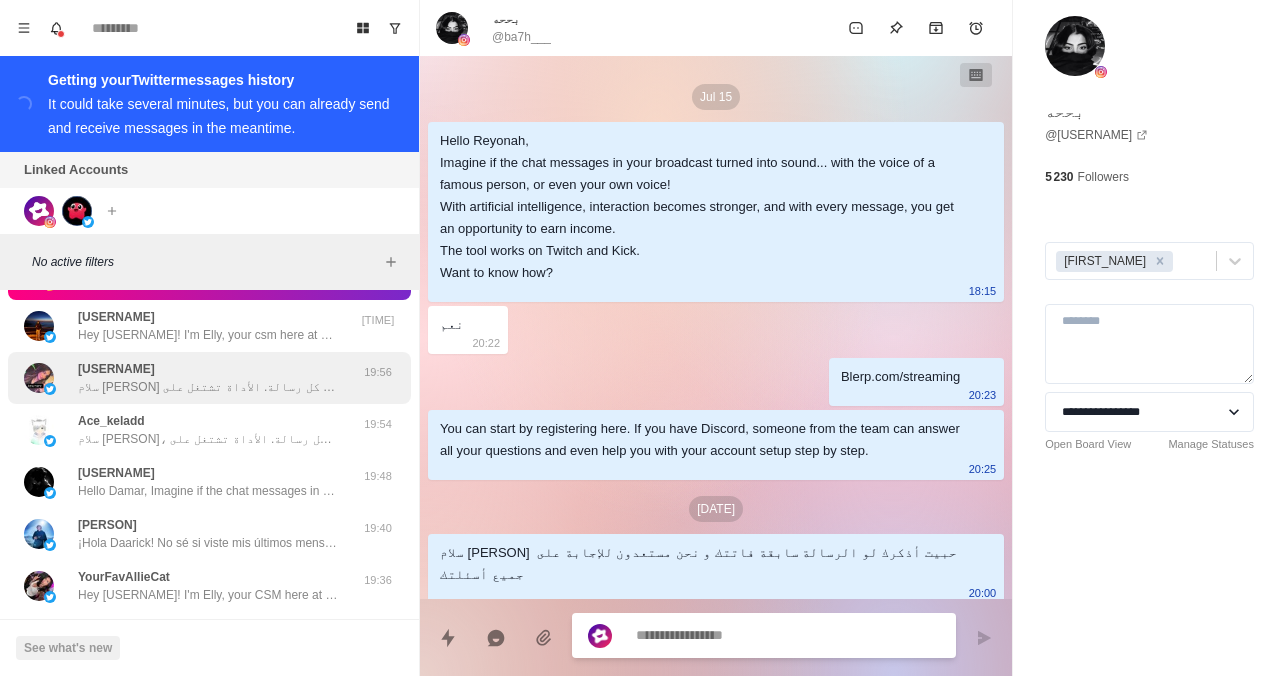 click on "سلام [PERSON]
تخيل الشات في بثك يتحوّل لصوت... بصوت شخصية مشهورة أو حتى بصوتك إنتِ!
ذكاء اصطناعي يعزز التفاعل مع المتابعين، ويعطيك فرصة تحققين دخل من كل رسالة.
الأداة تشتغل على Twitch .
حابّة تعرفين كيف؟" at bounding box center [208, 387] 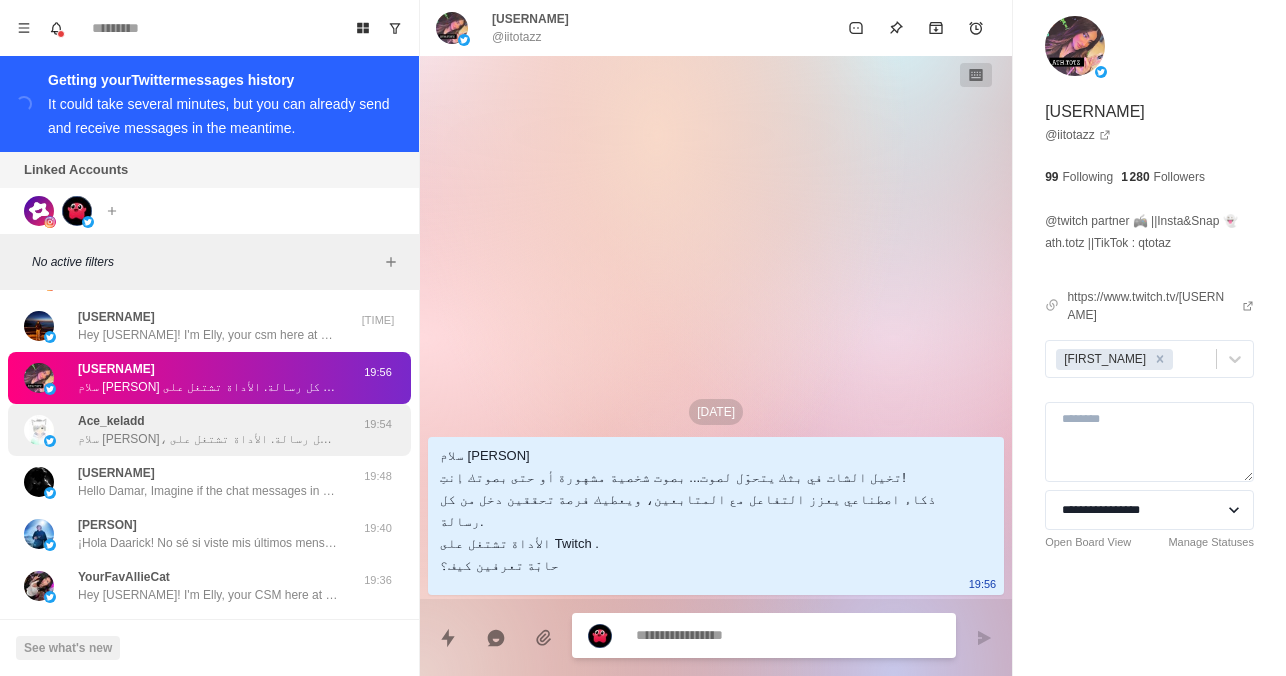 click on "Ace_keladd Hello Khalid,
Imagine the chat in your broadcast turning into sound... with the voice of a famous person or even your own voice!
Artificial intelligence provides stronger interaction, and an opportunity to earn income from every message.
The tool works on Twitch, Kick, and YouTube.
Want to know how? [TIME]" at bounding box center (209, 430) 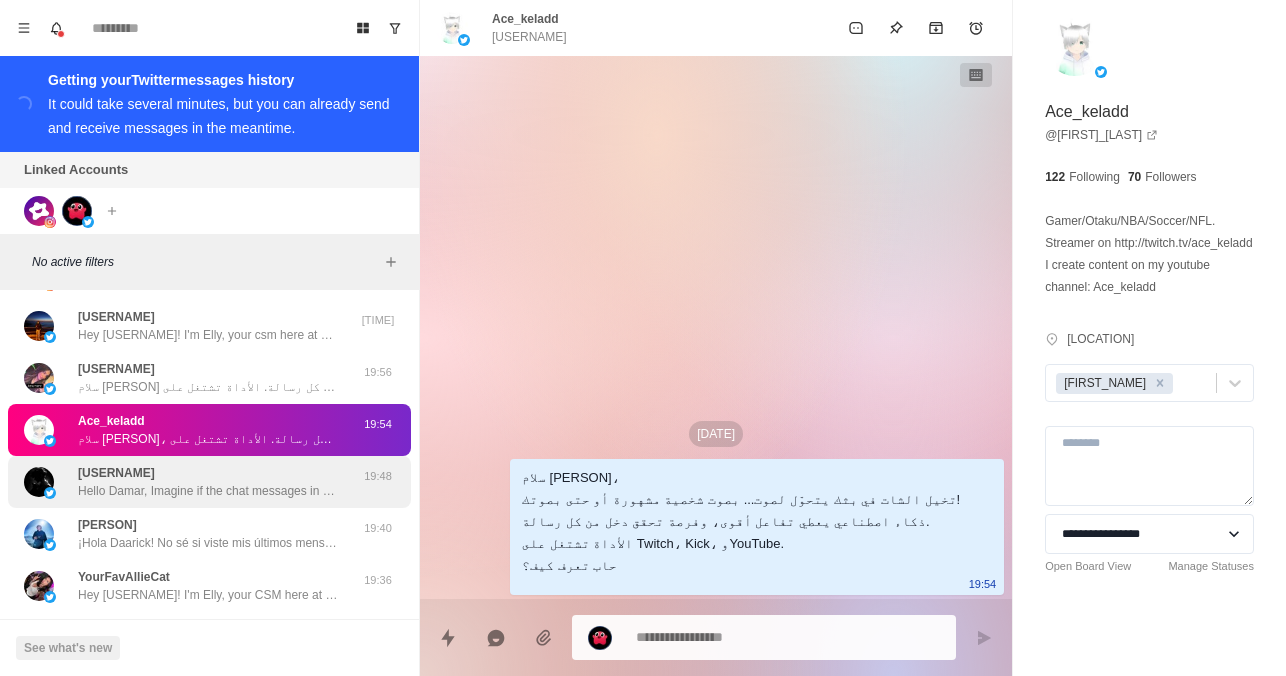 click on "ރ DMR سلام [PERSON]،
تخيلي الشات في بثك يتحوّل لصوت... بصوت شخصية مشهورة أو حتى بصوتك إنتِ!
ذكاء اصطناعي يعزز التفاعل مع المتابعين، ويعطيك فرصة تحققين دخل من كل رسالة.
الأداة تشتغل على Twitch، Kick، وYouTube.
حابّة تعرفين كيف؟" at bounding box center [208, 482] 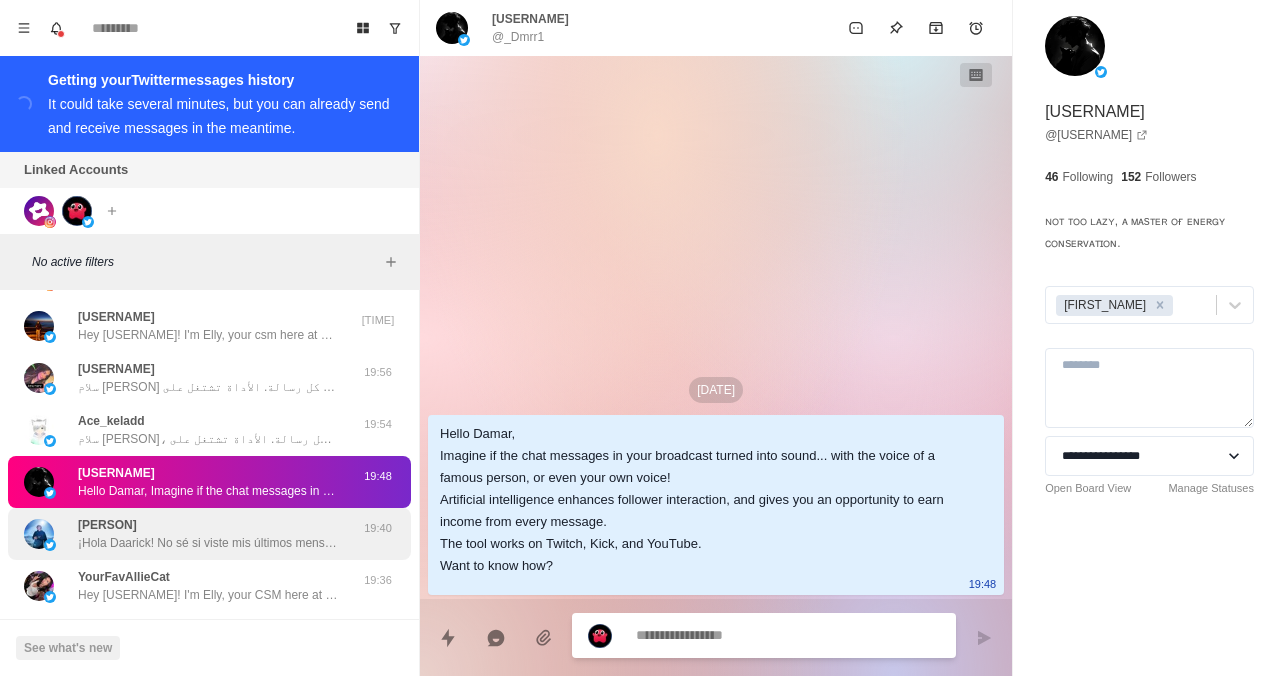 scroll, scrollTop: 2916, scrollLeft: 0, axis: vertical 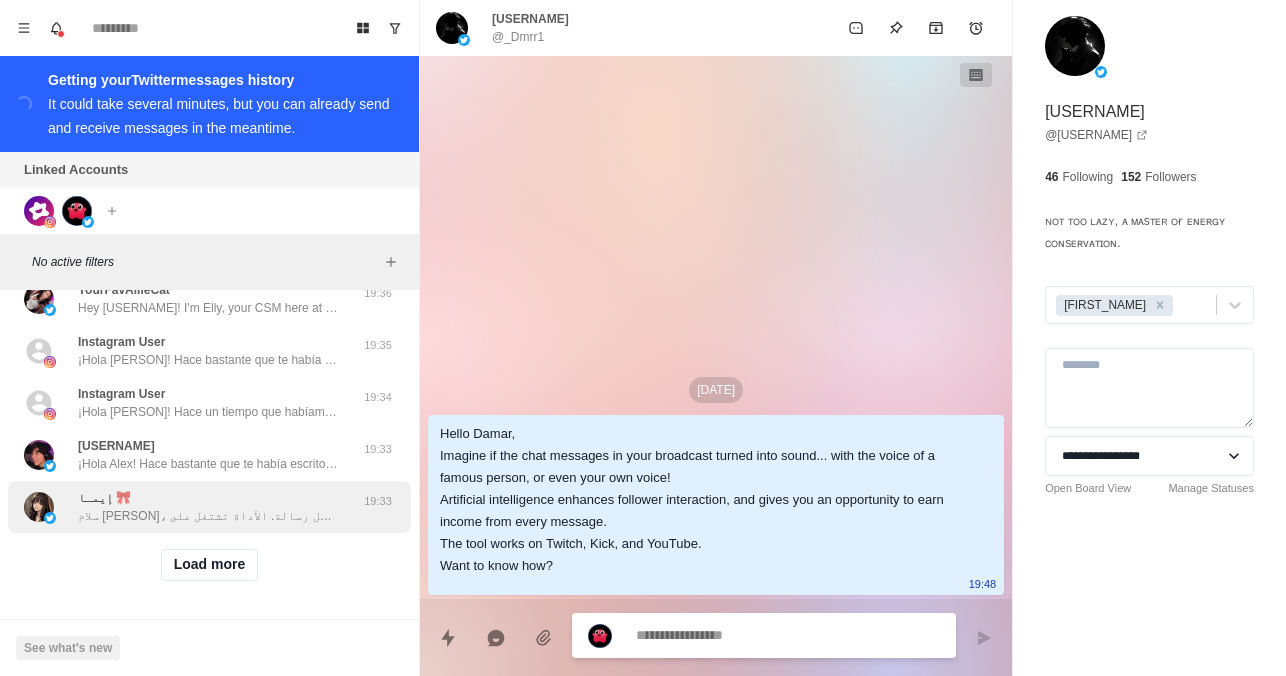 click on "[PERSON] 🎀 سلام [PERSON]،
تخيلي الشات في بثك يتحوّل لصوت... بصوت شخصية مشهورة أو حتى بصوتك إنتِ!
ذكاء اصطناعي يعزز التفاعل مع المتابعين، ويعطيك فرصة تحققين دخل من كل رسالة.
الأداة تشتغل على Twitch، Kick، وYouTube.
حابّة تعرفين كيف؟" at bounding box center (208, 507) 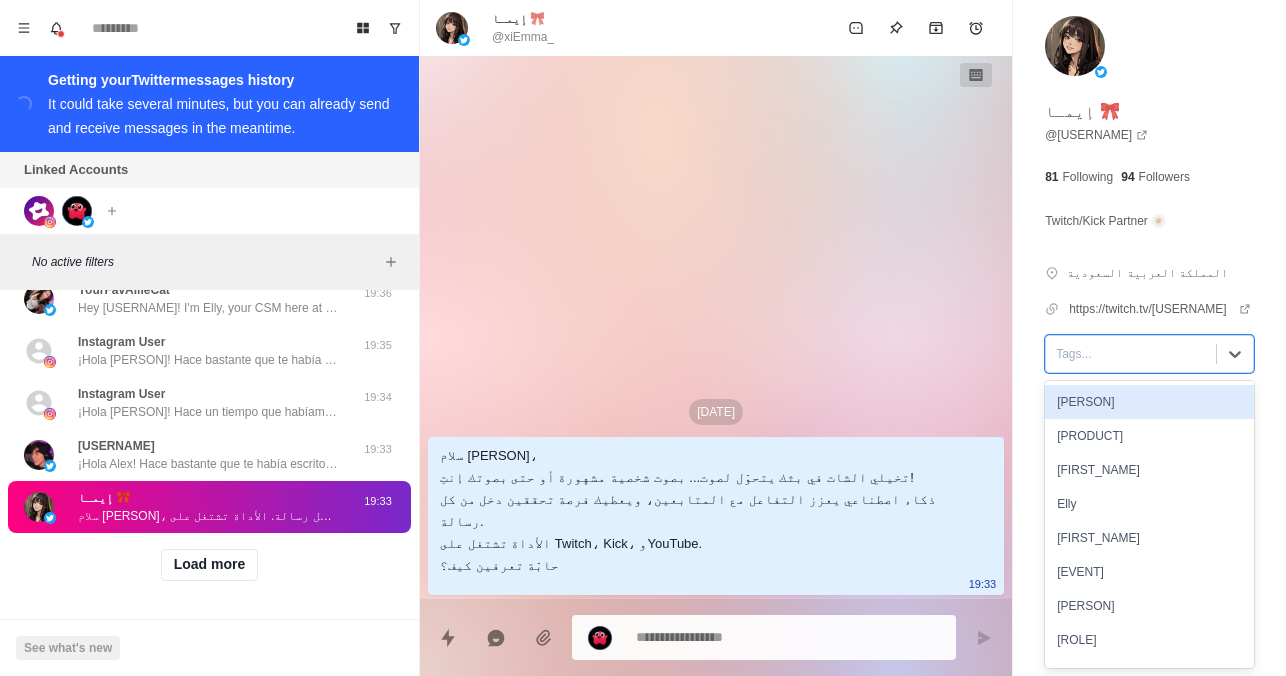 click at bounding box center (1131, 354) 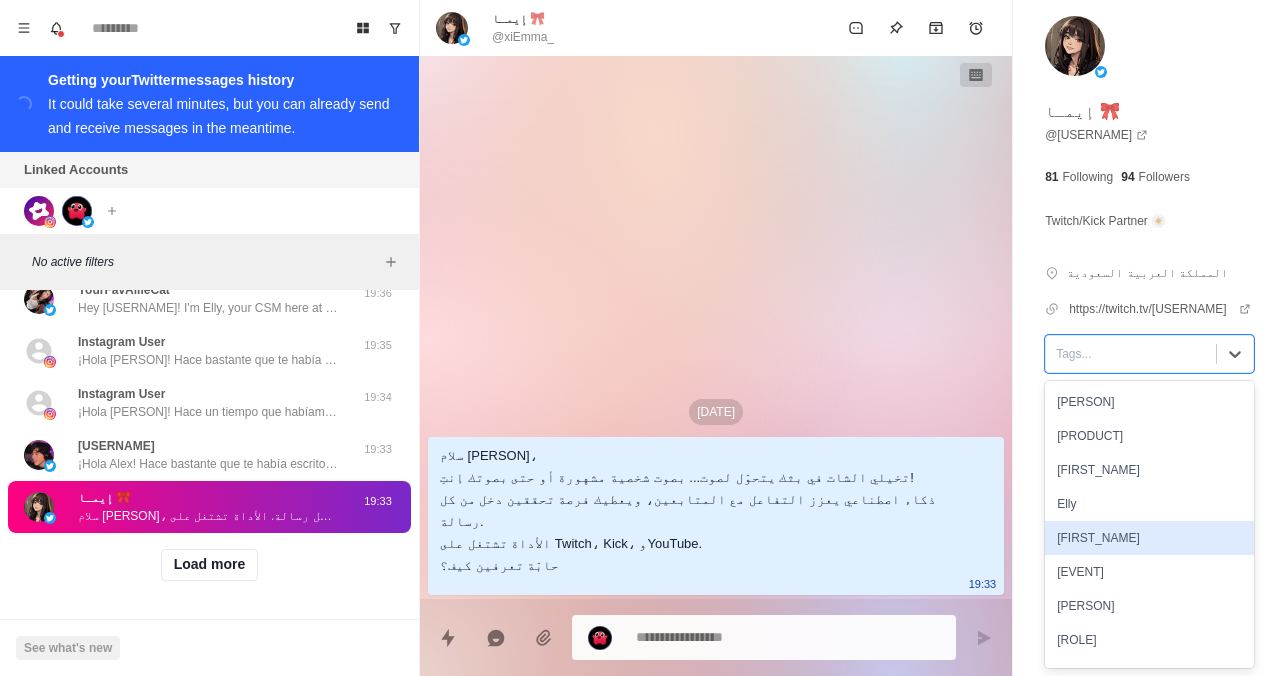 click on "[FIRST_NAME]" at bounding box center (1149, 538) 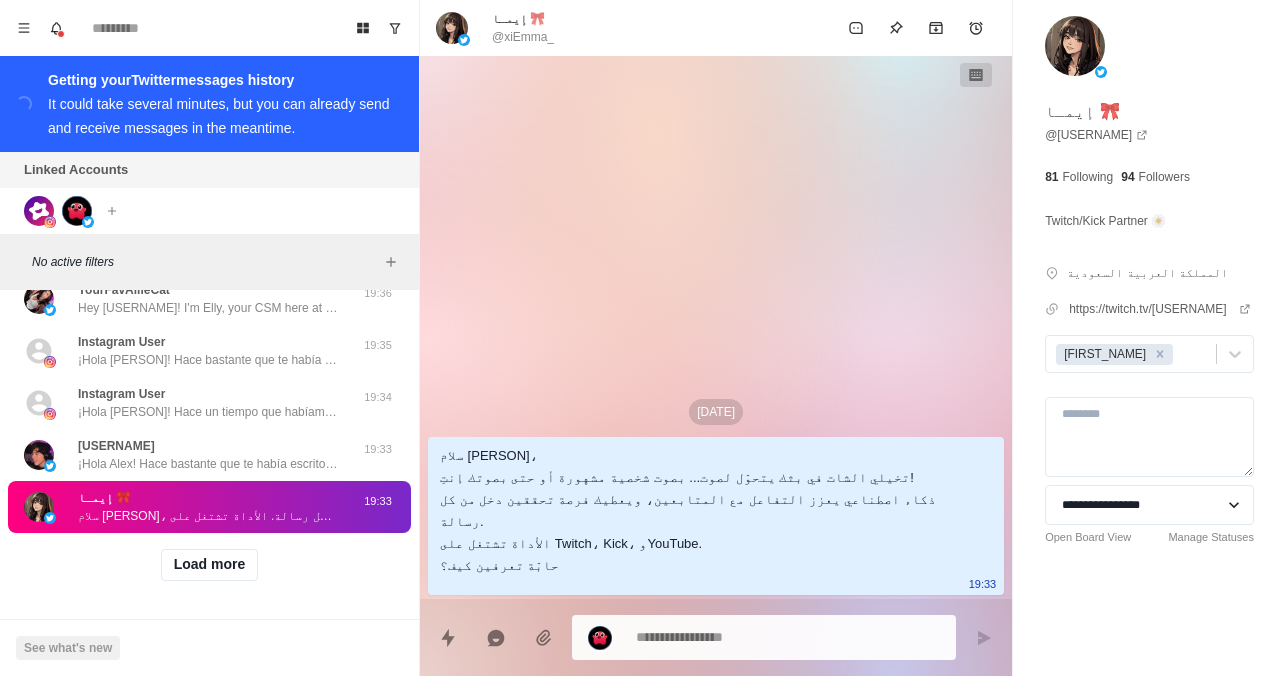 click on "Load more" at bounding box center [209, 565] 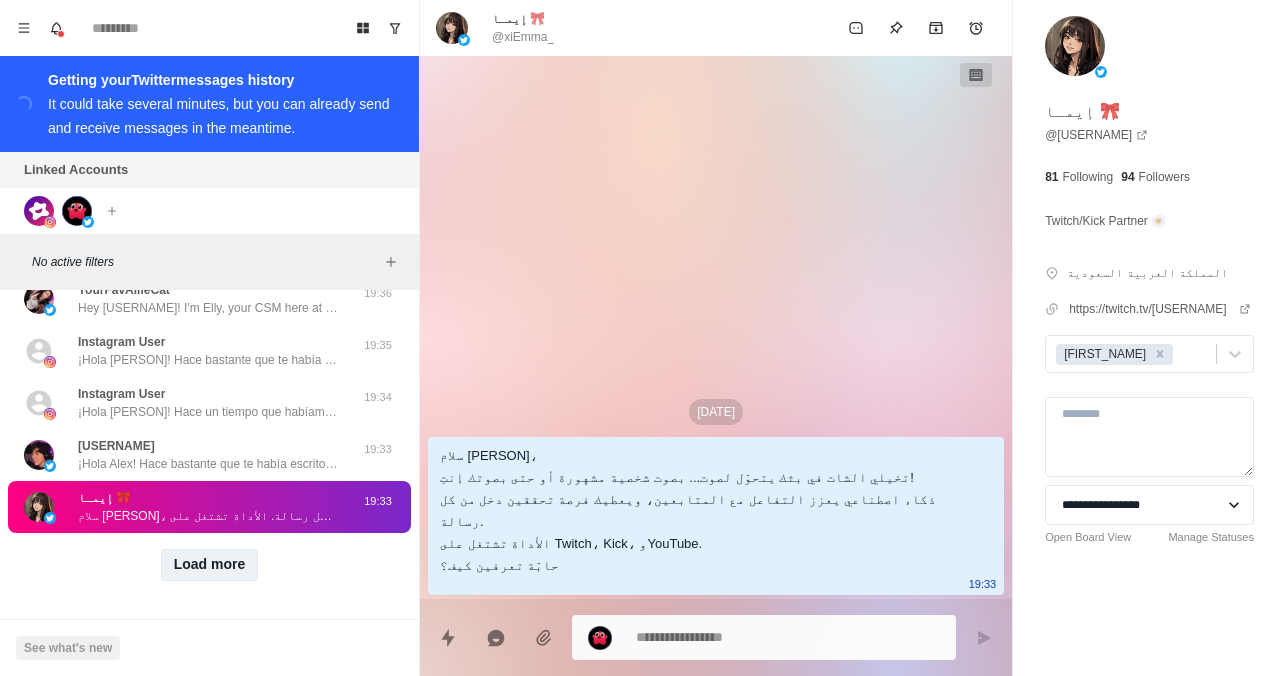 click on "Load more" at bounding box center (210, 565) 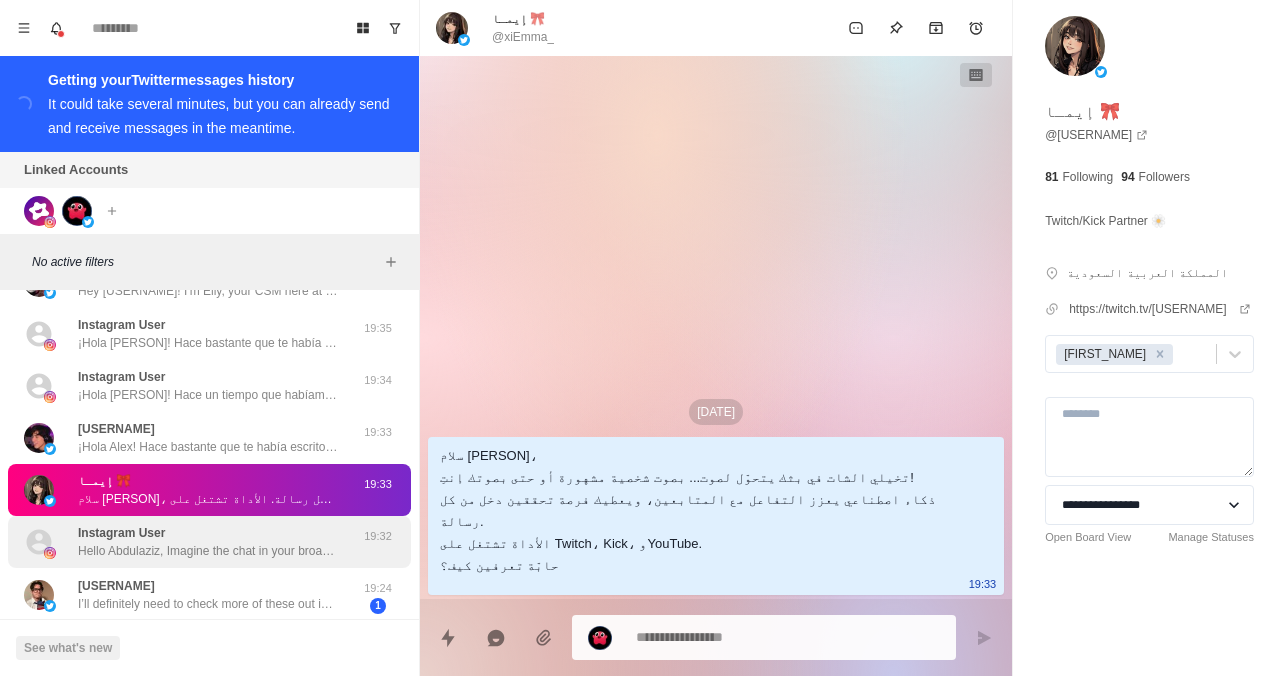 click on "Hello Abdulaziz,
Imagine the chat in your broadcast turning into sound... with the voice of a famous person or even your own voice!
Artificial intelligence provides stronger interaction, and an opportunity to earn income from every message.
The tool works on Twitch, Kick, and YouTube.
Want to know how?" at bounding box center [208, 551] 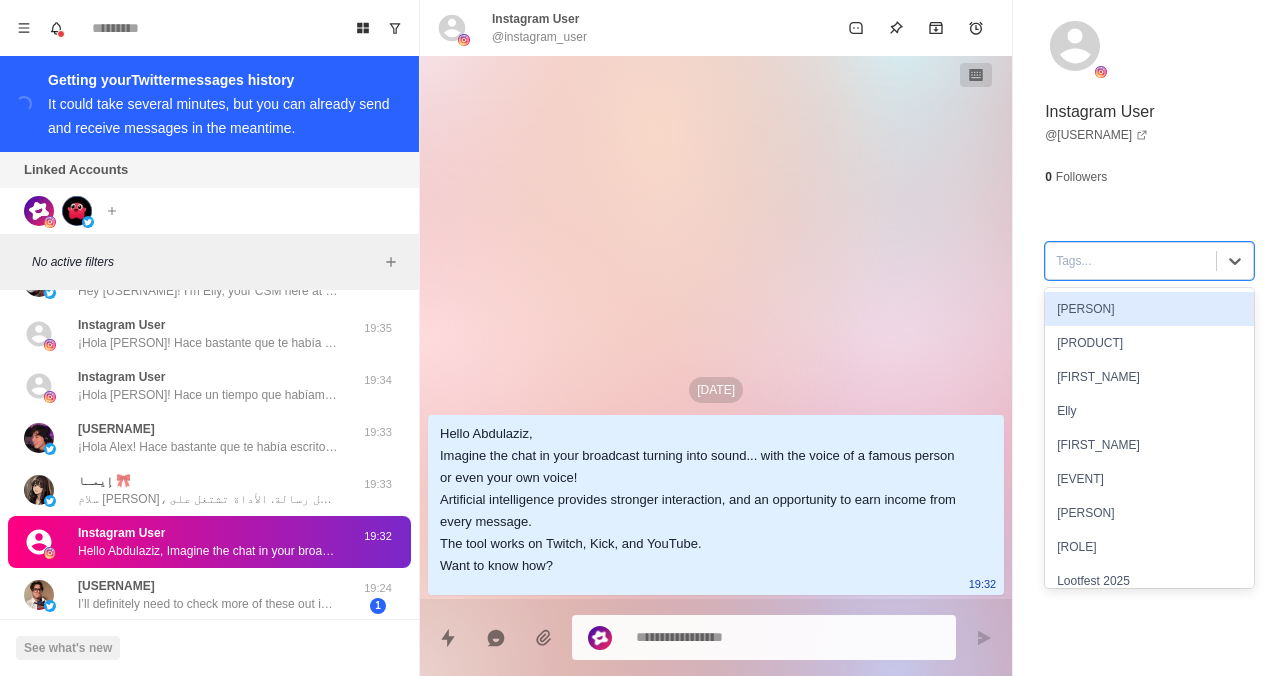 click at bounding box center (1131, 261) 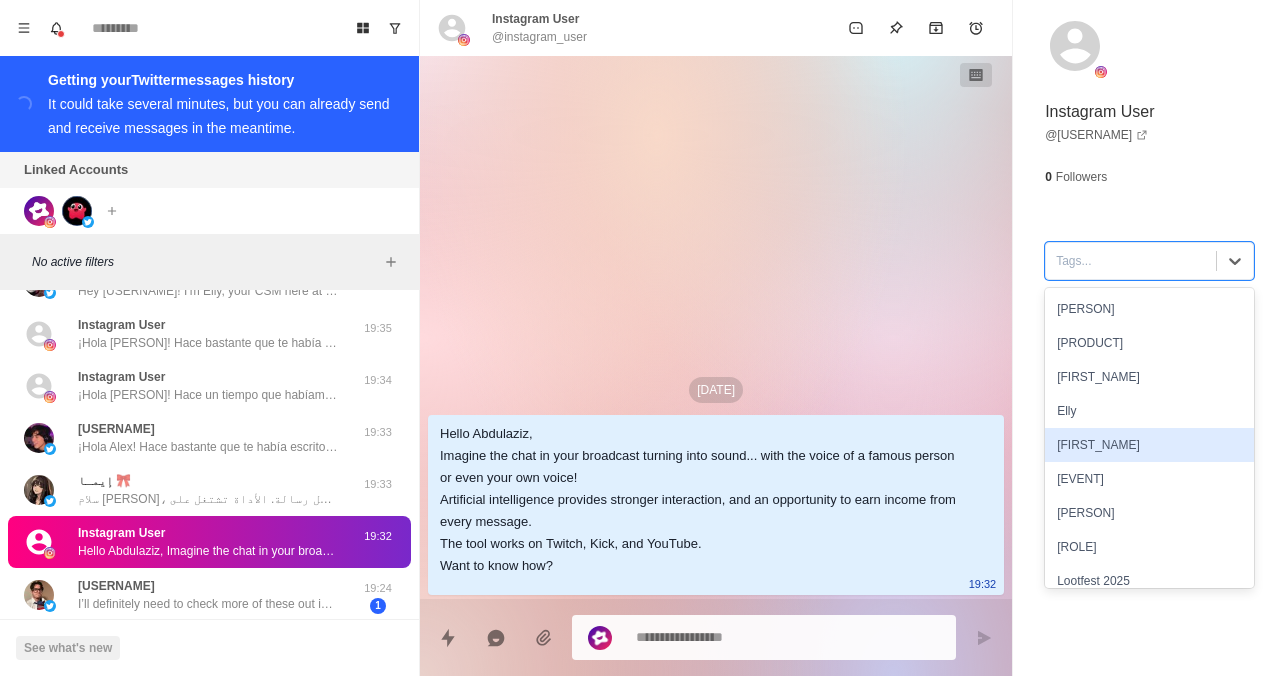 click on "[FIRST_NAME]" at bounding box center (1149, 445) 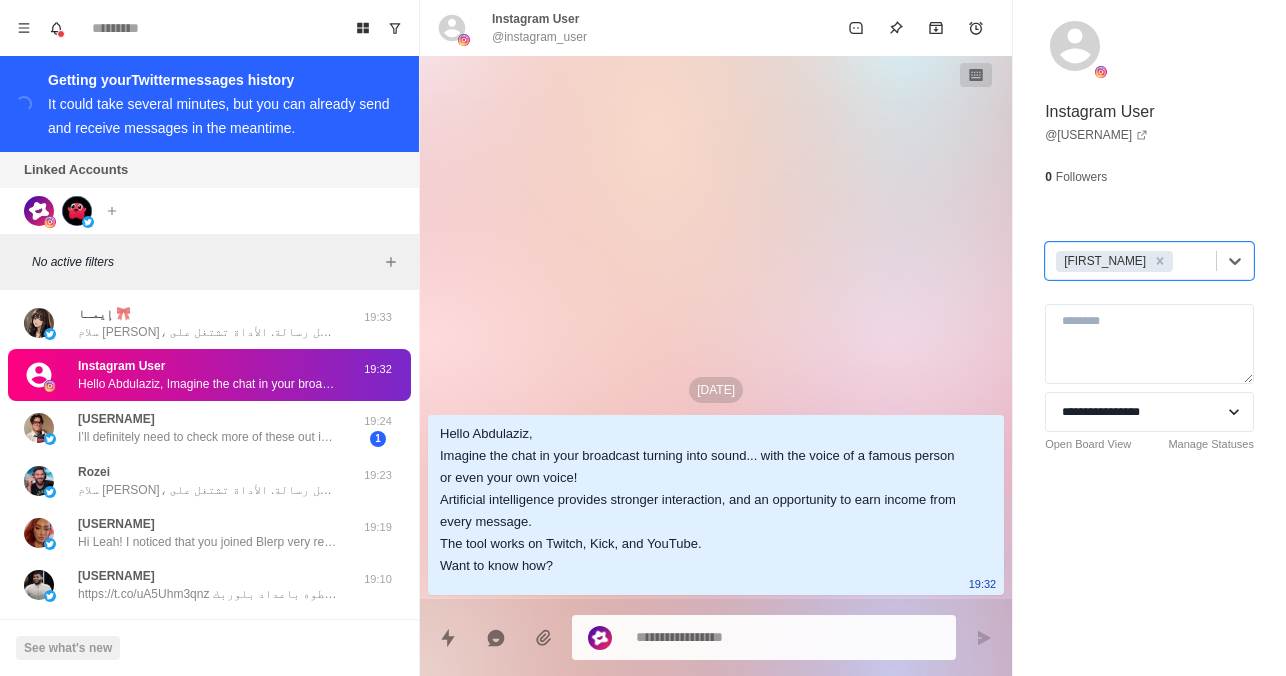 scroll, scrollTop: 3084, scrollLeft: 0, axis: vertical 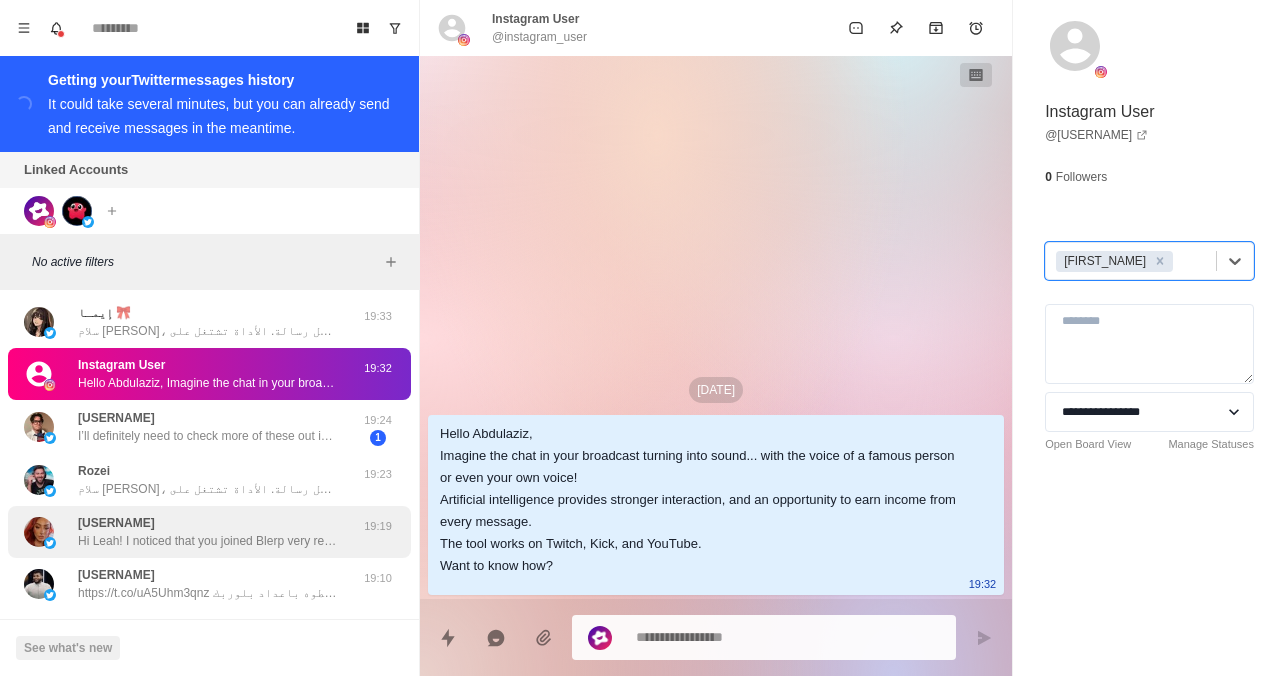 click on "[USERNAME] Hi [PERSON]!
I noticed that you joined Blerp very recently, I'm Sebs and I'm part of the team. I just wanted to say hi. I hope you and your community really enjoy all that Blerp has to offer! 🥳
Would you like some help with the setup process?
If you want, I could guide you step by step in a quick Discord call 😺 19:19" at bounding box center (209, 532) 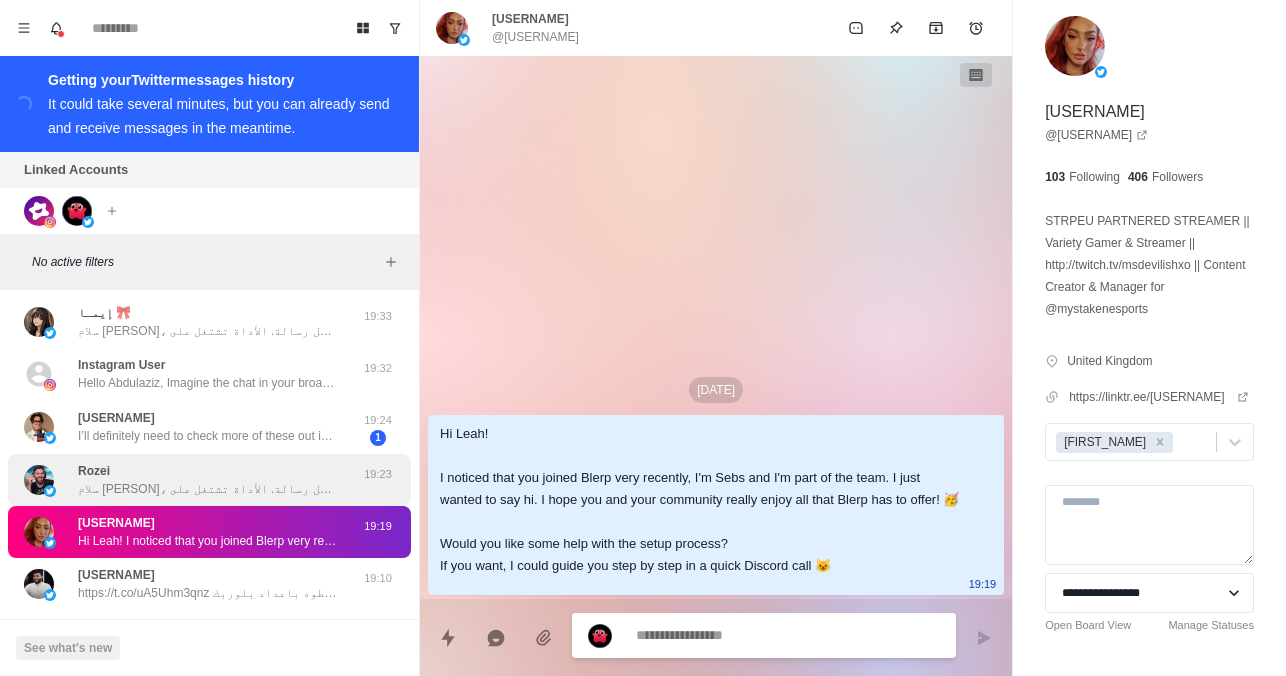 click on "سلام [PERSON]،
تخيل الشات في بثك يتحوّل لصوت… بصوت شخصية مشهورة، أو حتى بصوتك!
ذكاء اصطناعي يزيد التفاعل، ويفتح لك باب دخل من كل رسالة.
الأداة تشتغل على Twitch، Kick، وYouTube.
حاب تعرف كيف؟" at bounding box center (208, 489) 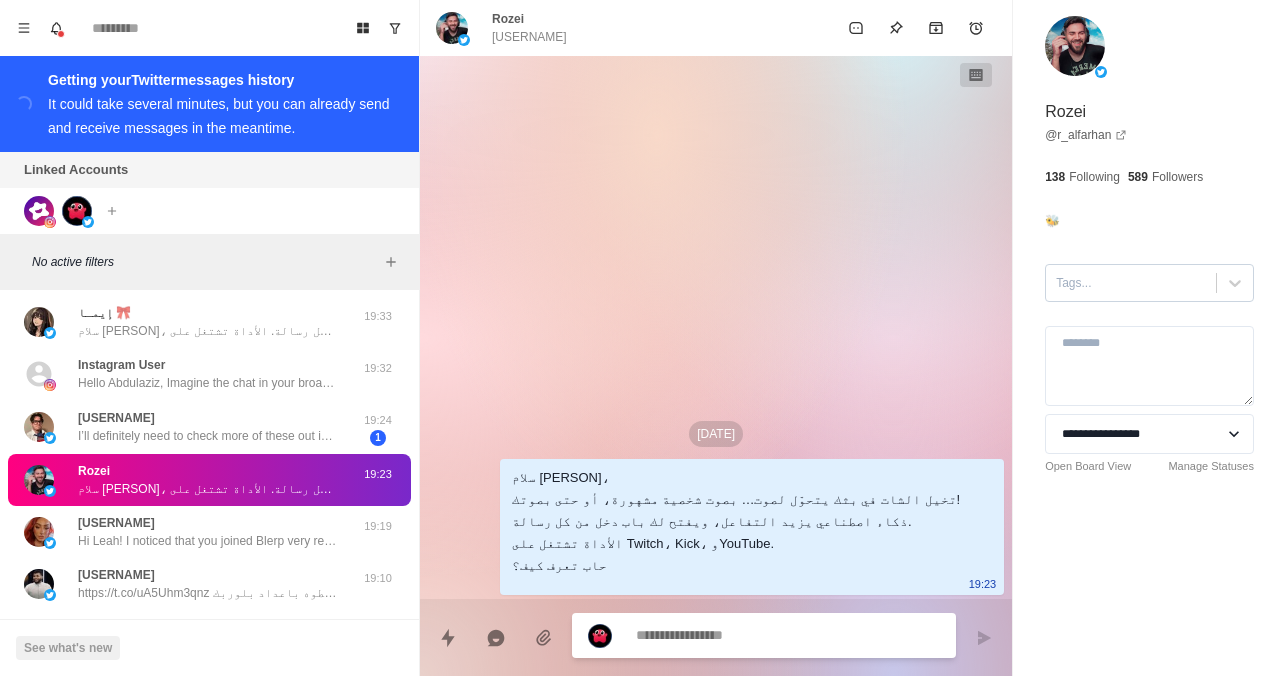 click on "Tags..." at bounding box center [1149, 283] 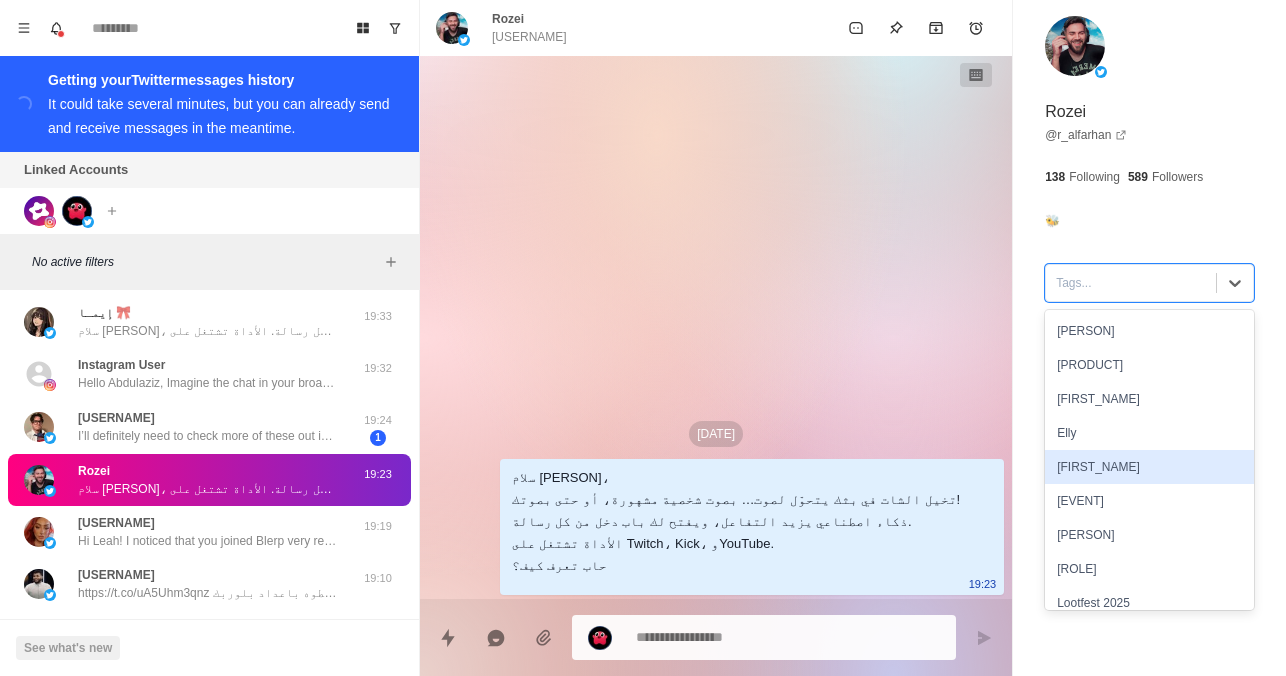 click on "[FIRST_NAME]" at bounding box center [1149, 467] 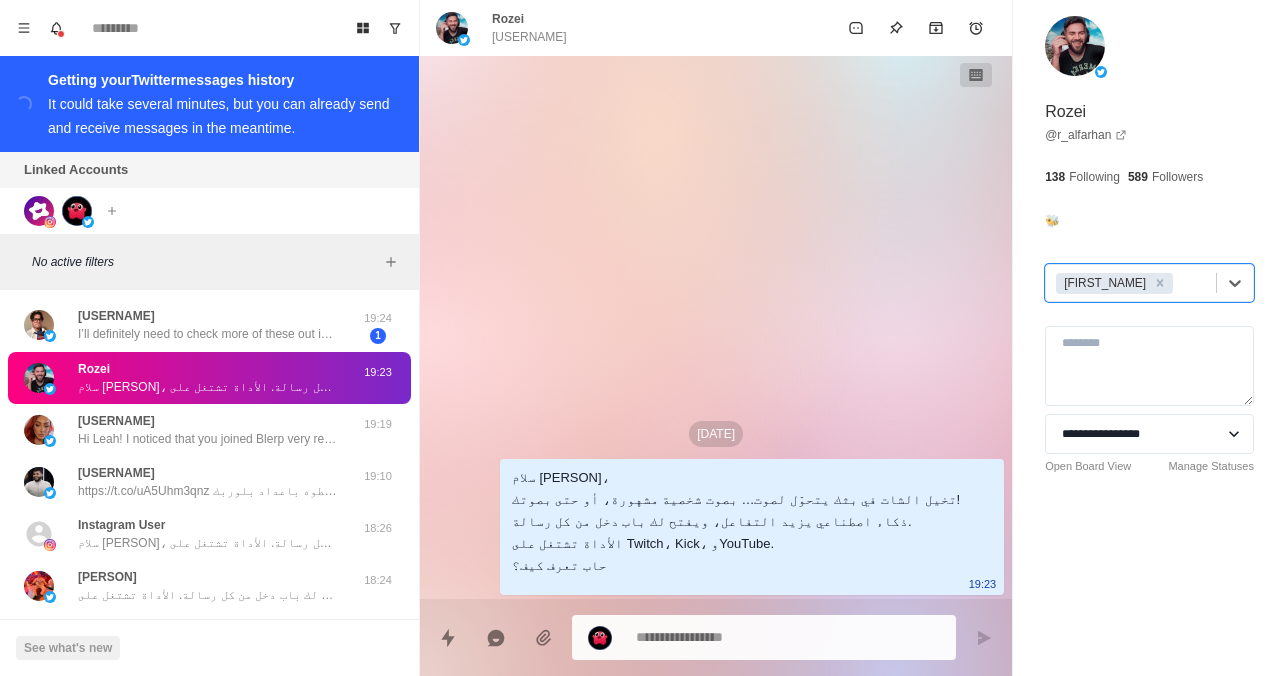 scroll, scrollTop: 3191, scrollLeft: 0, axis: vertical 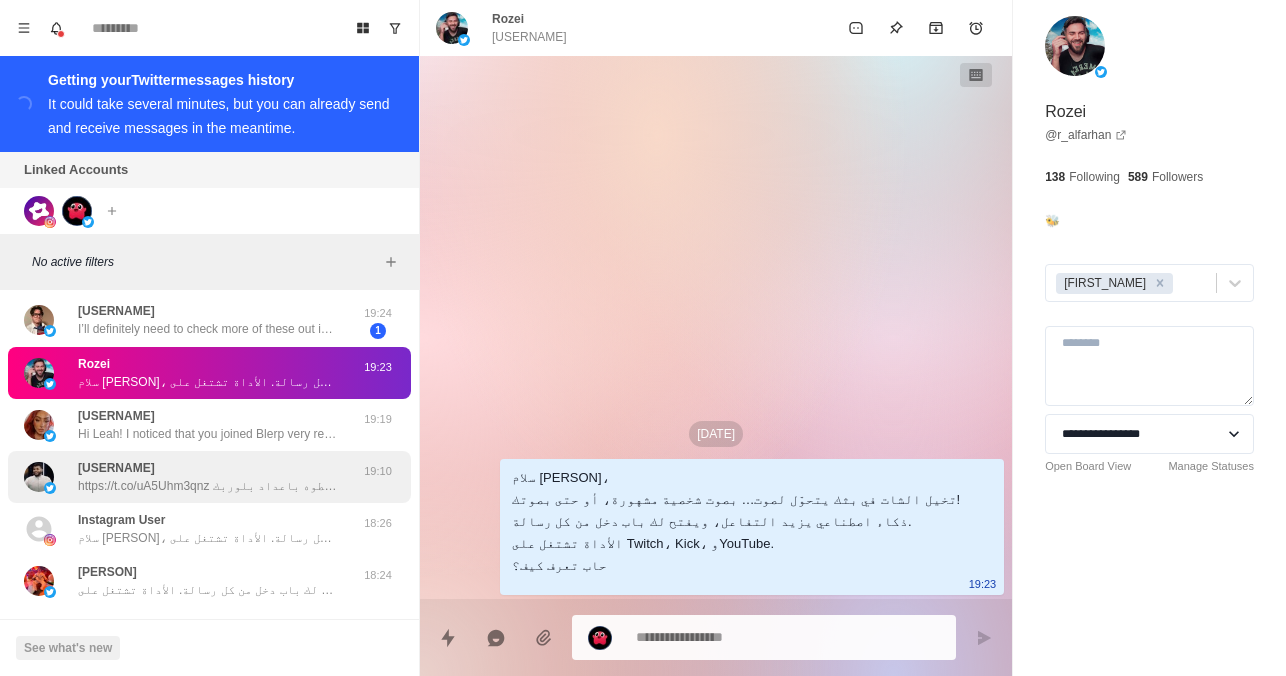 click on "Smalli | EWC https://t.co/uA5Uhm3qnz
ممكن تتسجل من هنا و ابعث لنا ديسكورد  لنجيب على جميع اسئلتك أو نساعدك خطوه خطوه باعداد بلوربك" at bounding box center [208, 477] 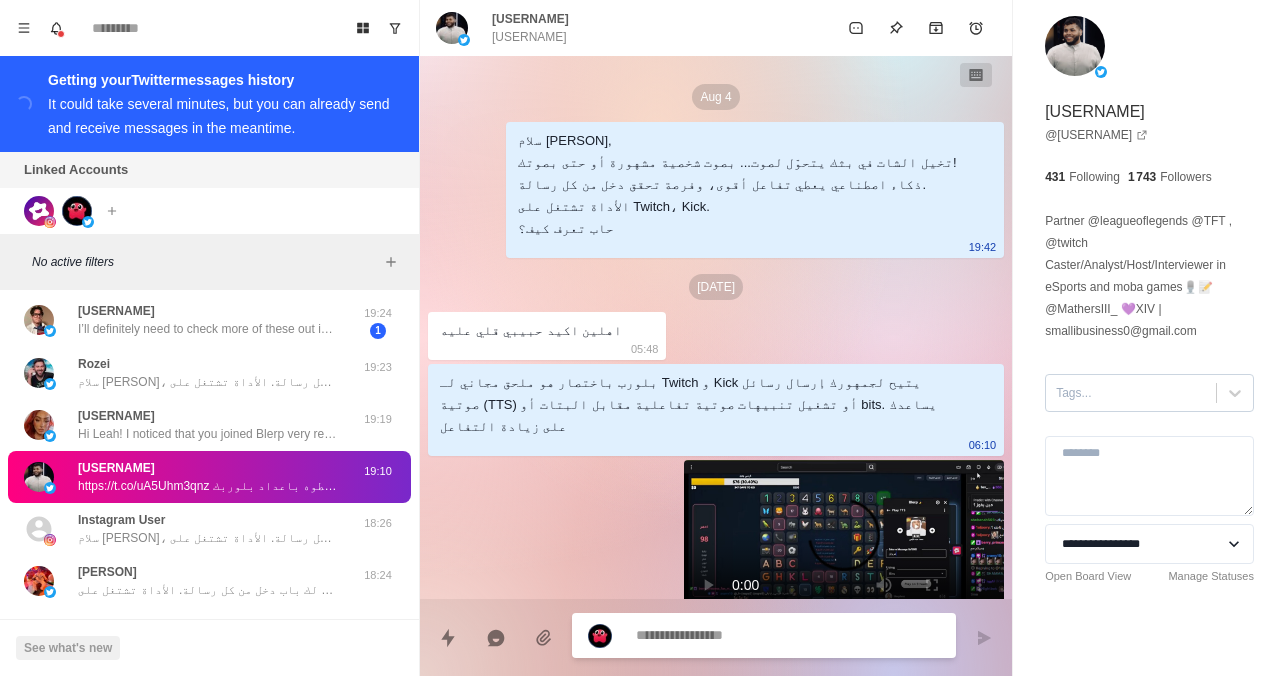 click at bounding box center (1131, 393) 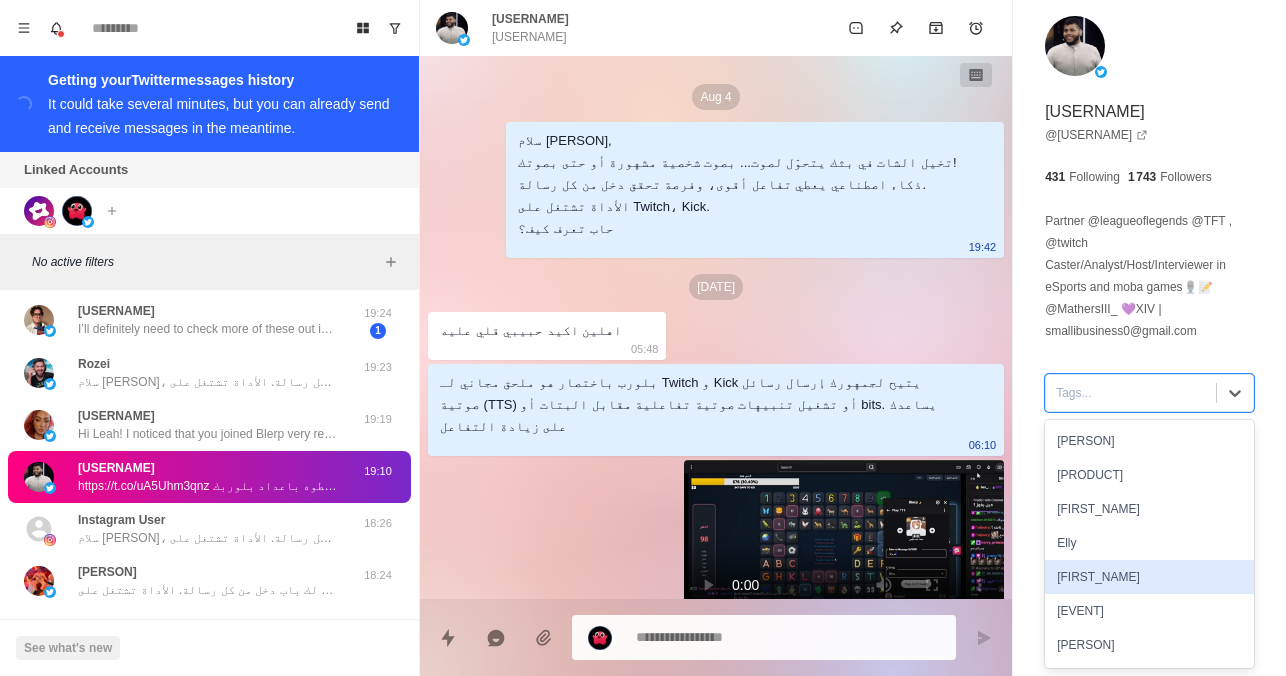 click on "[FIRST_NAME]" at bounding box center (1149, 577) 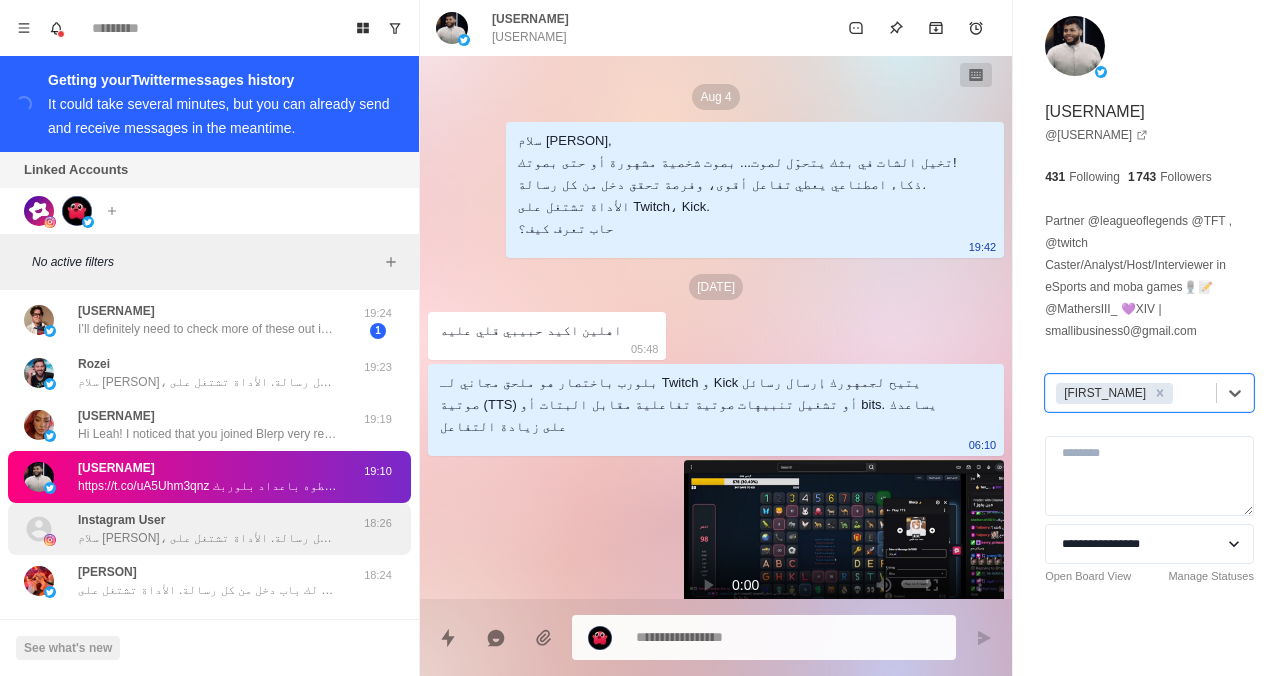 click on "[USERNAME] سلام [PERSON]،
تخيل الشات في بثك يتحوّل لصوت… بصوت شخصية مشهورة، أو حتى بصوتك!
ذكاء اصطناعي يزيد التفاعل، ويفتح لك باب دخل من كل رسالة.
الأداة تشتغل على Twitch، Kick، وYouTube.
حاب تعرف كيف؟" at bounding box center (208, 529) 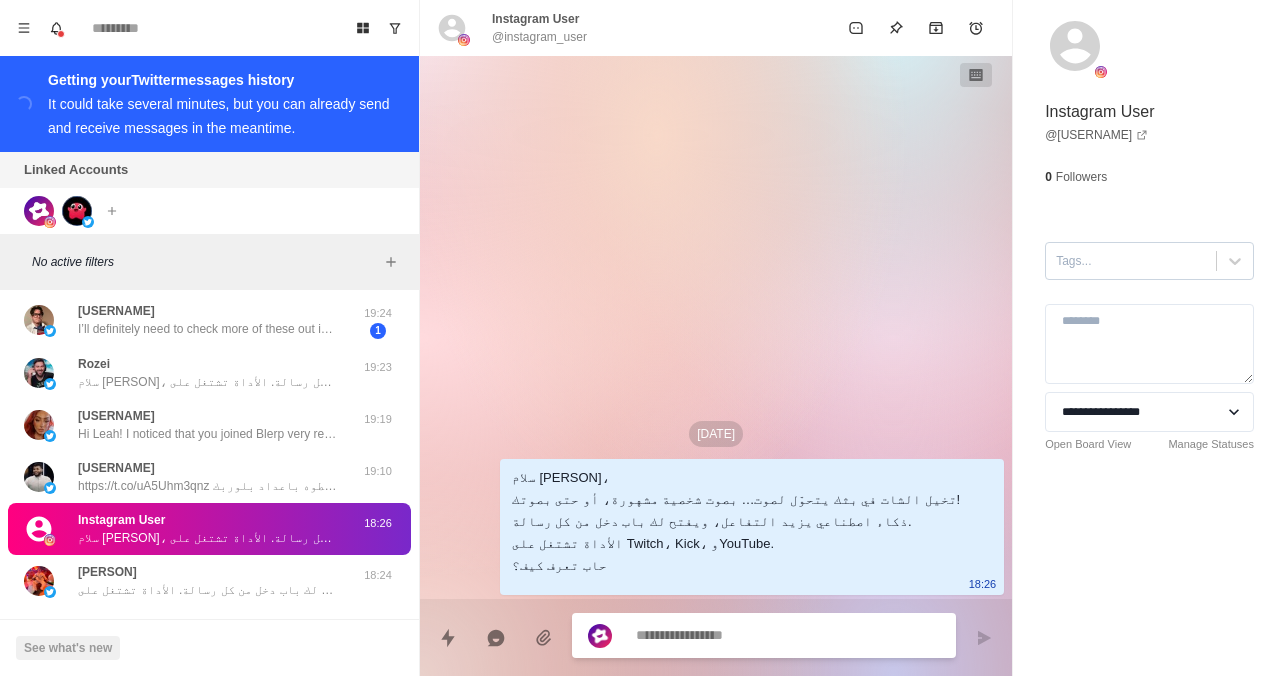 click at bounding box center [1131, 261] 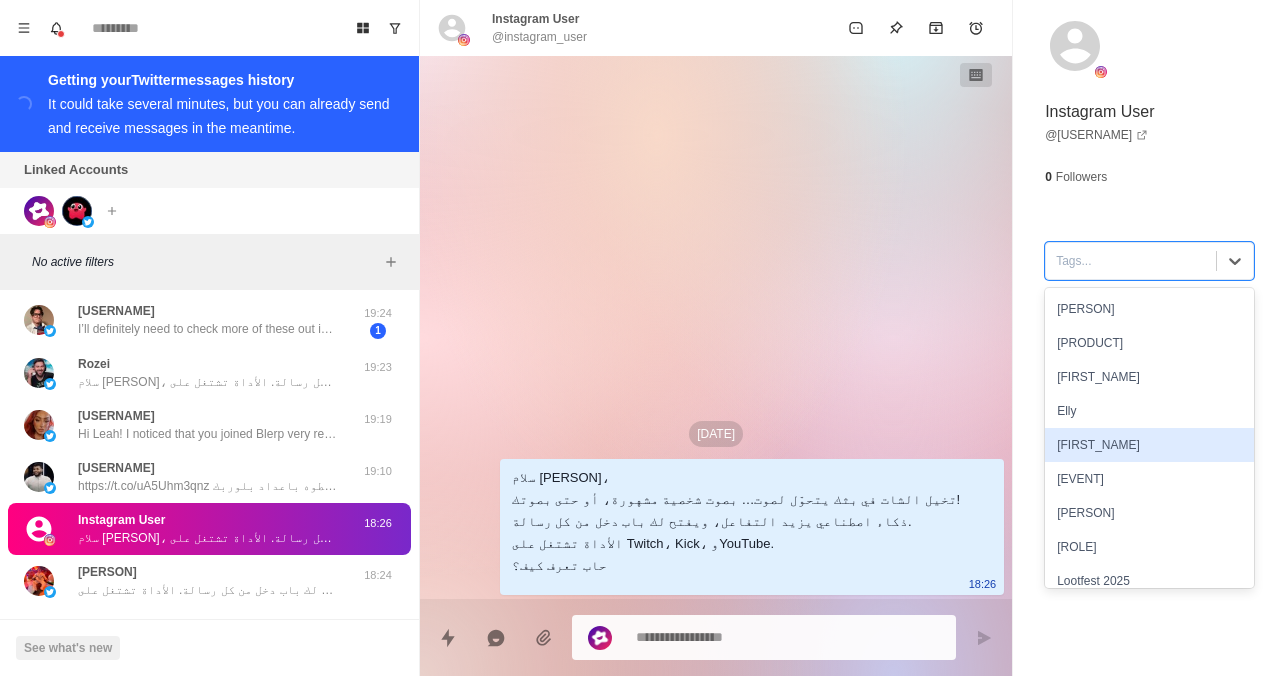 click on "[FIRST_NAME]" at bounding box center (1149, 445) 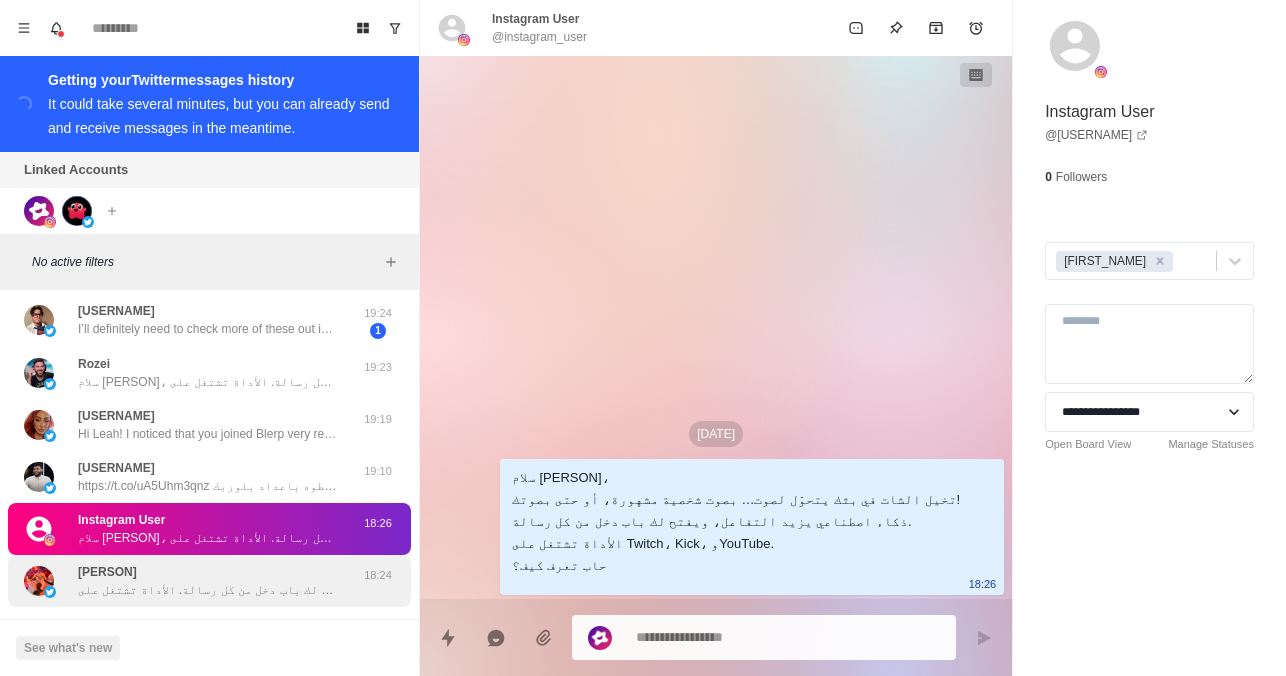 click on "سلام الفهَدْ،
تخيل الشات في بثك يتحوّل لصوت… بصوت شخصية مشهورة، أو حتى بصوتك!
ذكاء اصطناعي يزيد التفاعل، ويفتح لك باب دخل من كل رسالة.
الأداة تشتغل على Twitch، Kick، وYouTube.
حاب تعرف كيف؟" at bounding box center (208, 590) 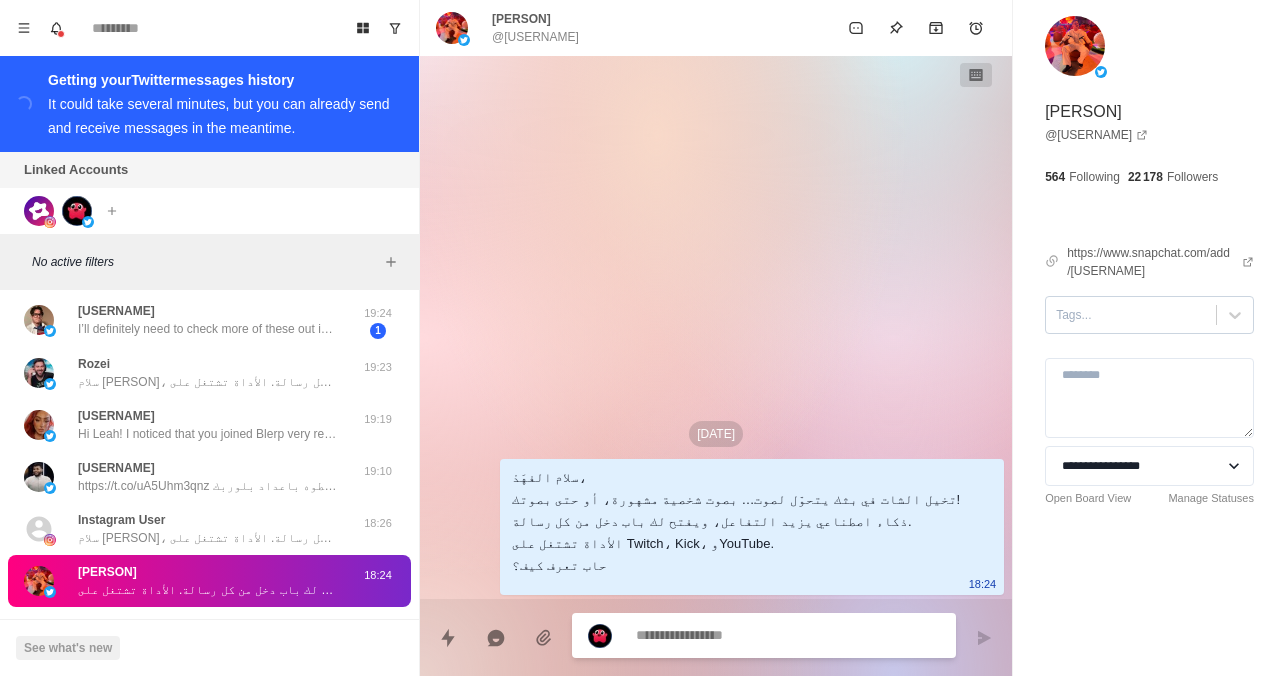 click at bounding box center (1131, 315) 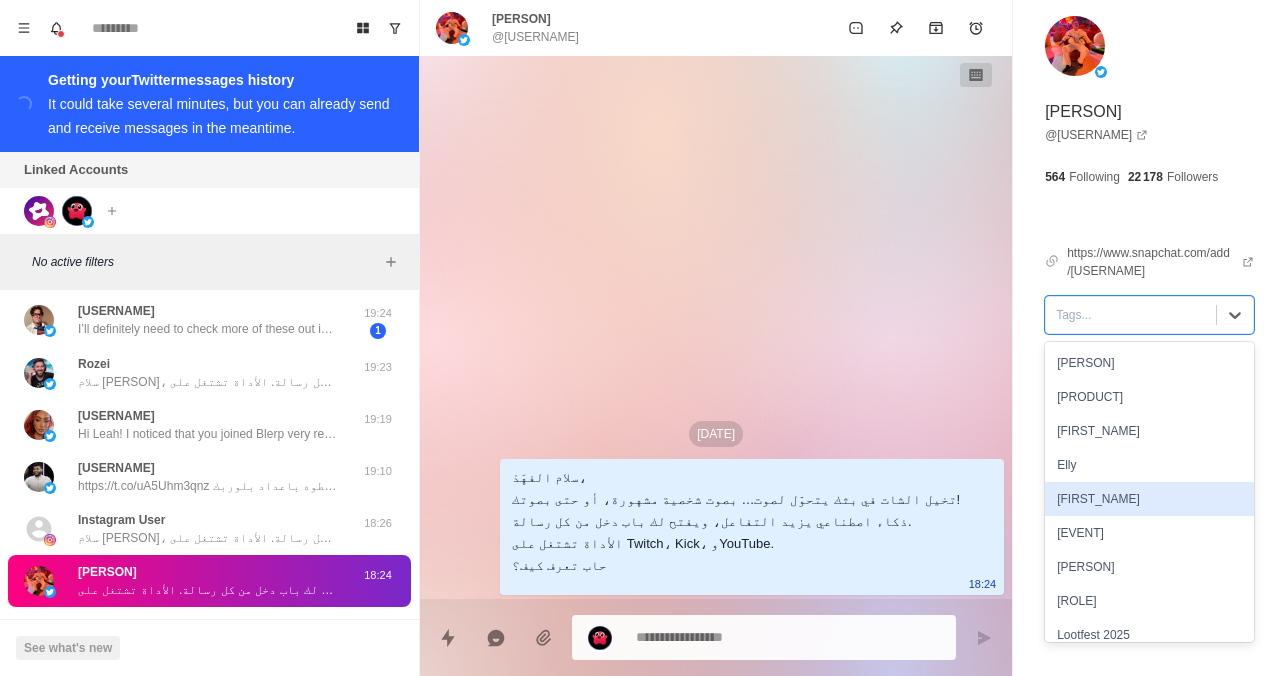 click on "[FIRST_NAME]" at bounding box center [1149, 499] 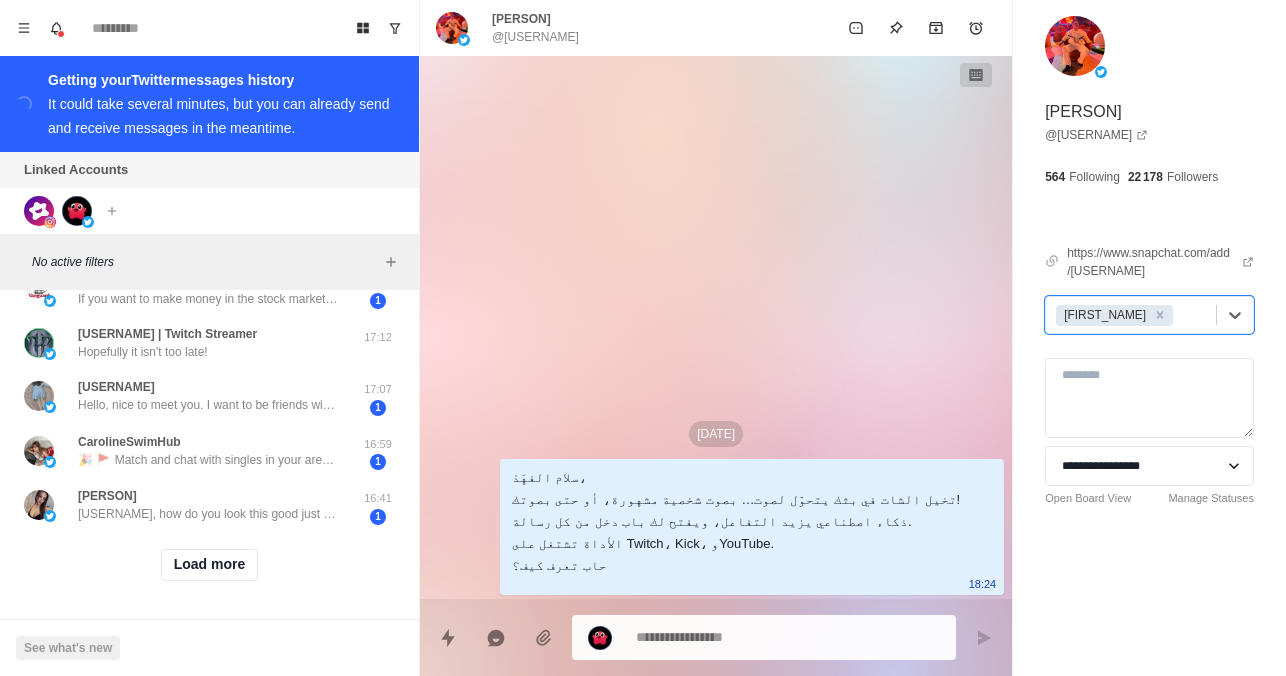 scroll, scrollTop: 3976, scrollLeft: 0, axis: vertical 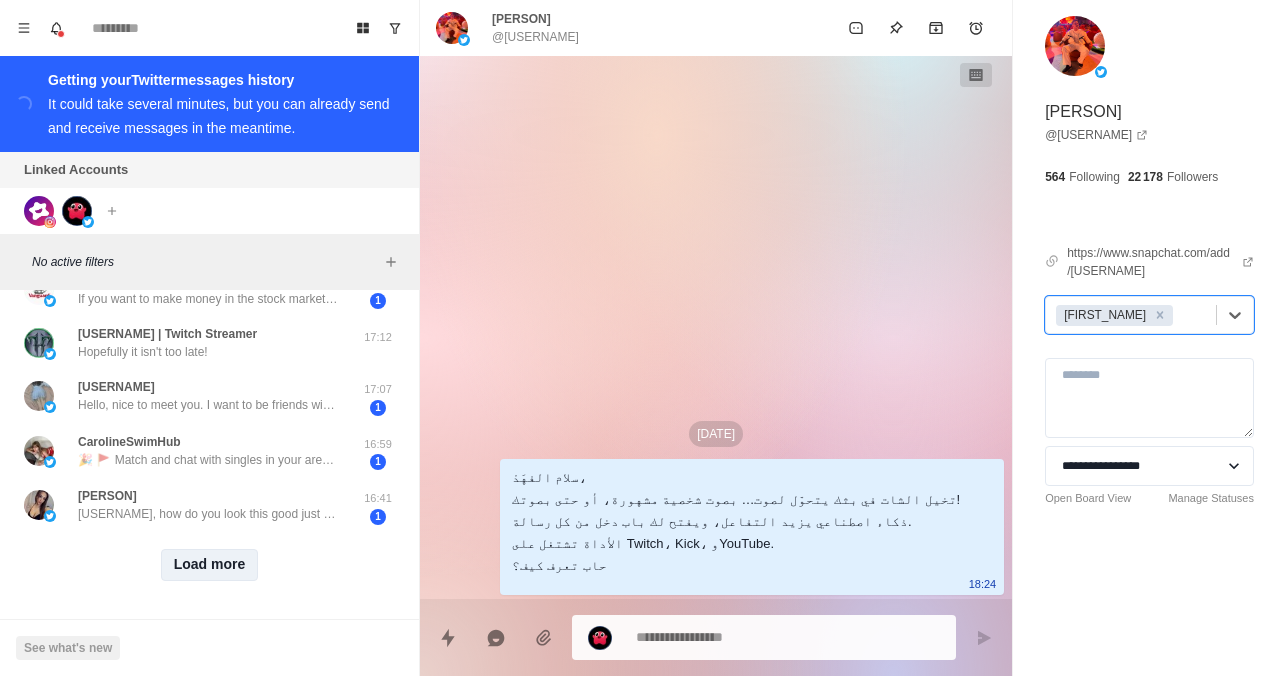 click on "Load more" at bounding box center [210, 565] 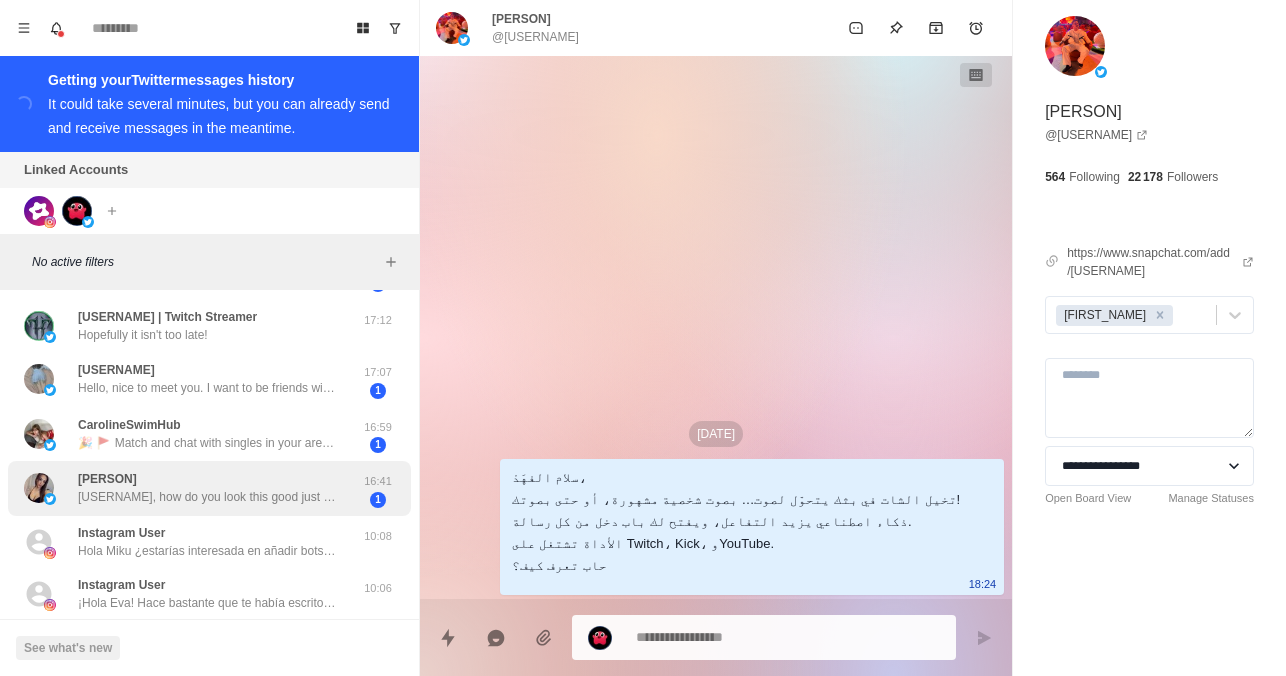 click on "[FIRST_NAME] blerp, how do you look this good just existing? 🔥
https://t.co/9swJQdraQI [TIME] 1" at bounding box center (209, 488) 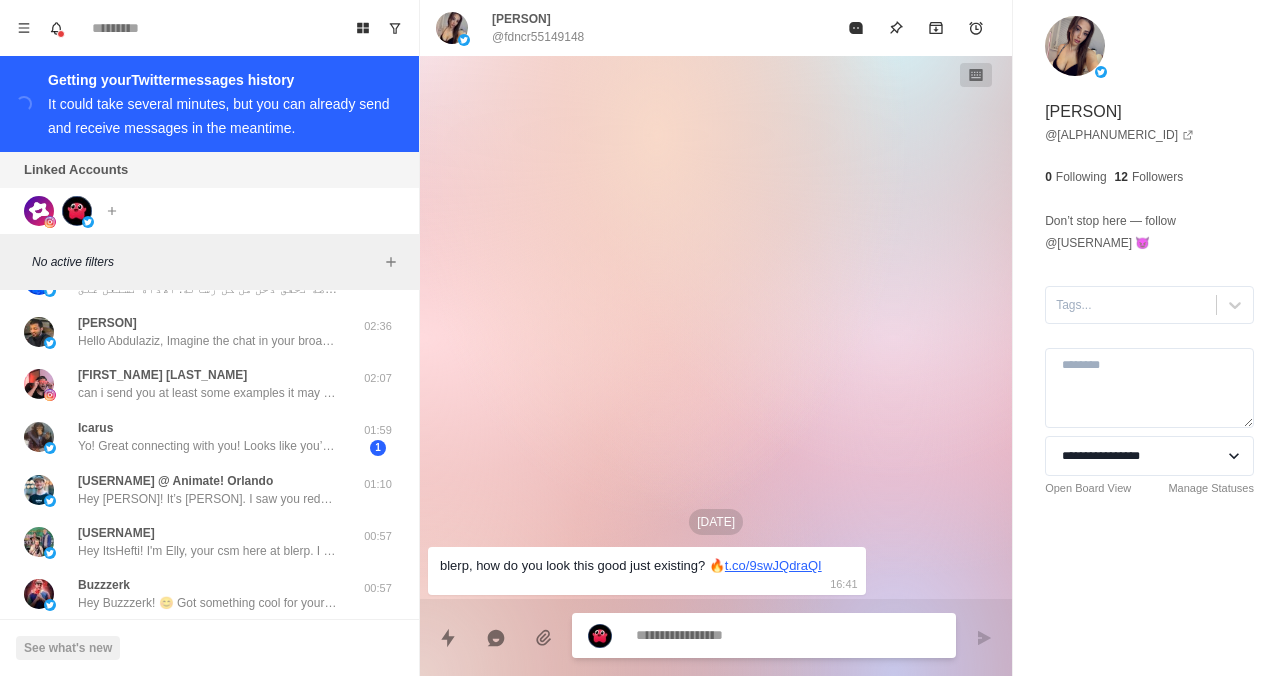 scroll, scrollTop: 0, scrollLeft: 0, axis: both 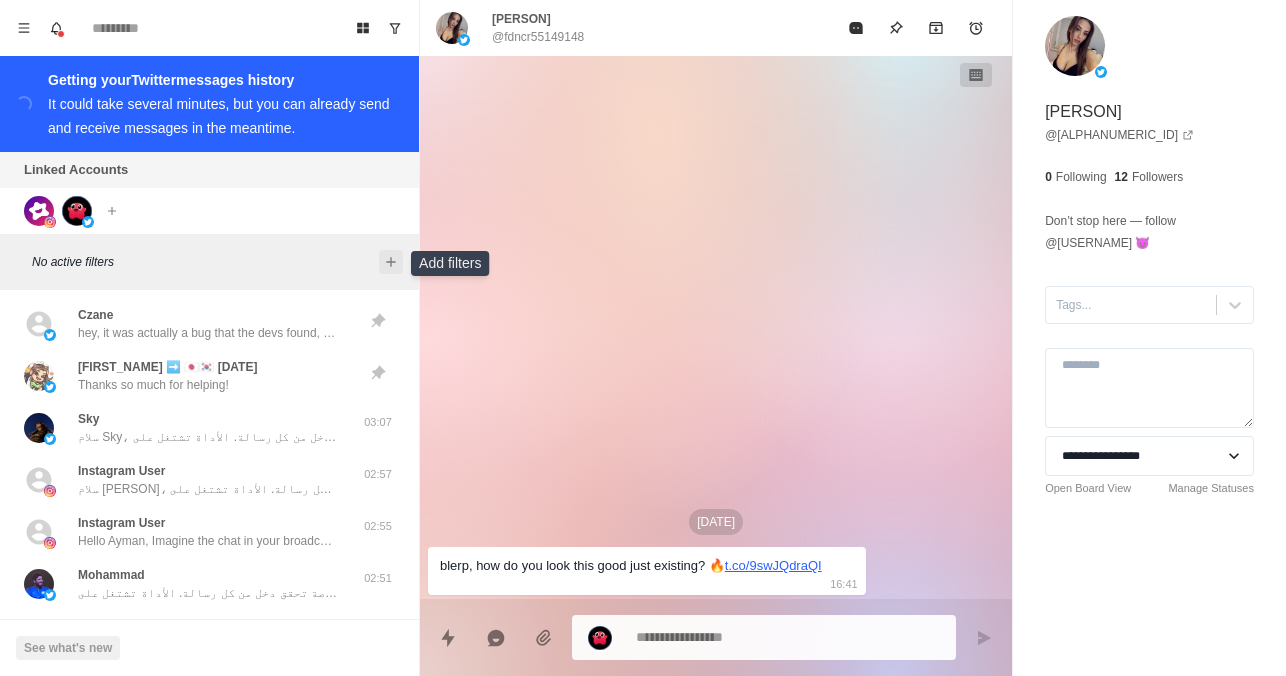 click at bounding box center (391, 262) 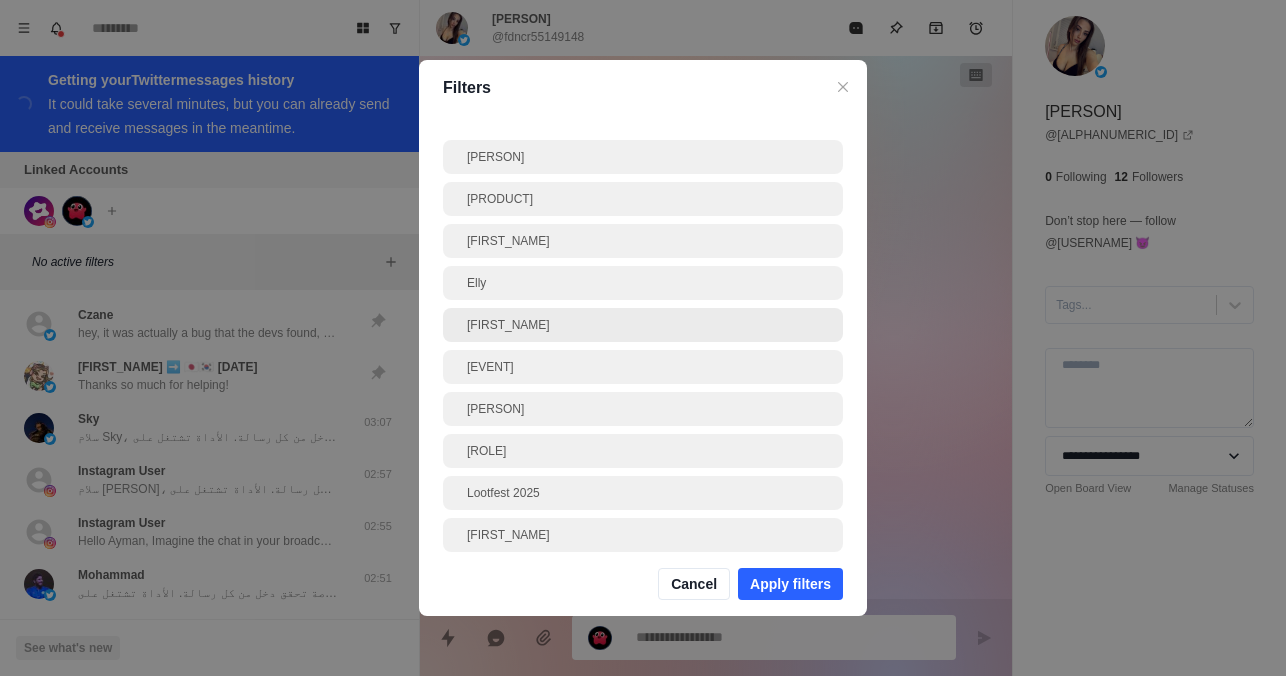 click on "[FIRST_NAME]" at bounding box center (643, 325) 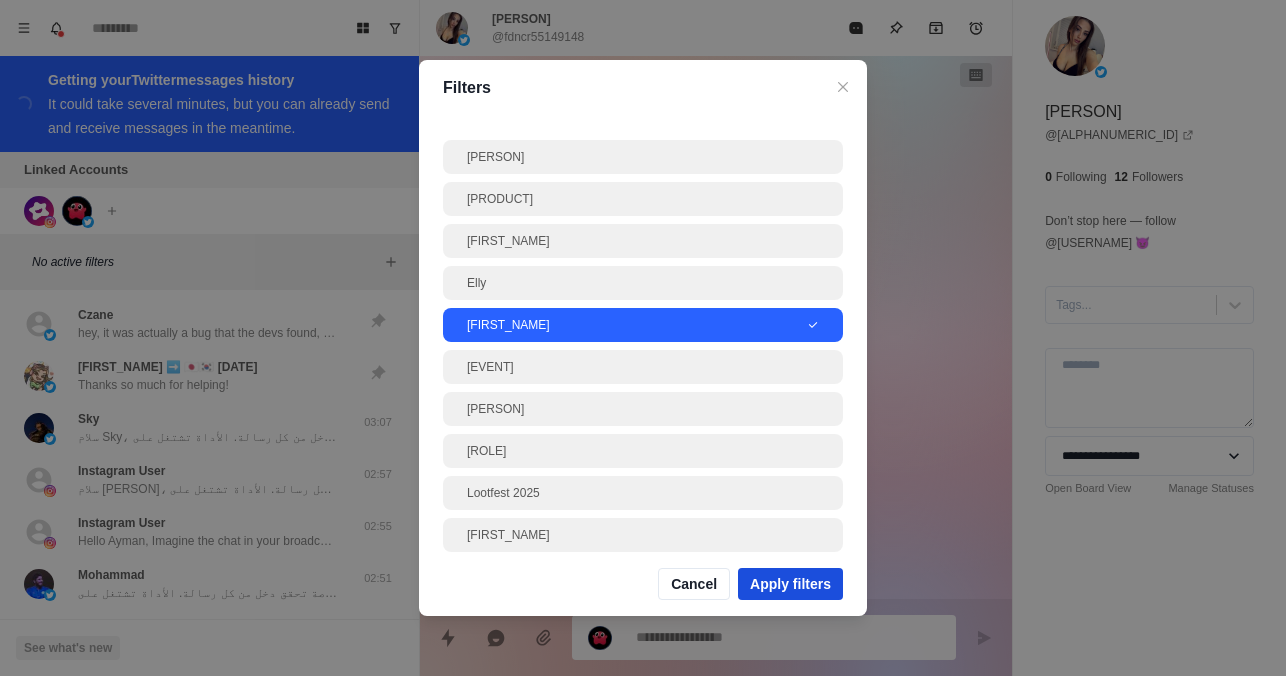 click on "Apply filters" at bounding box center (790, 584) 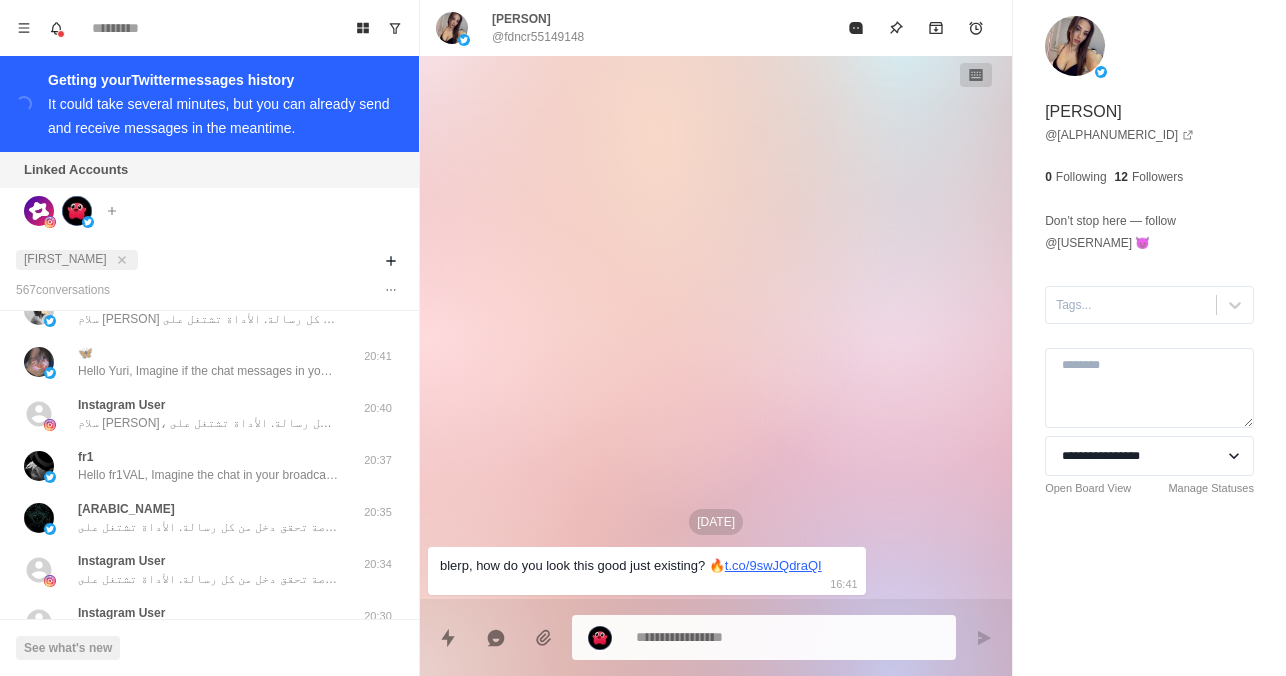 scroll, scrollTop: 0, scrollLeft: 0, axis: both 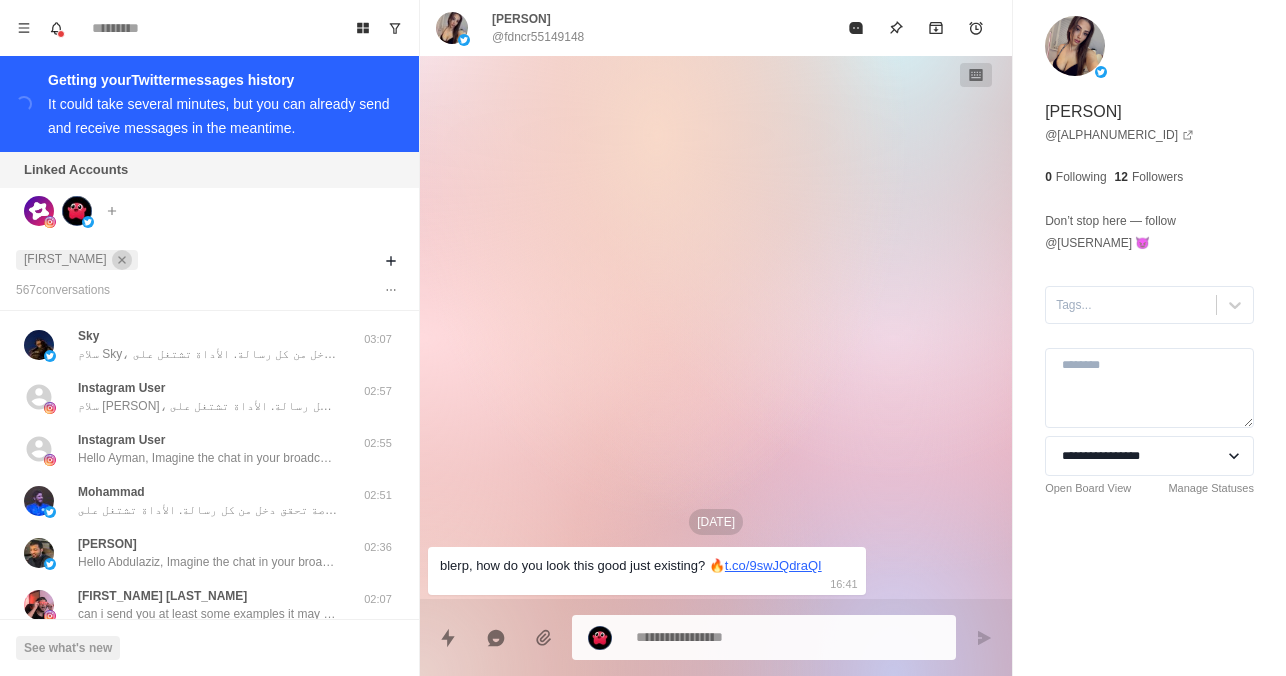 click 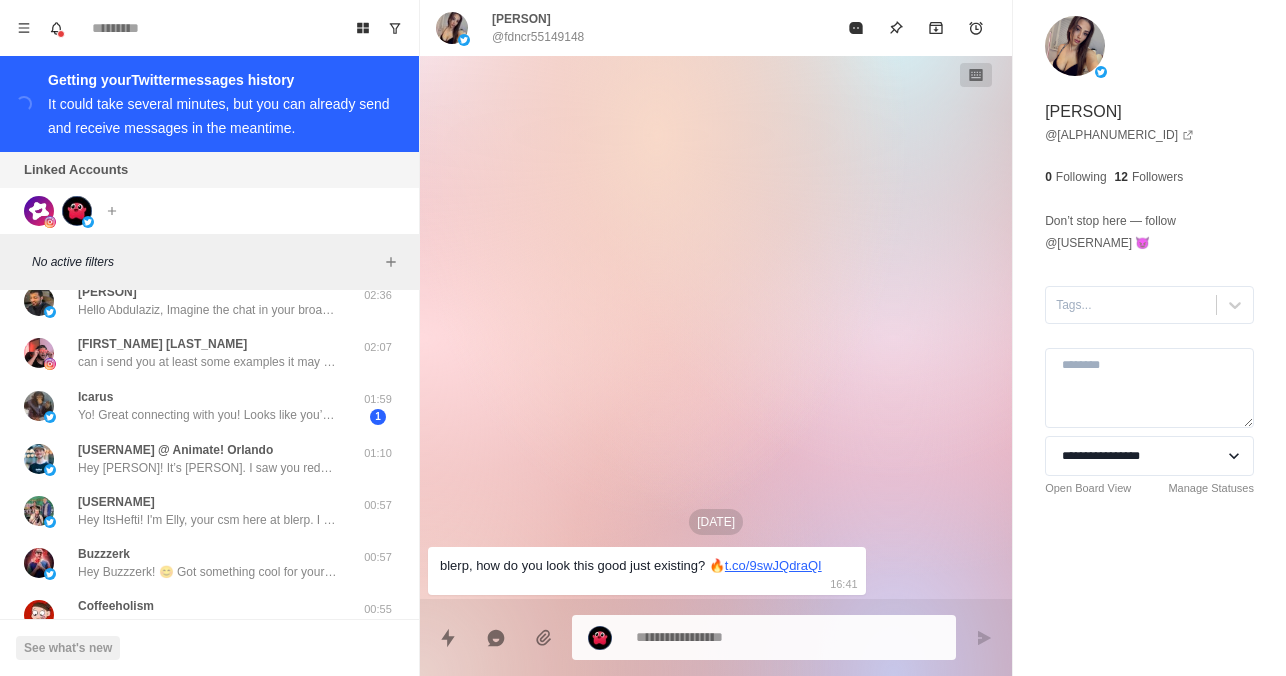 scroll, scrollTop: 331, scrollLeft: 0, axis: vertical 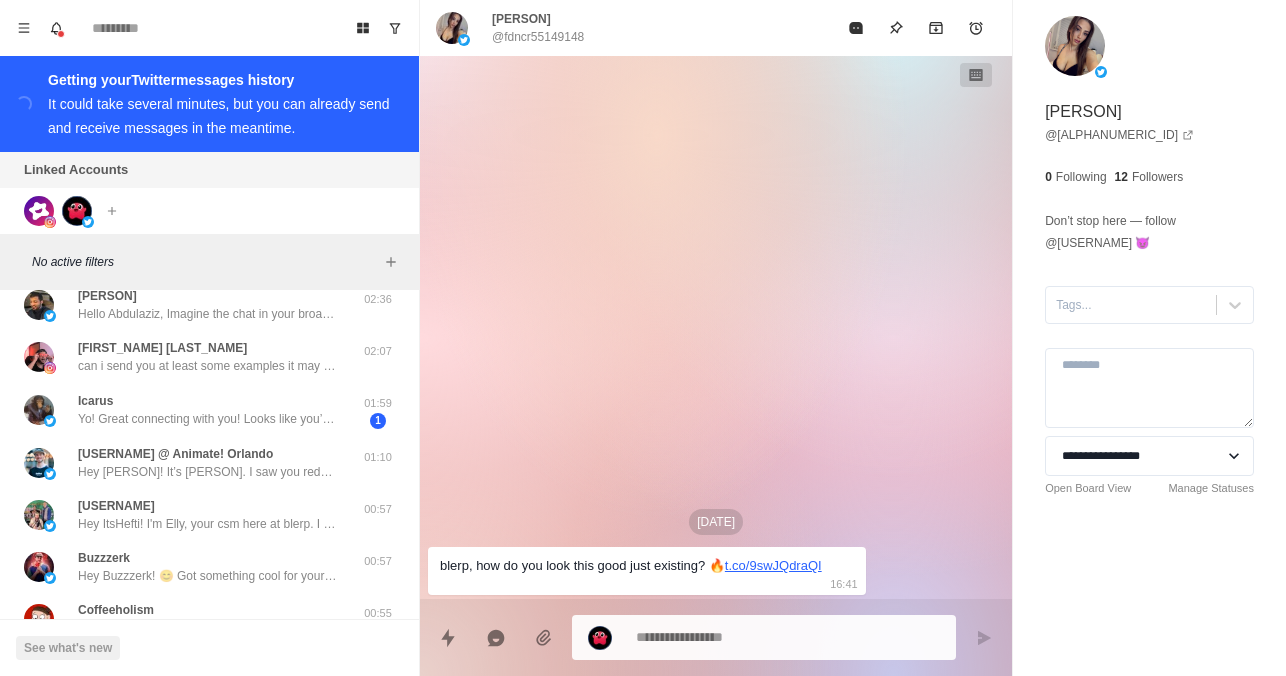 click on "No active filters" at bounding box center [209, 262] 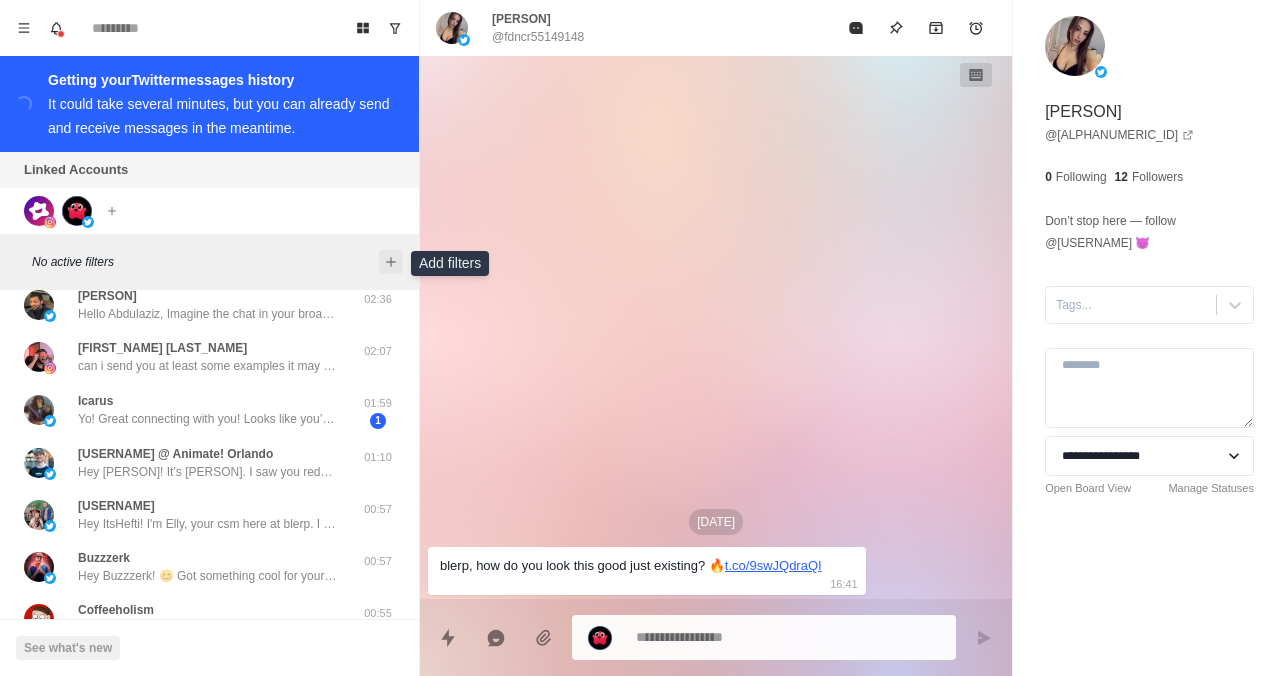 click 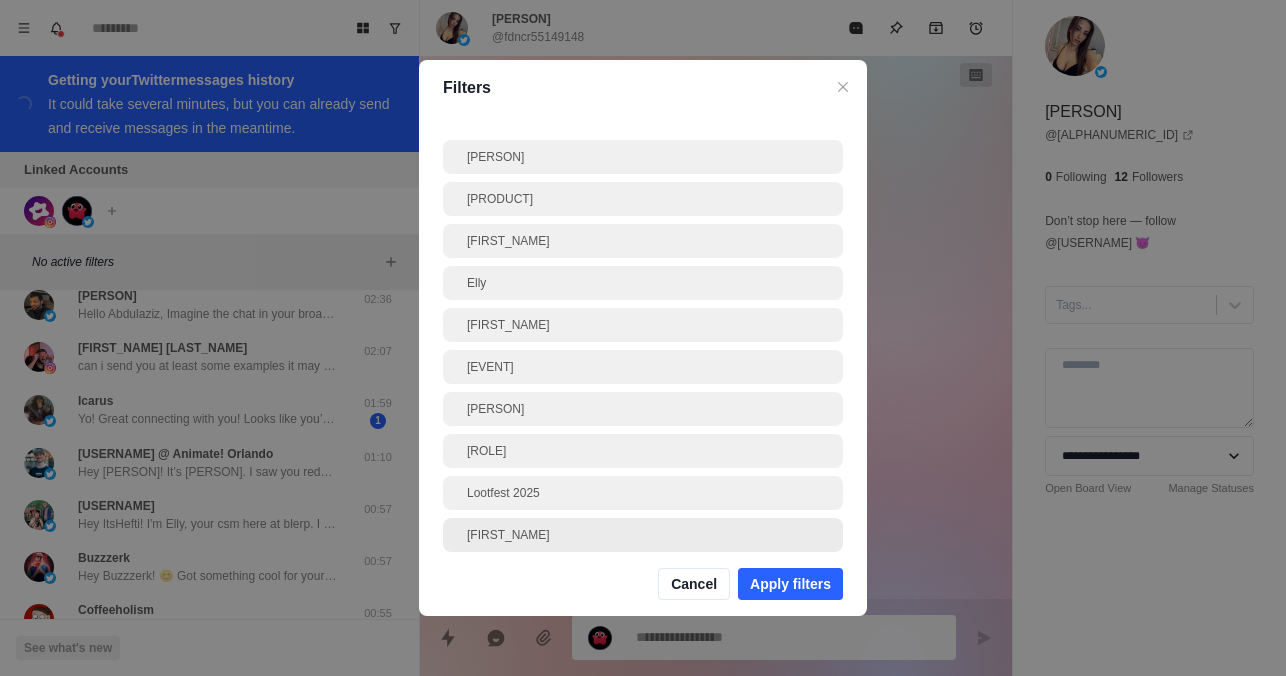 click on "[FIRST_NAME]" at bounding box center (643, 535) 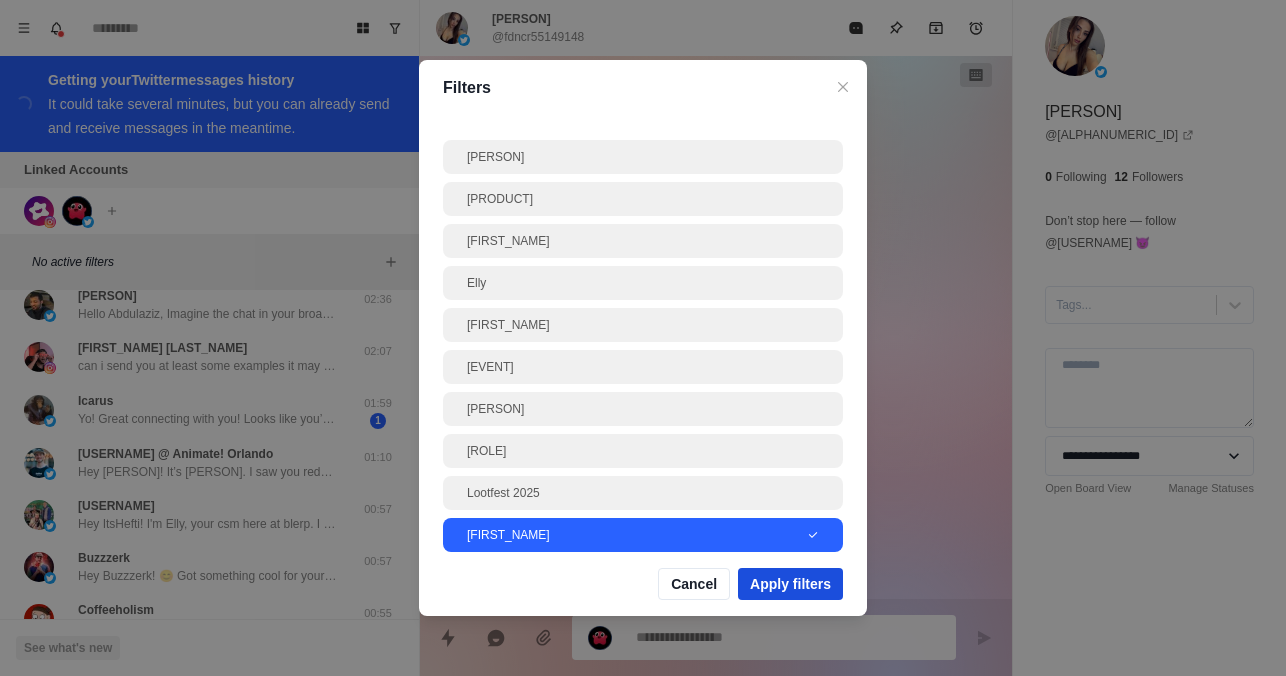 click on "Apply filters" at bounding box center [790, 584] 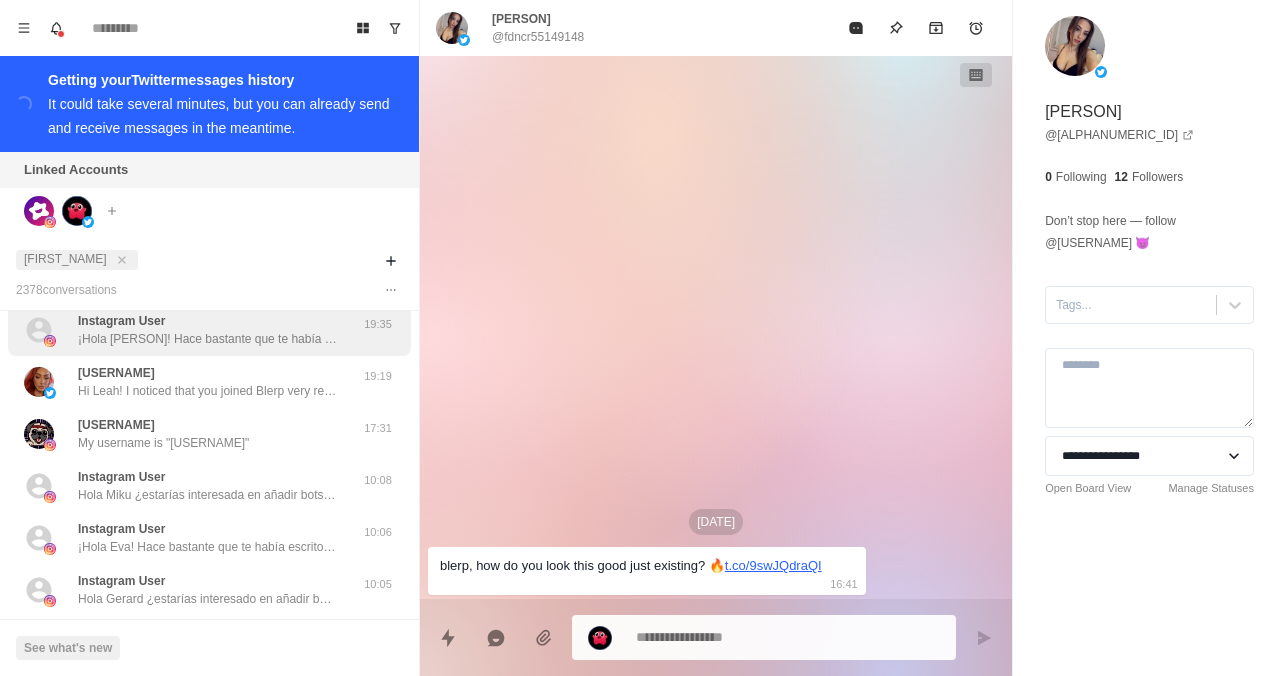 scroll, scrollTop: 121, scrollLeft: 0, axis: vertical 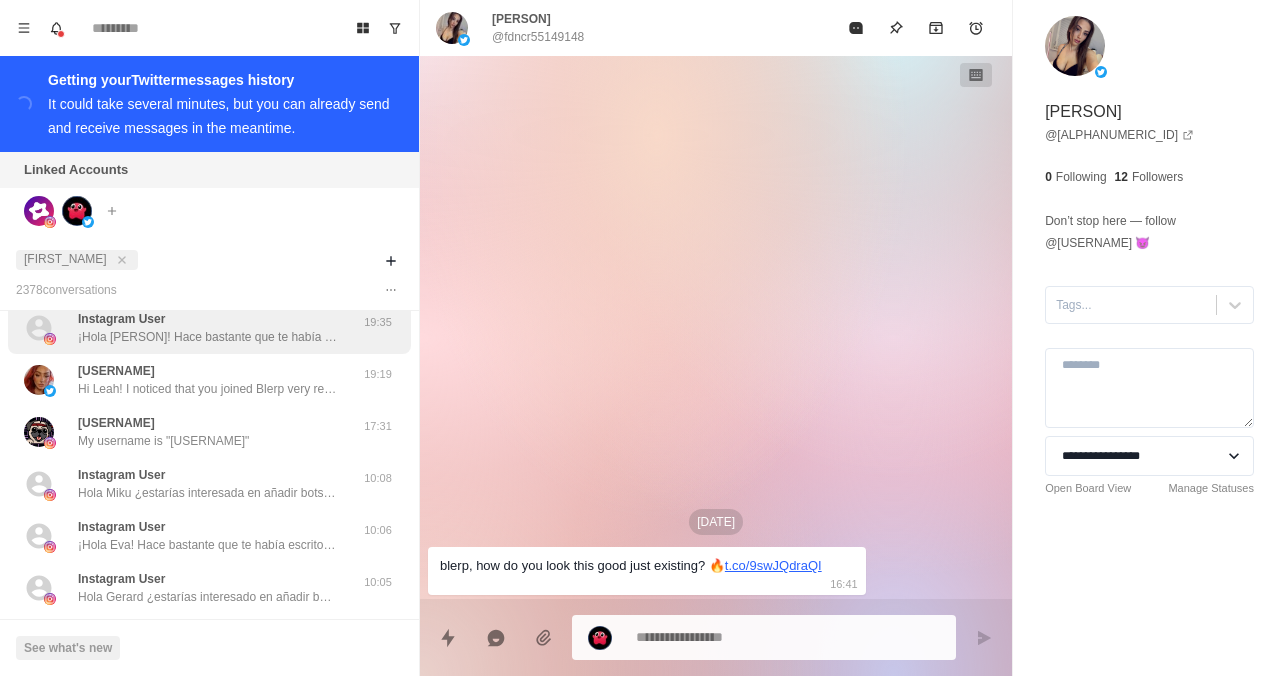 click on "My username is "[USERNAME]"" at bounding box center [163, 441] 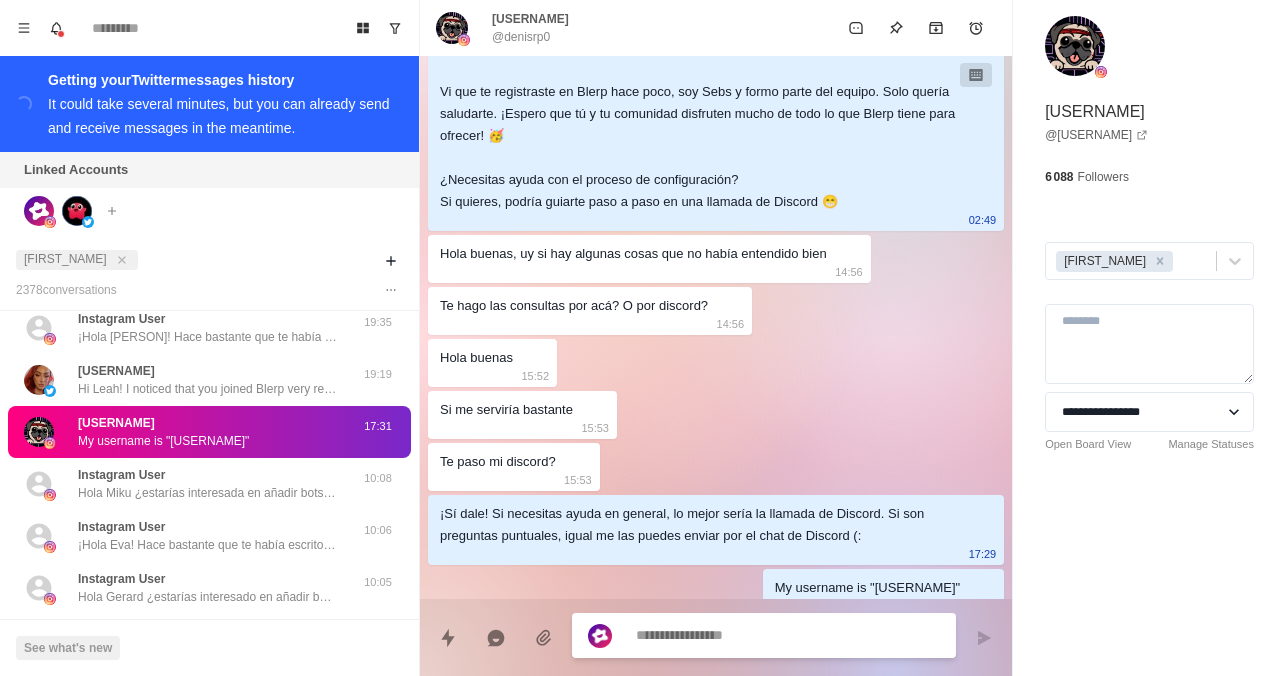 scroll, scrollTop: 115, scrollLeft: 0, axis: vertical 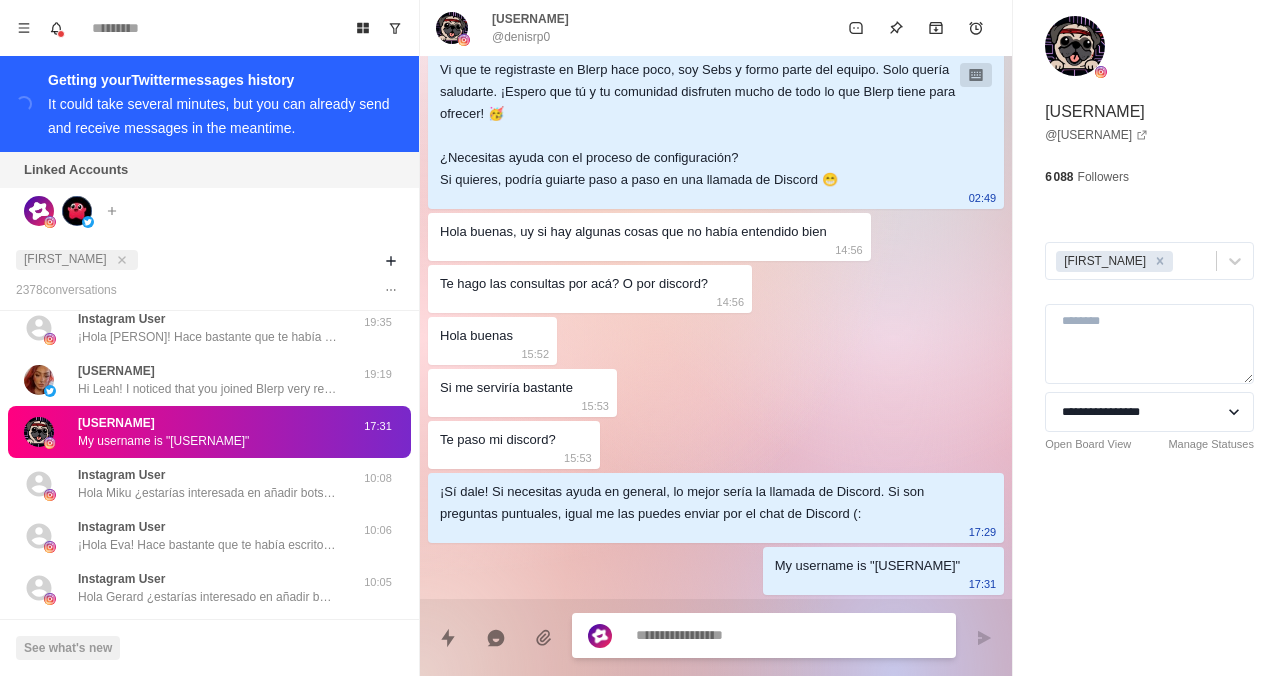 click on "My username is "[USERNAME]"" at bounding box center (868, 566) 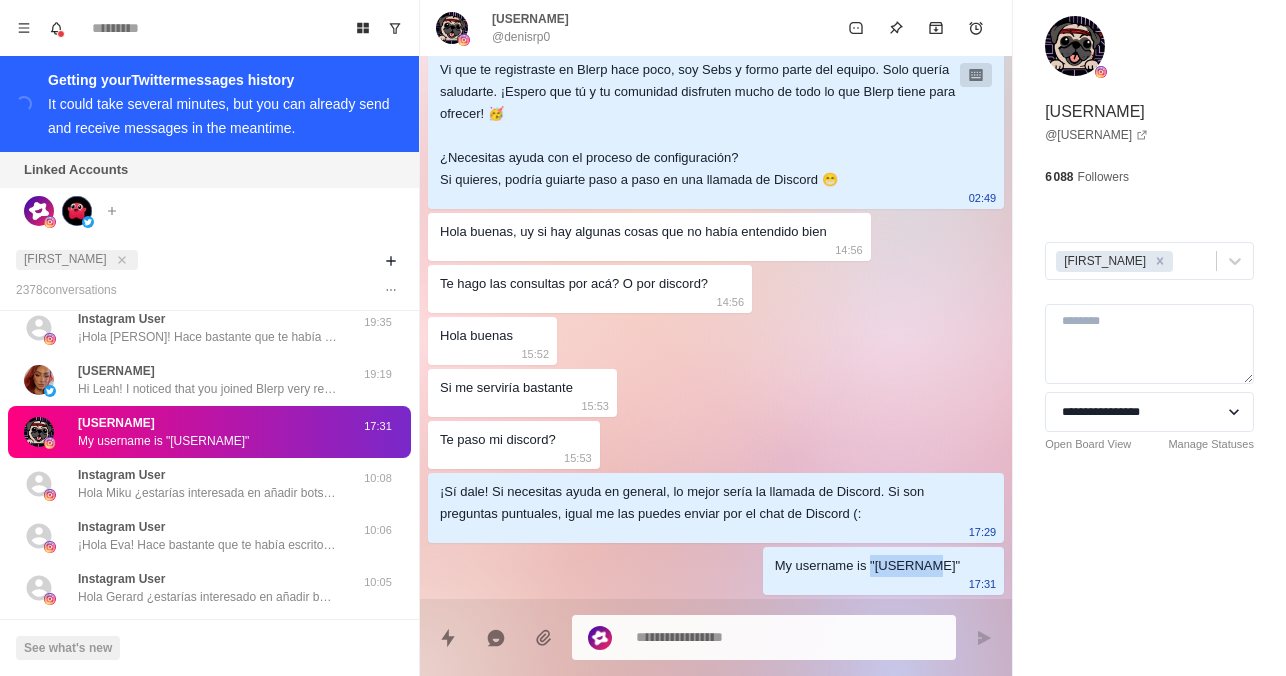 click on "My username is "[USERNAME]"" at bounding box center (868, 566) 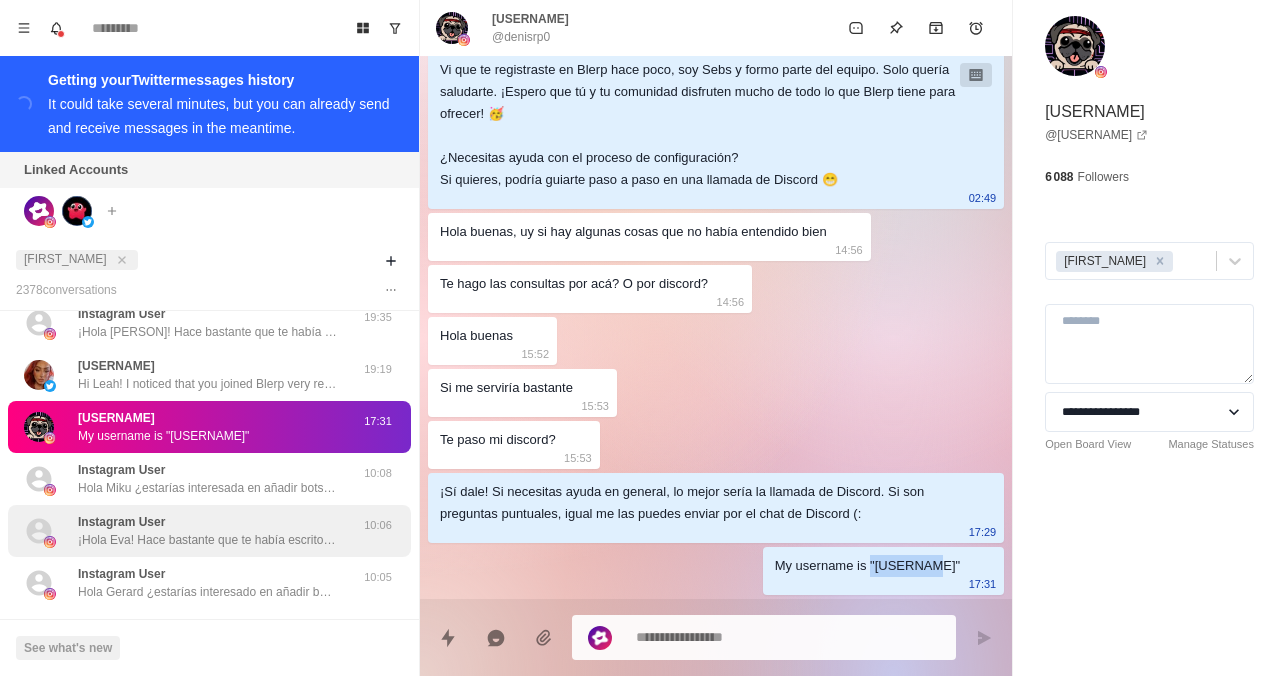scroll, scrollTop: 130, scrollLeft: 0, axis: vertical 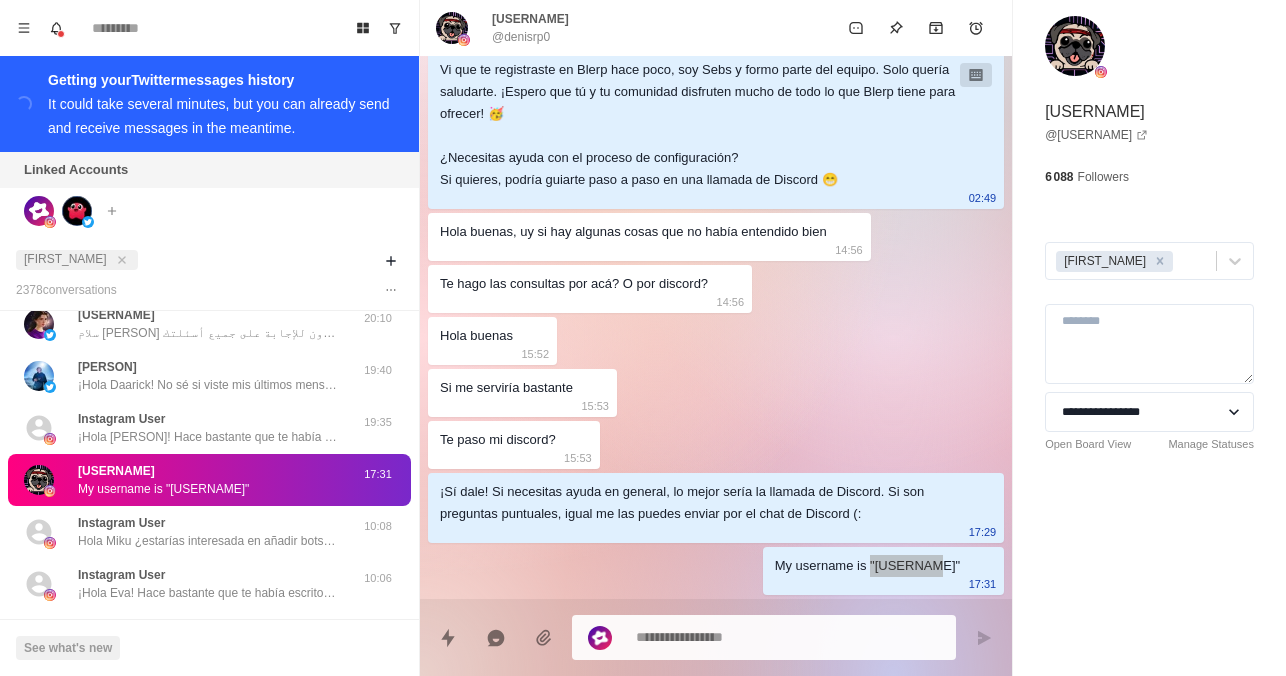 type on "*" 